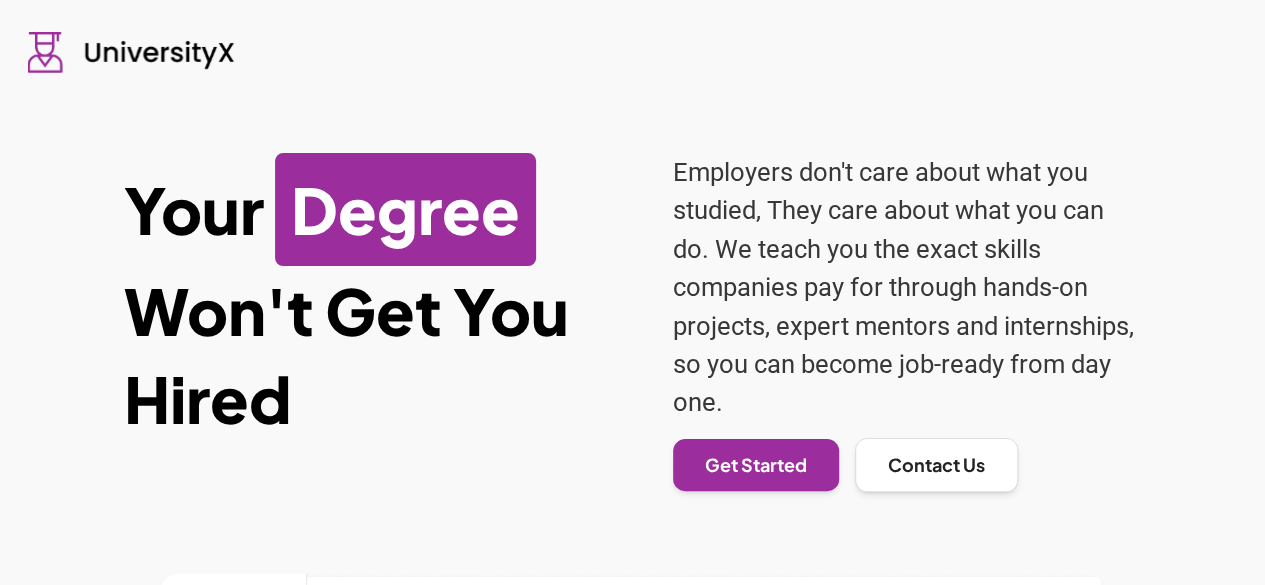 scroll, scrollTop: 0, scrollLeft: 0, axis: both 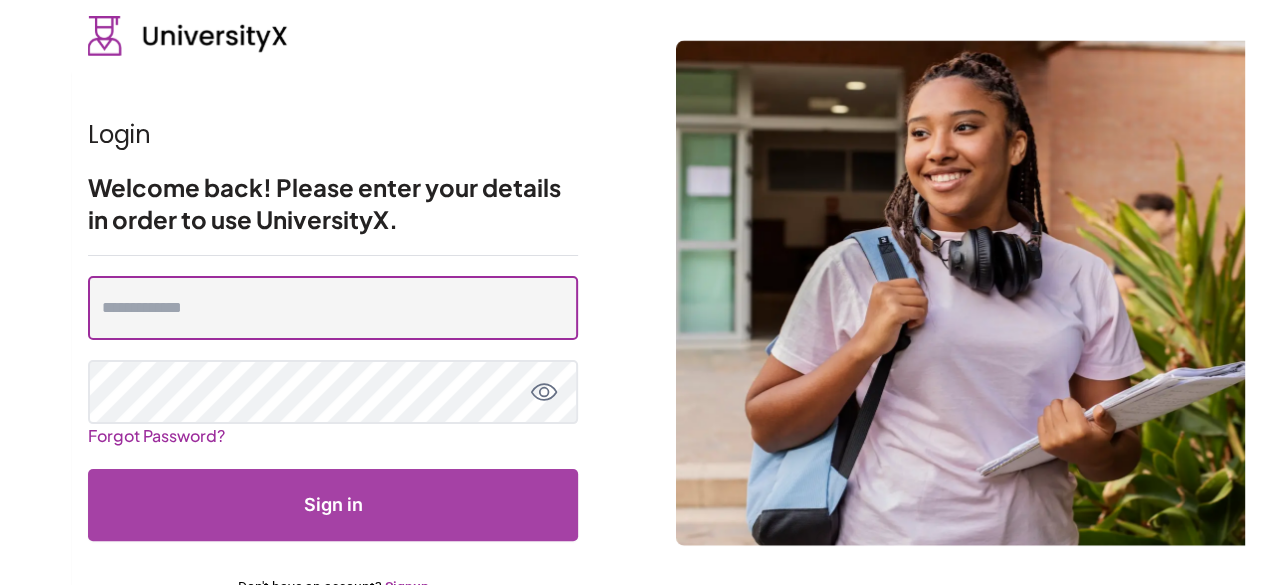 type on "**********" 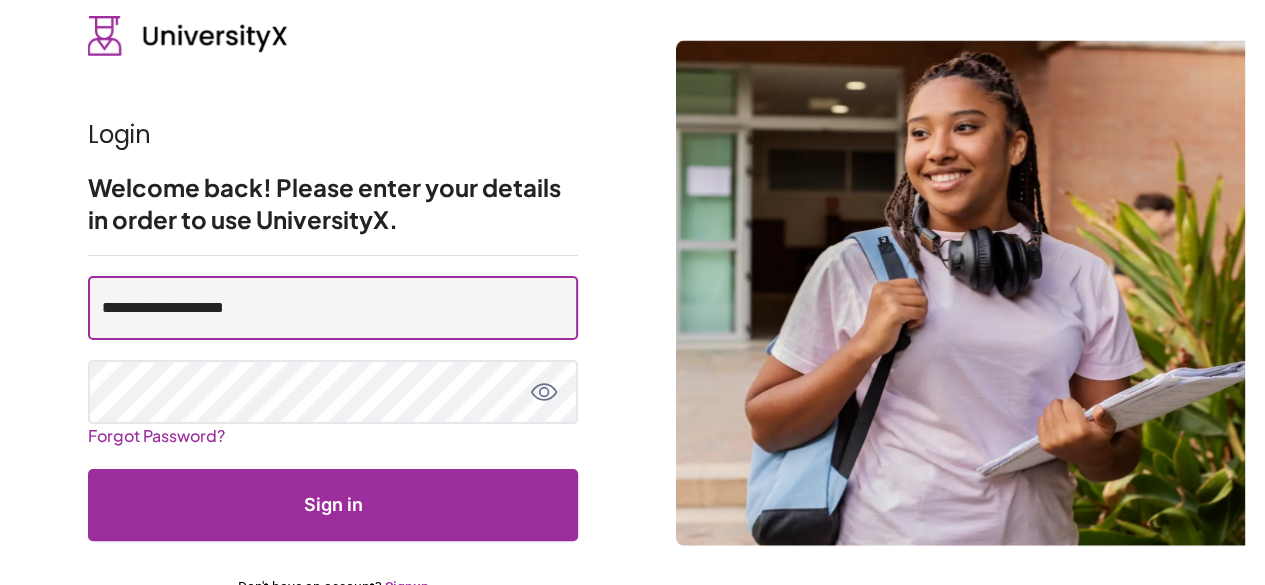 click on "**********" at bounding box center (333, 308) 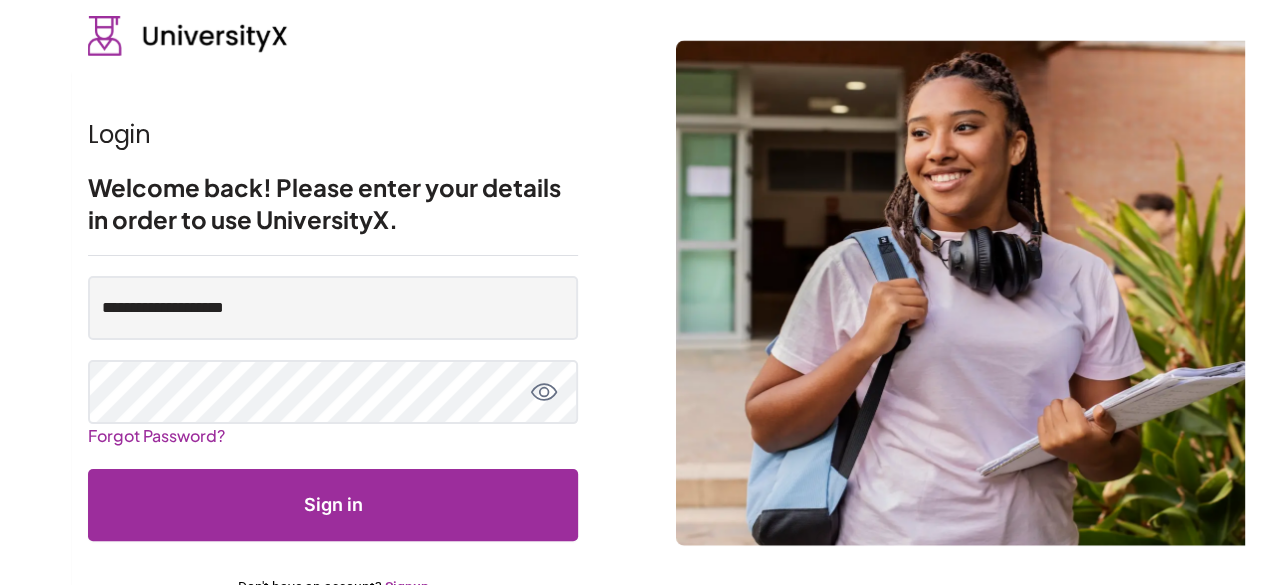 click on "Sign in" at bounding box center (333, 505) 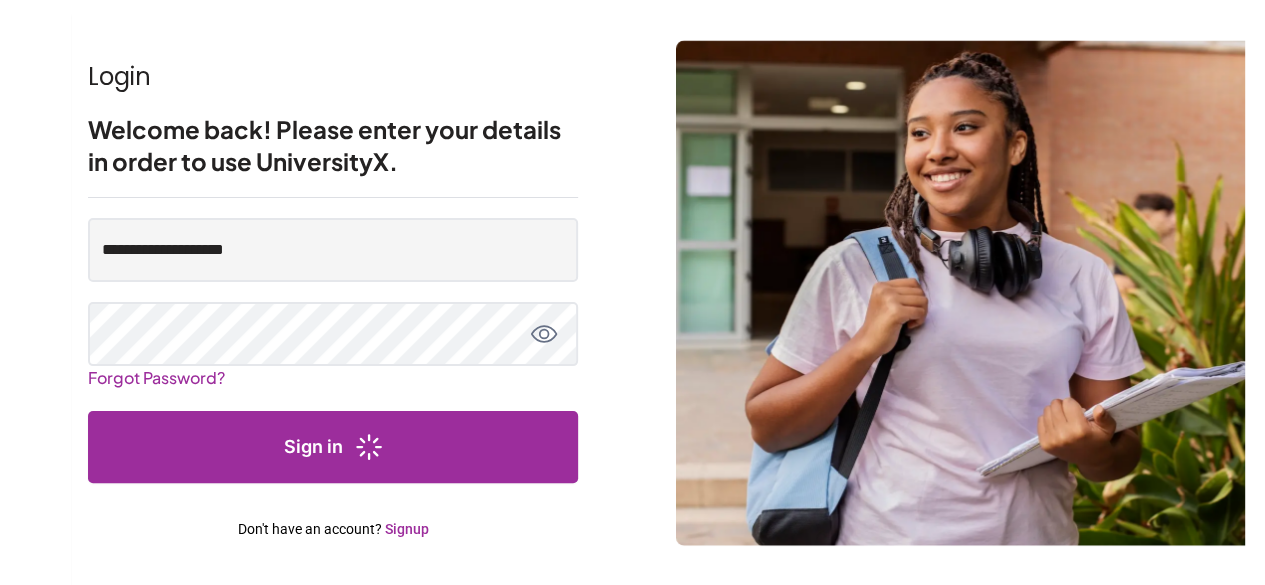scroll, scrollTop: 0, scrollLeft: 0, axis: both 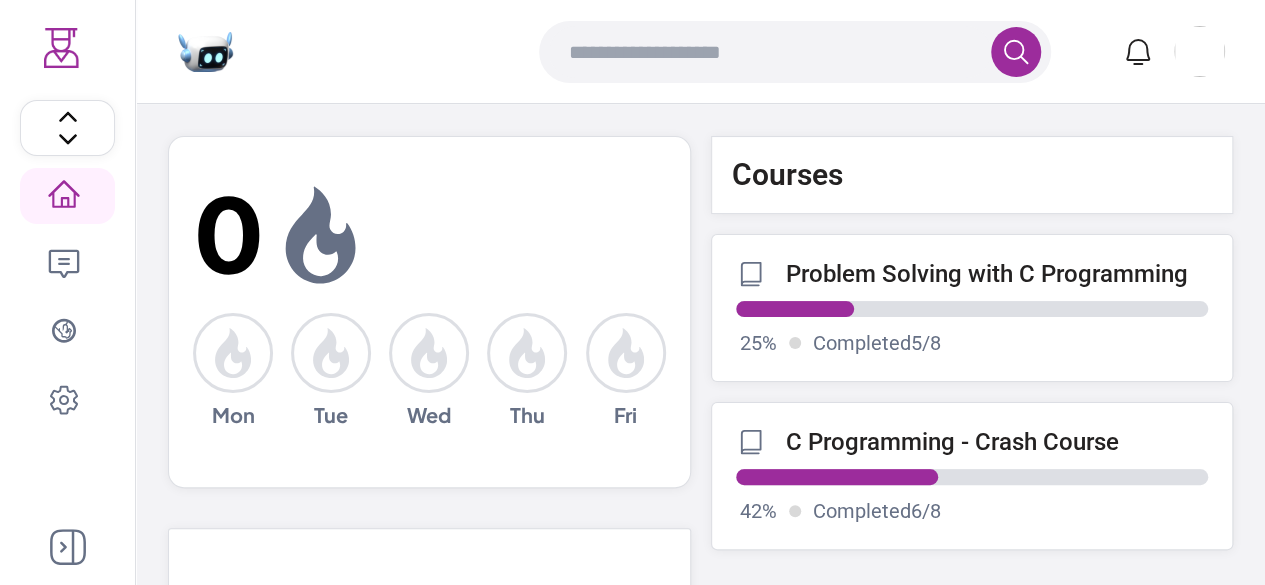 click 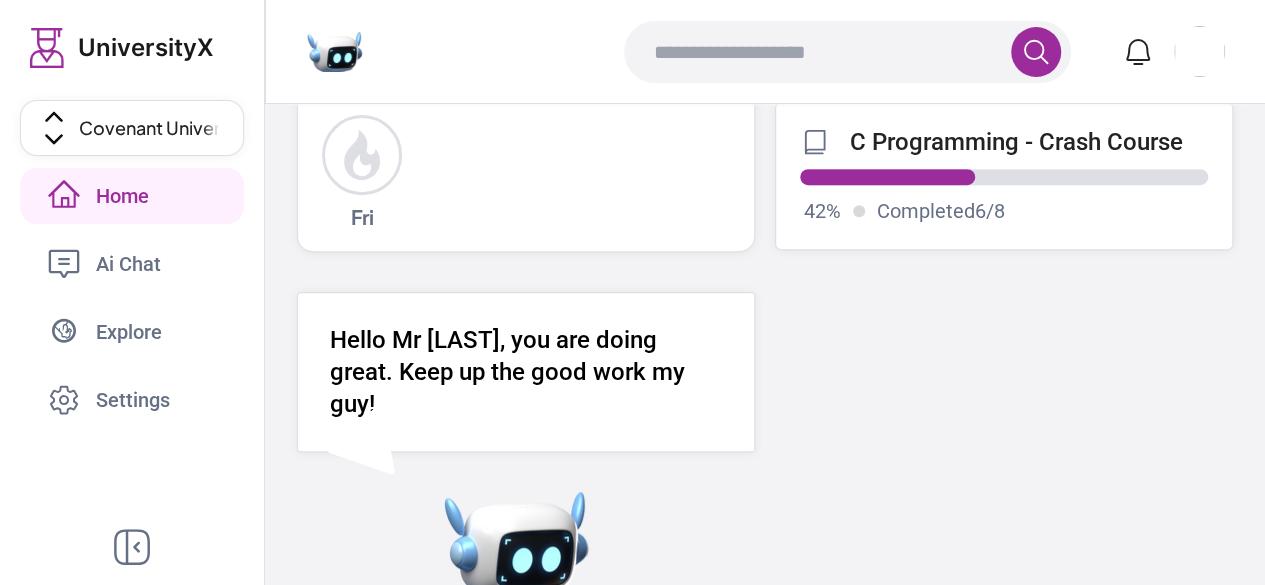scroll, scrollTop: 351, scrollLeft: 0, axis: vertical 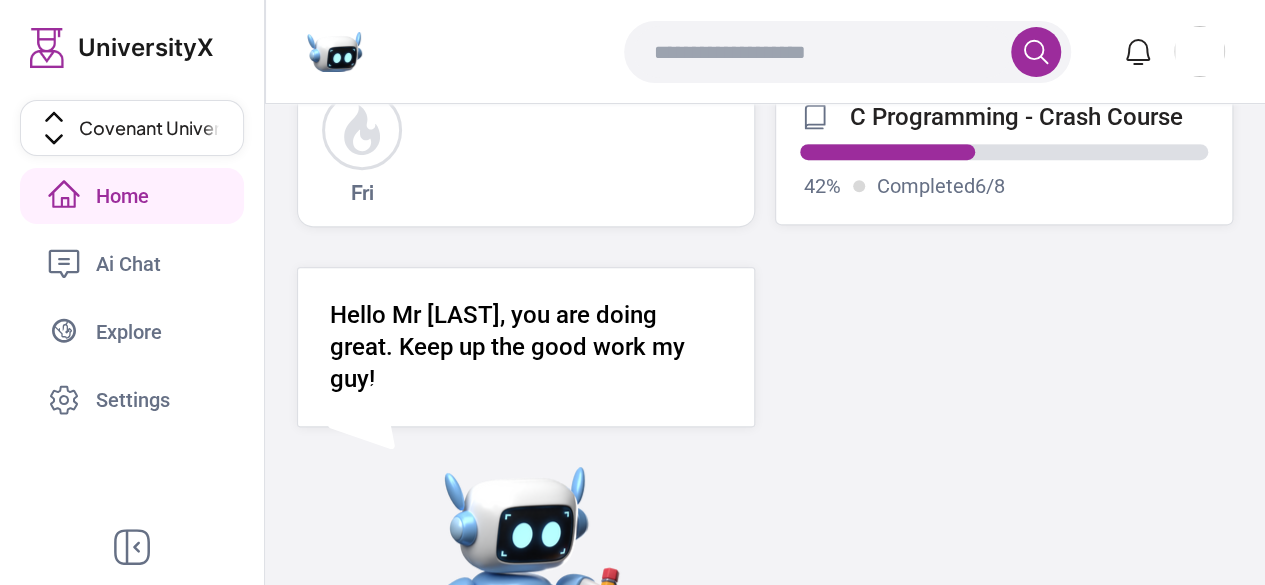 click 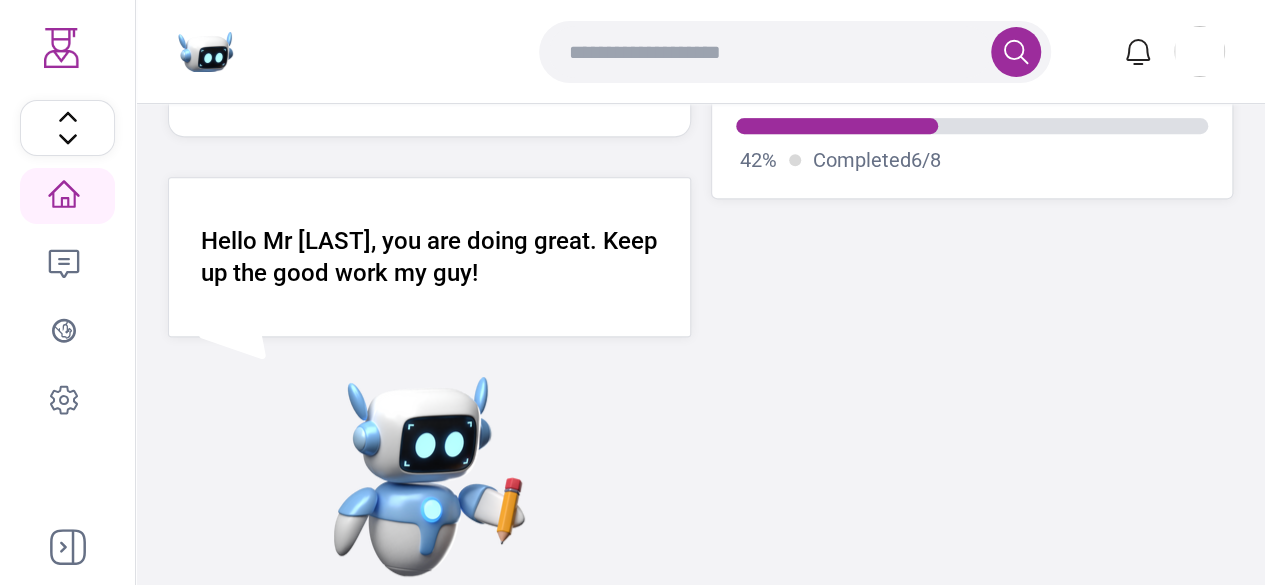 scroll, scrollTop: 0, scrollLeft: 0, axis: both 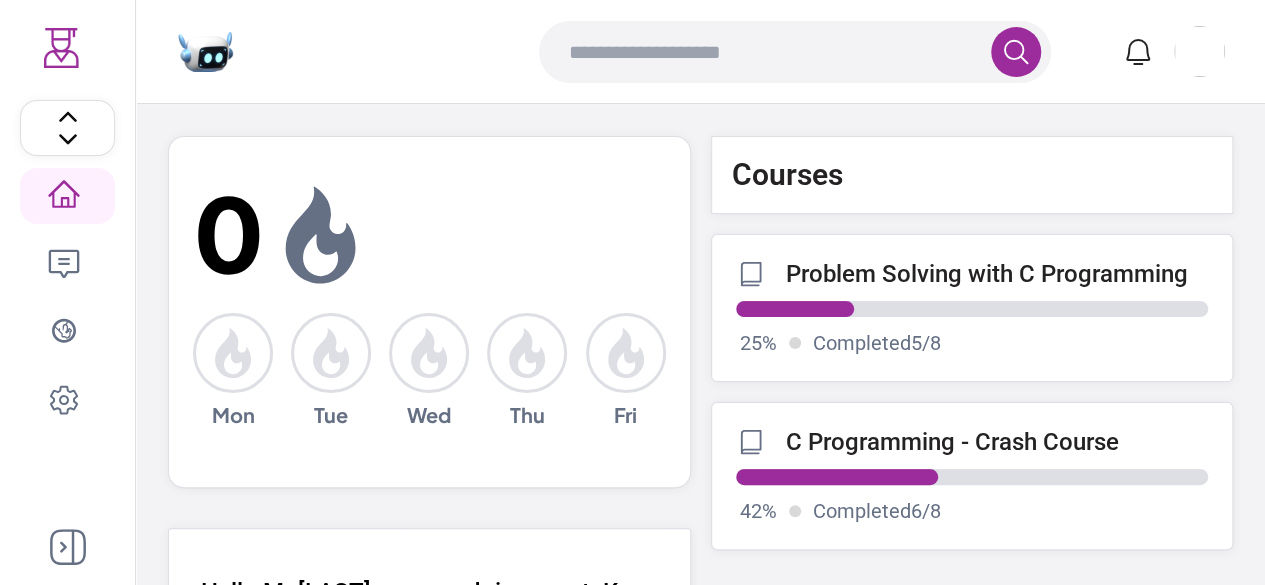 click on "Problem Solving with C Programming 25 % Completed  5 / 8" at bounding box center [972, 308] 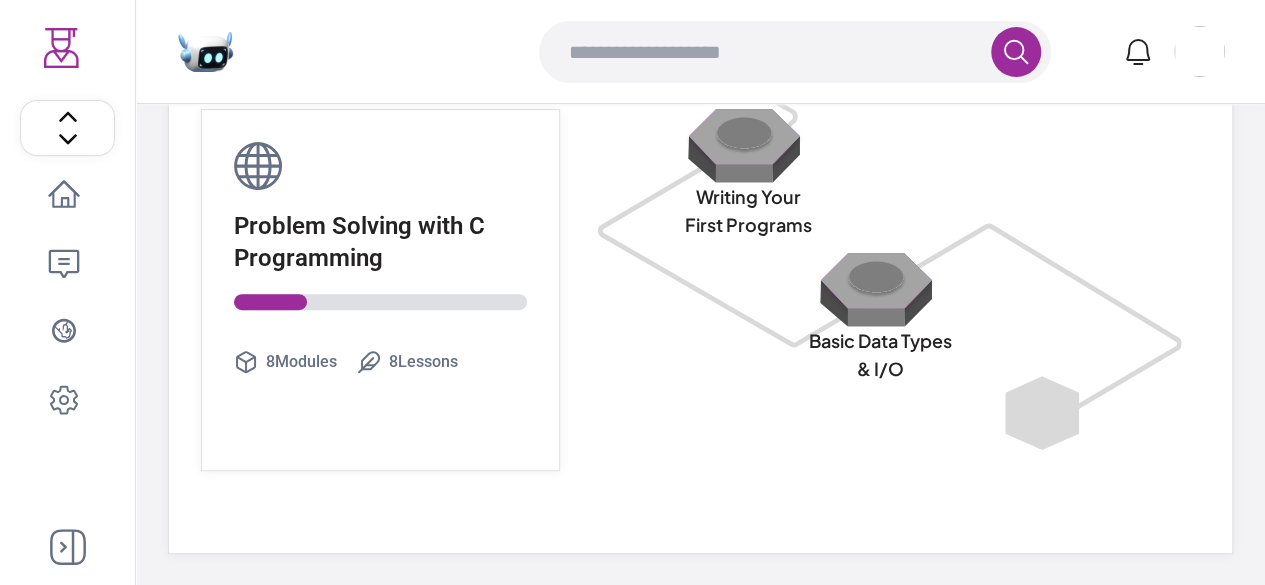 scroll, scrollTop: 0, scrollLeft: 0, axis: both 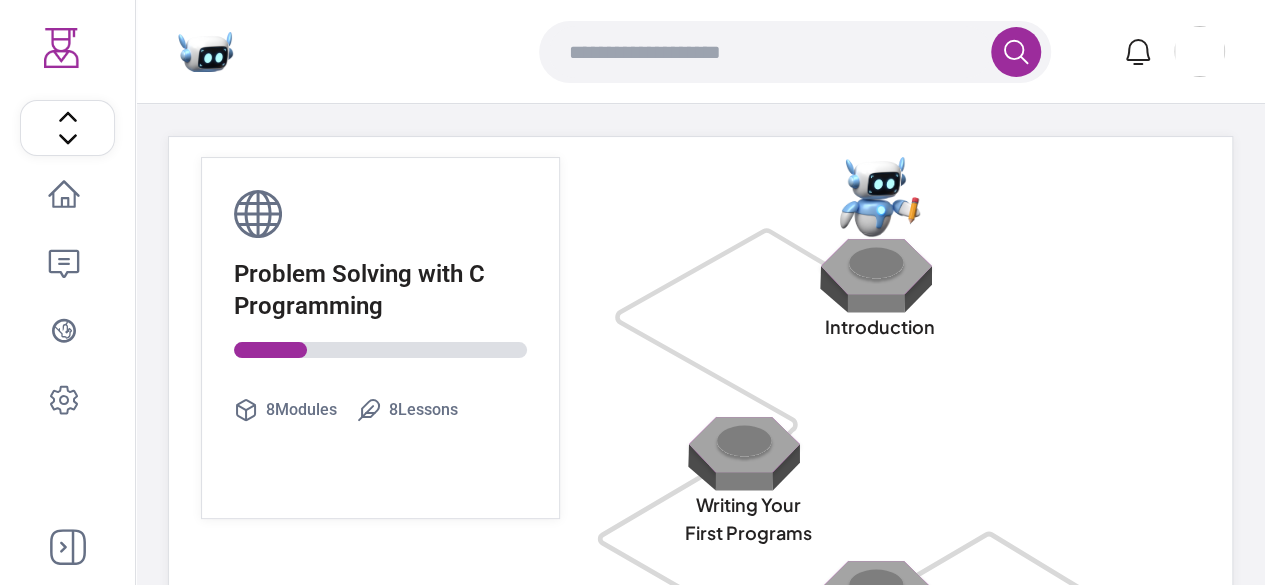 click at bounding box center (880, 275) 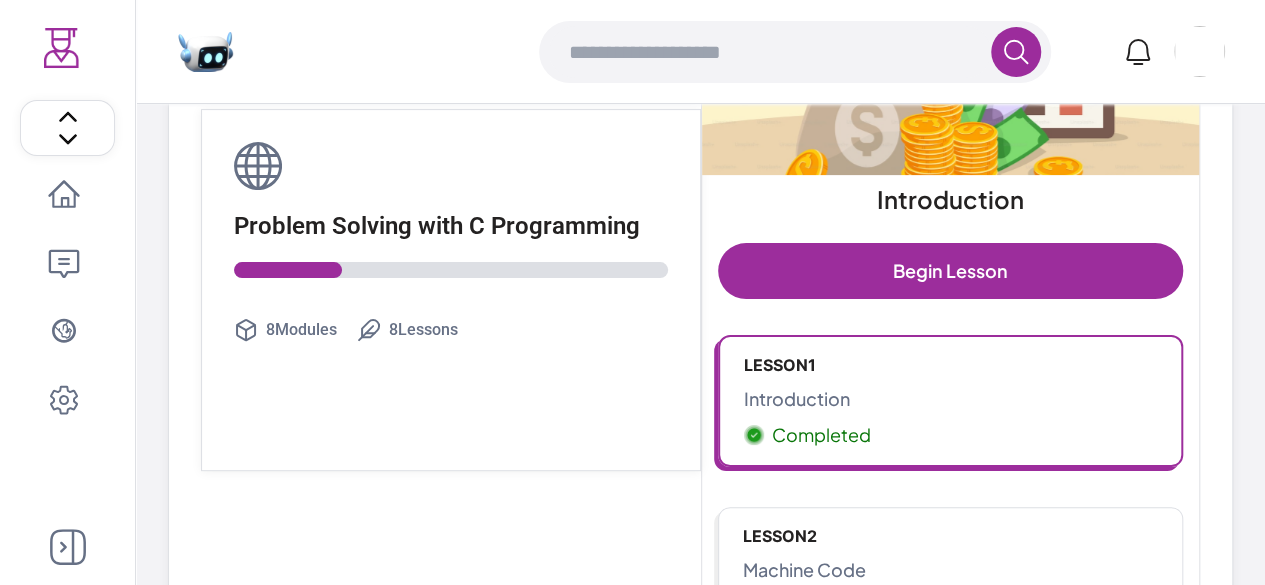 scroll, scrollTop: 0, scrollLeft: 0, axis: both 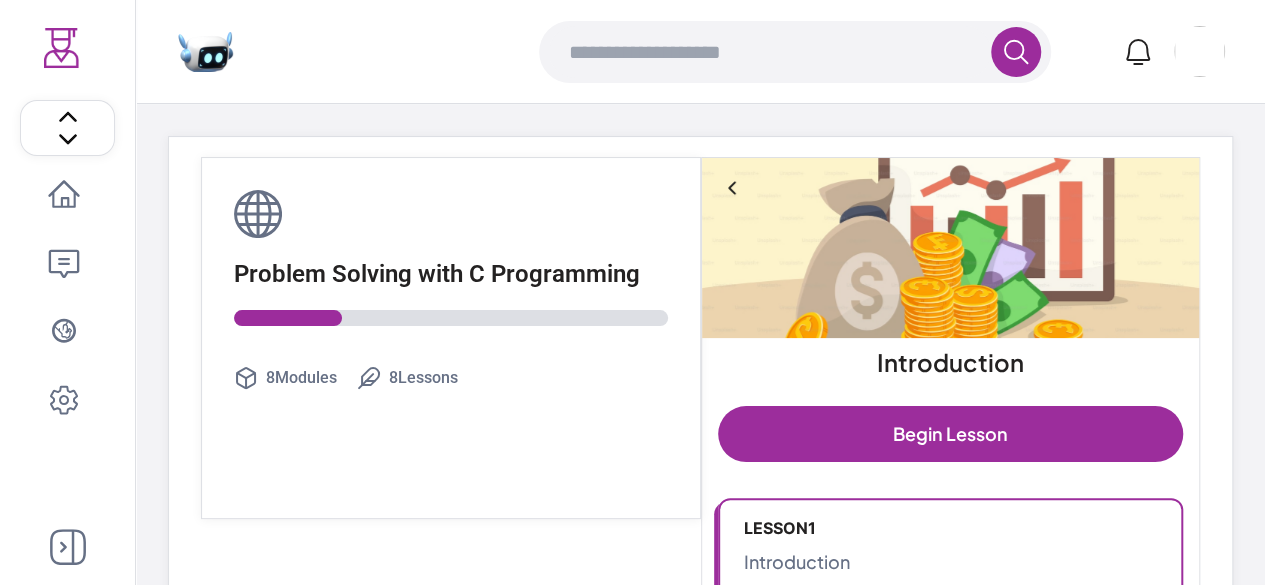 click on "Begin Lesson" at bounding box center [951, 434] 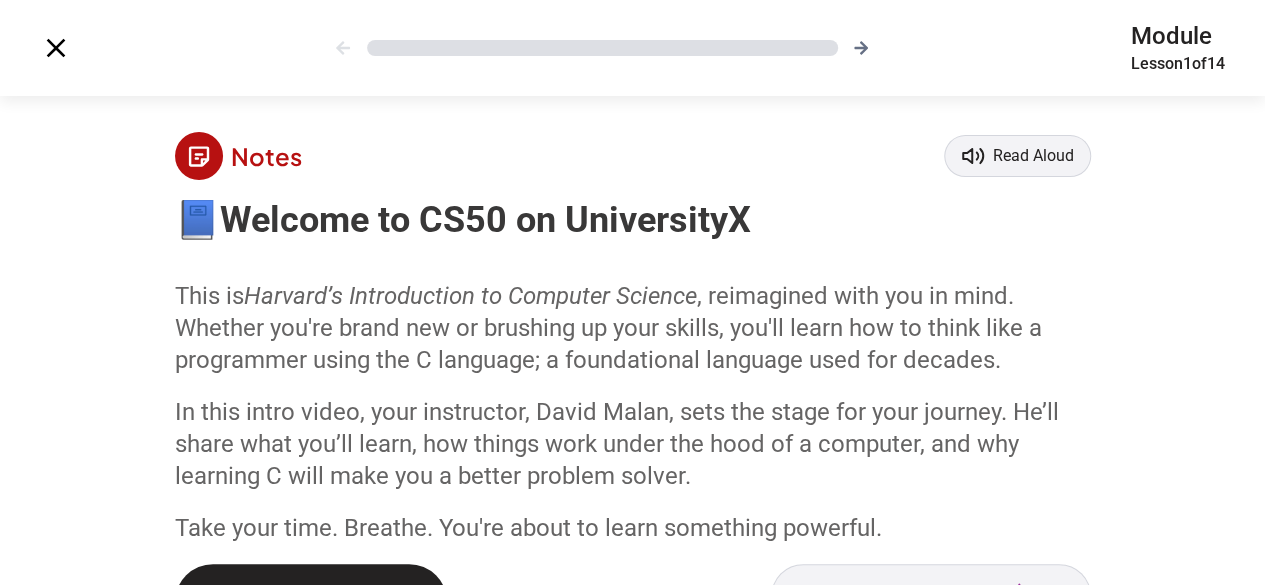 click on "This is" at bounding box center [209, 296] 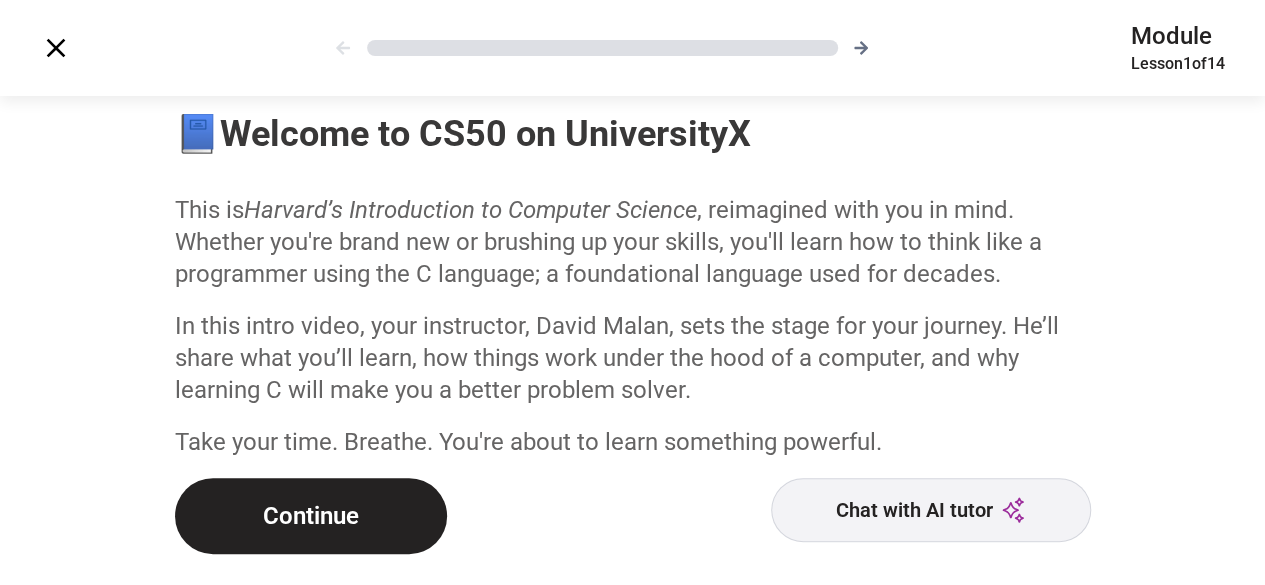 scroll, scrollTop: 0, scrollLeft: 0, axis: both 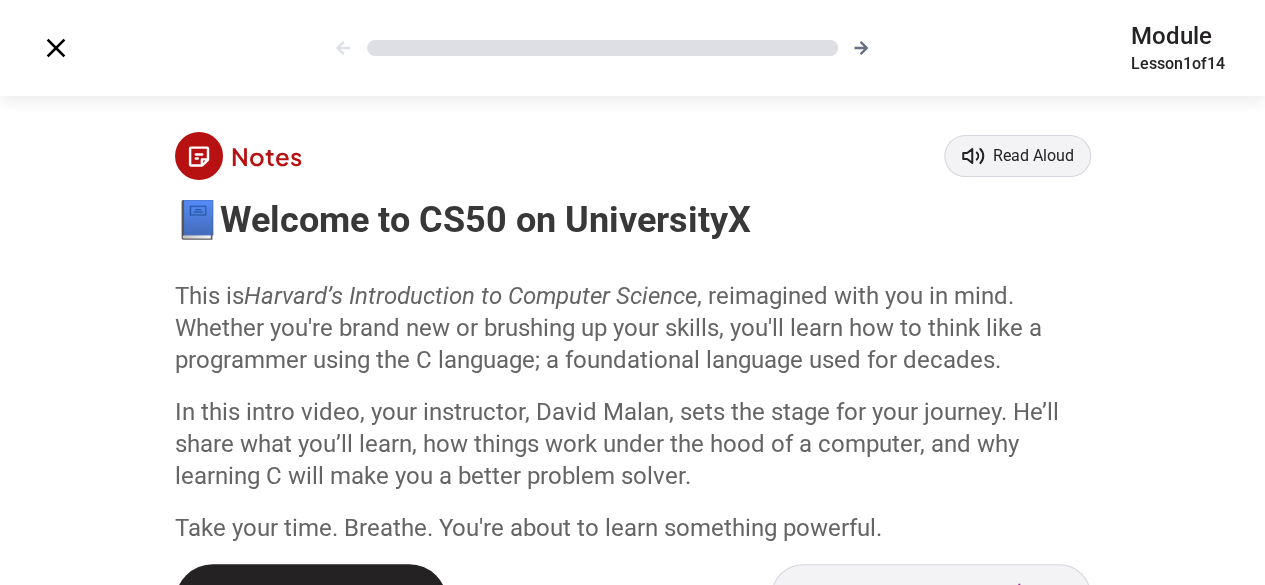 click on "Read Aloud" at bounding box center (1033, 156) 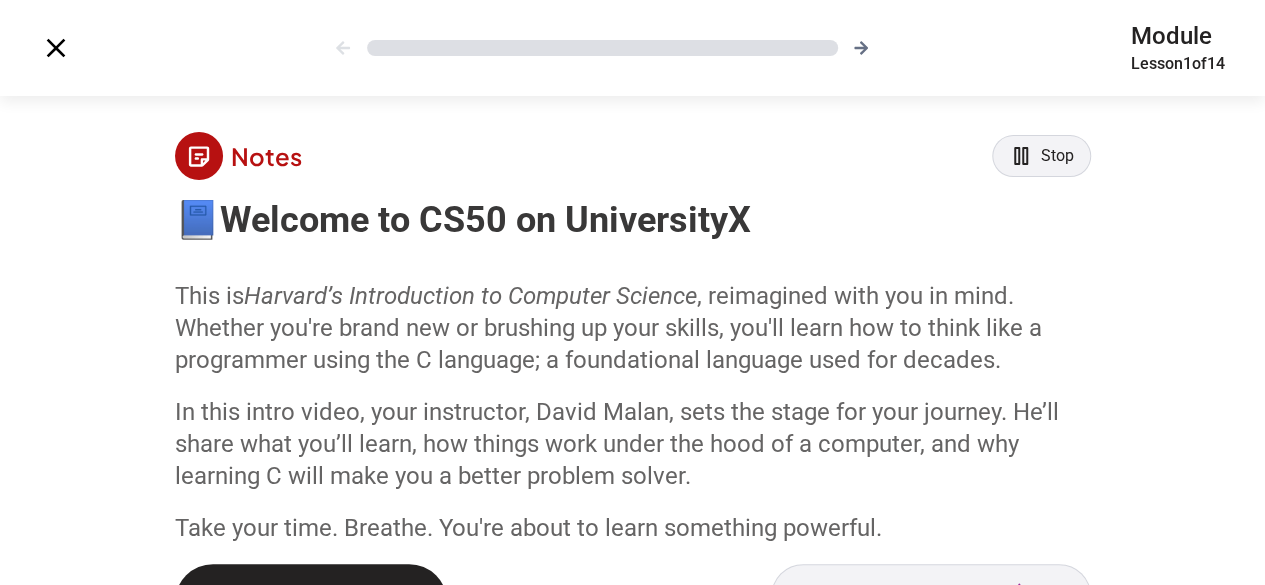 click on "Stop" at bounding box center (1057, 156) 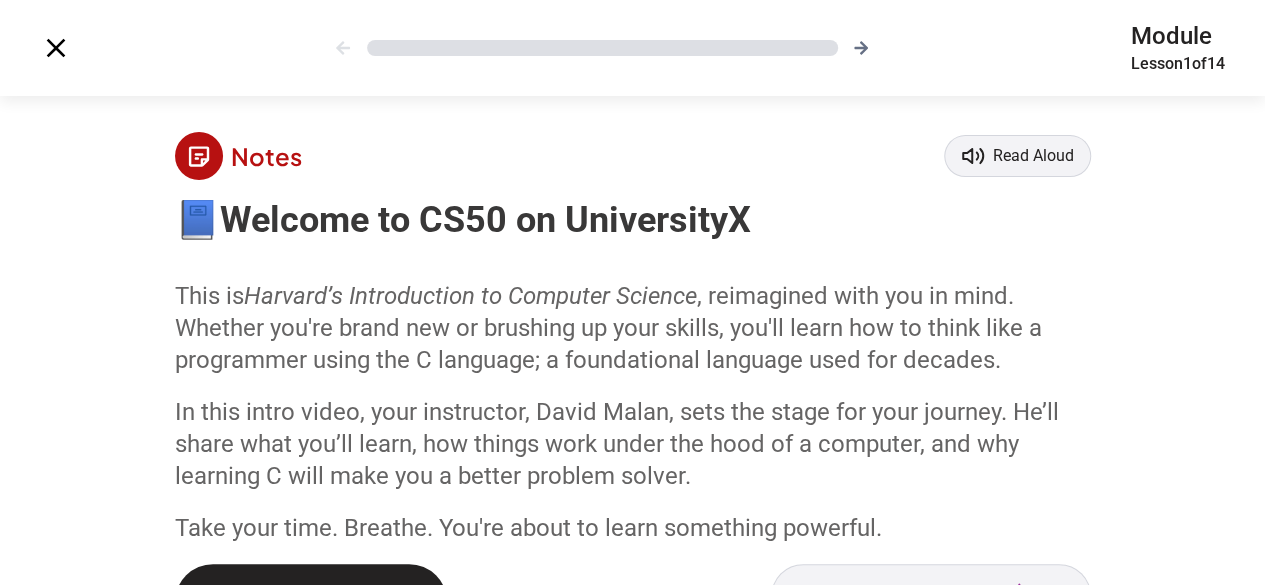 scroll, scrollTop: 86, scrollLeft: 0, axis: vertical 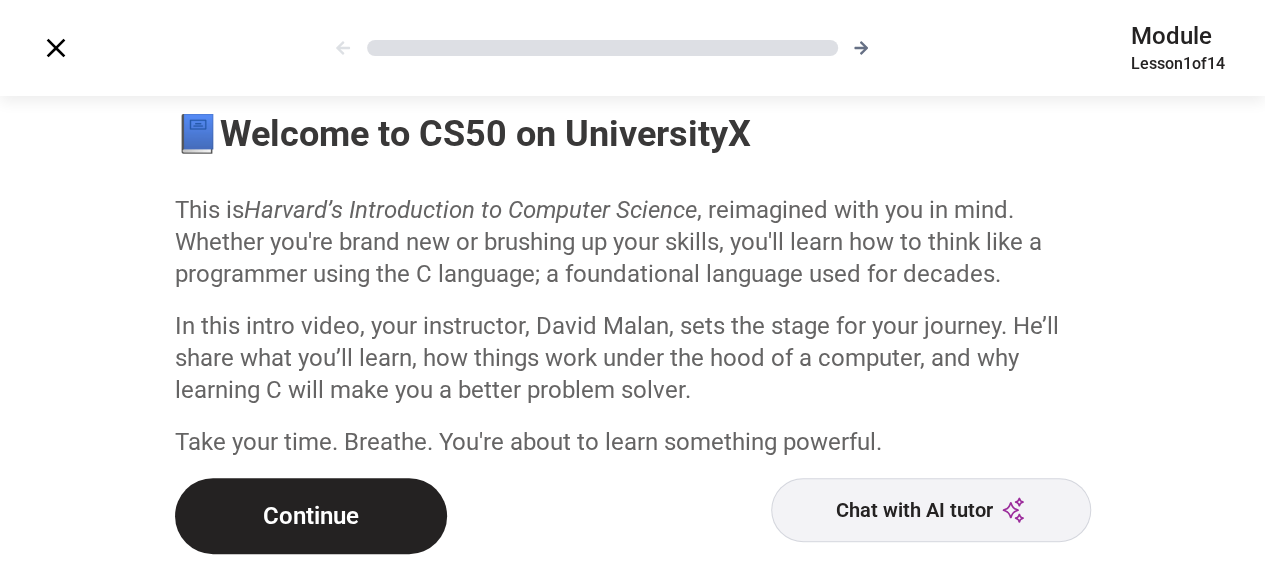 click on "Chat with AI tutor" at bounding box center [931, 510] 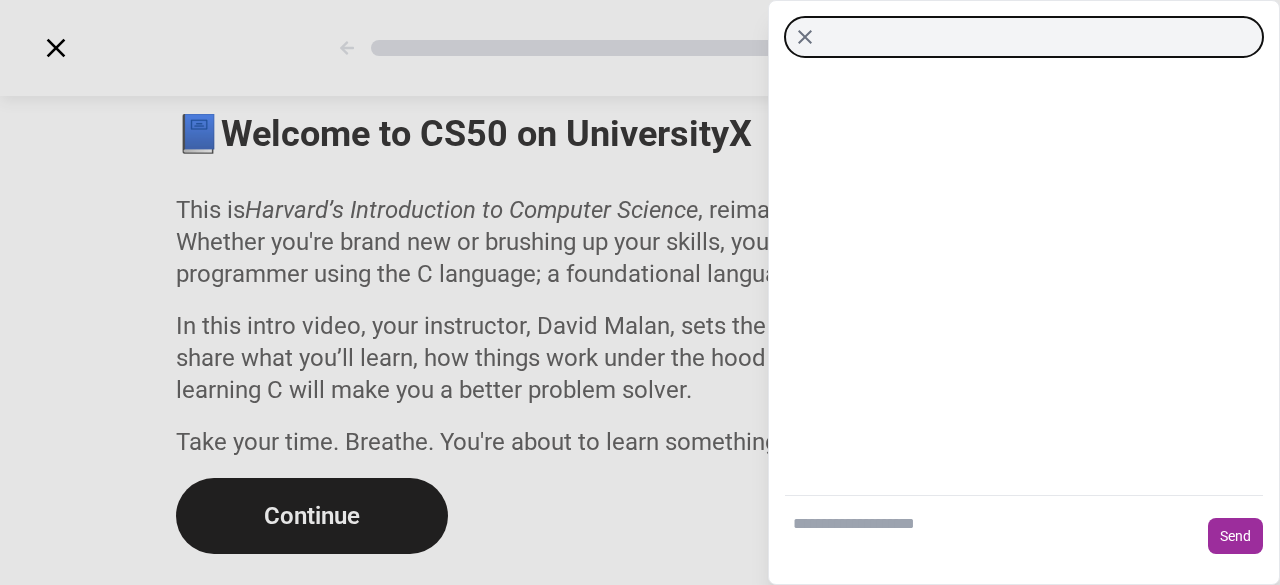 click 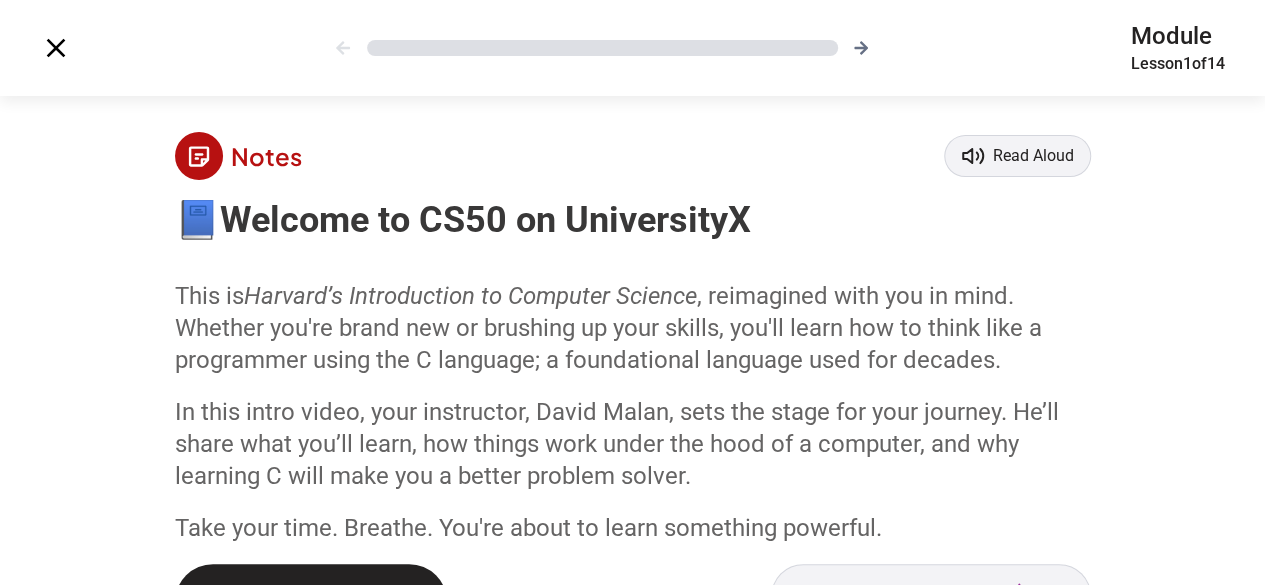 scroll, scrollTop: 86, scrollLeft: 0, axis: vertical 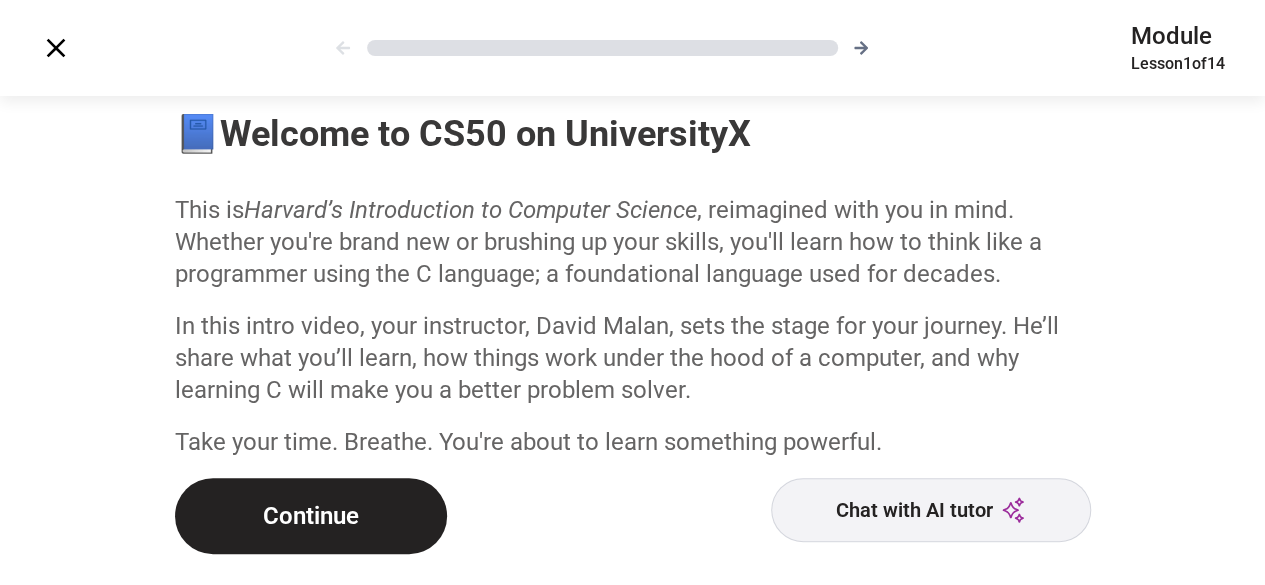 click on "Notes Read Aloud 📘  Welcome to CS50 on UniversityX This is  Harvard’s Introduction to Computer Science , reimagined with you in mind. Whether you're brand new or brushing up your skills, you'll learn how to think like a programmer using the C language; a foundational language used for decades. In this intro video, your instructor, David Malan, sets the stage for your journey. He’ll share what you’ll learn, how things work under the hood of a computer, and why learning C will make you a better problem solver. Take your time. Breathe. You're about to learn something powerful. Continue Chat with AI tutor" at bounding box center [633, 300] 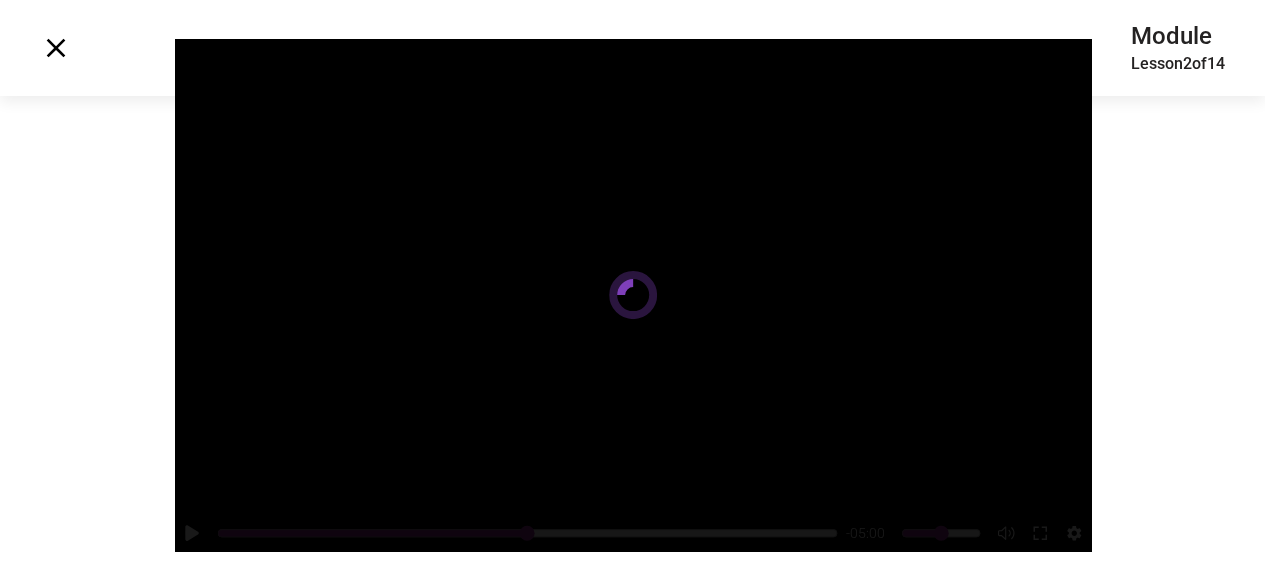 scroll, scrollTop: 179, scrollLeft: 0, axis: vertical 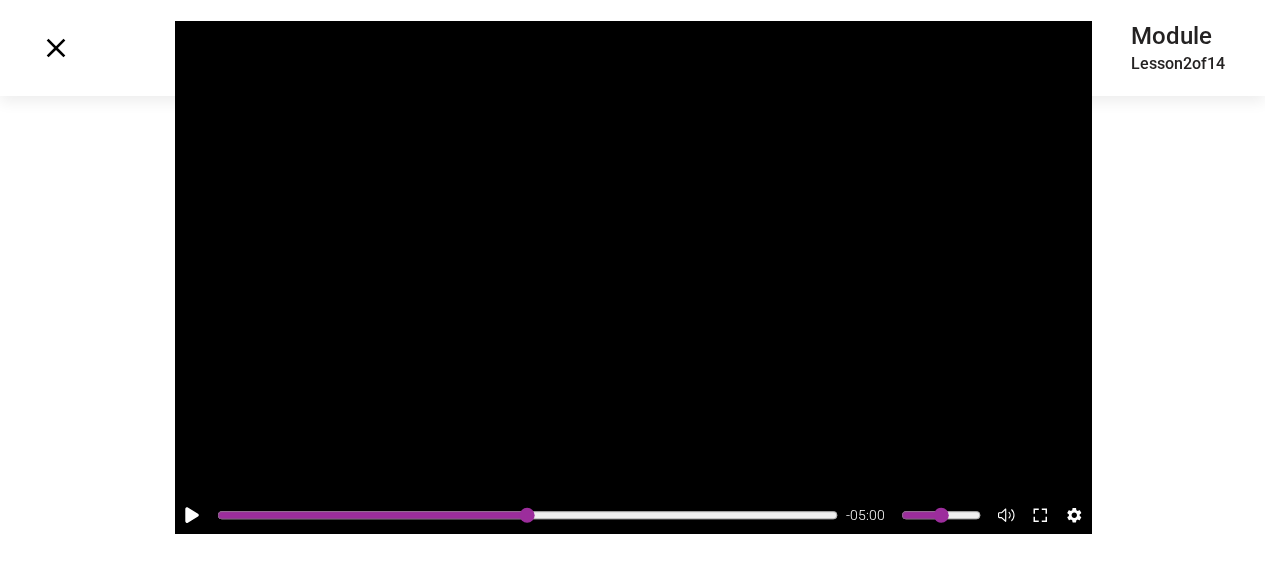 click on "Video - 05:00 Continue Chat with AI tutor" at bounding box center [632, 301] 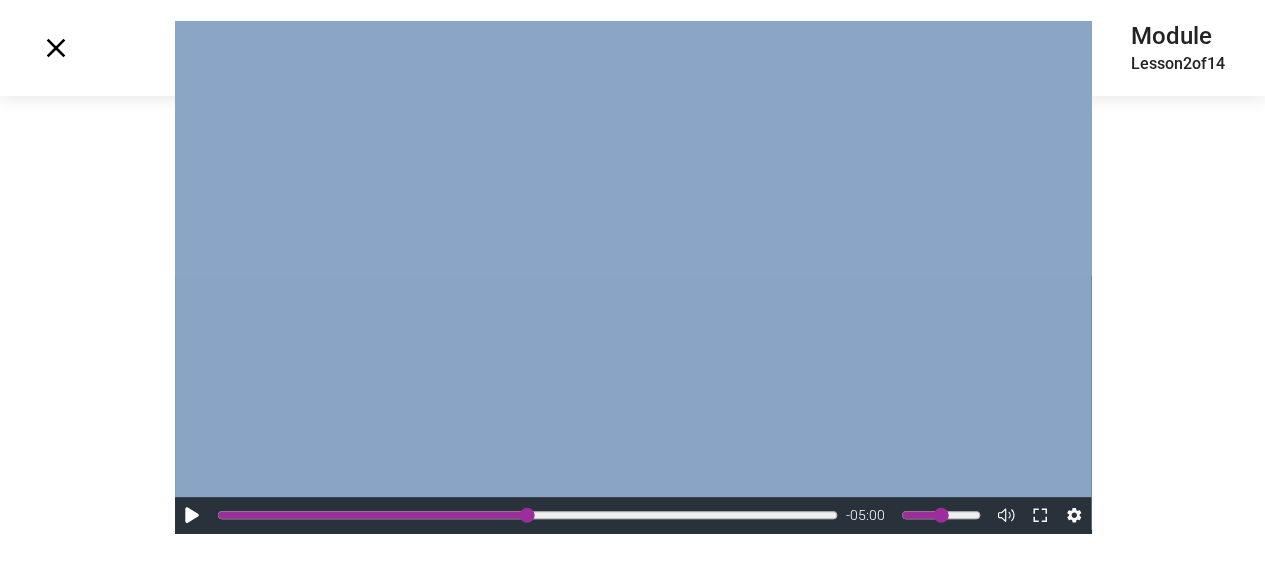 click on "Video - 05:00 Continue Chat with AI tutor" at bounding box center [632, 301] 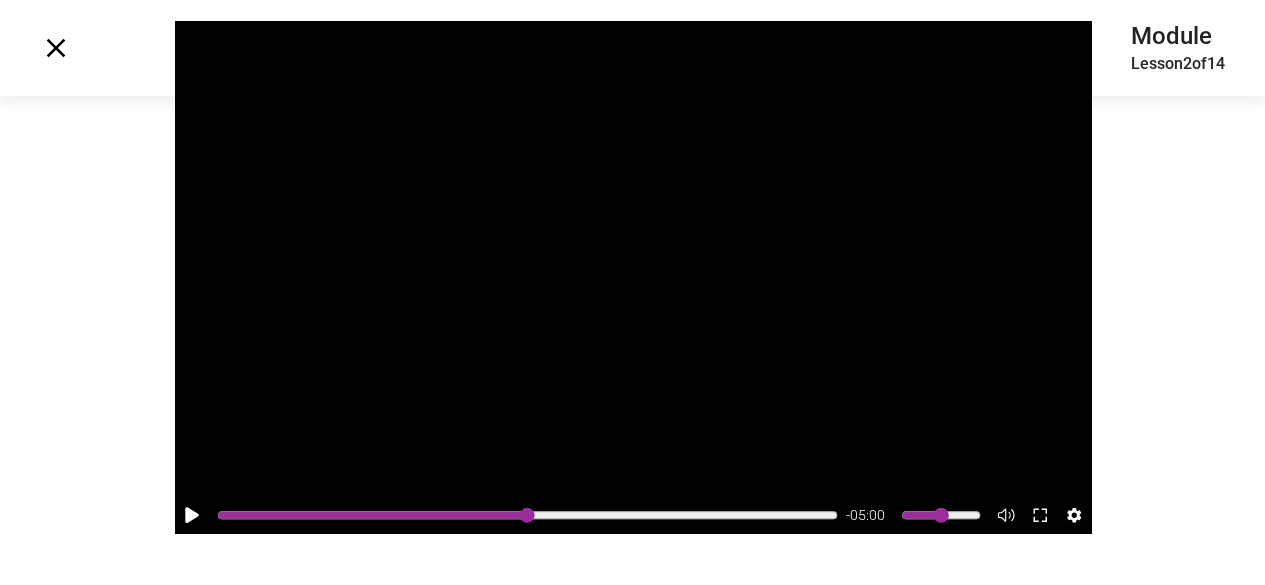 click on "Video - 05:00 Continue Chat with AI tutor" at bounding box center [632, 301] 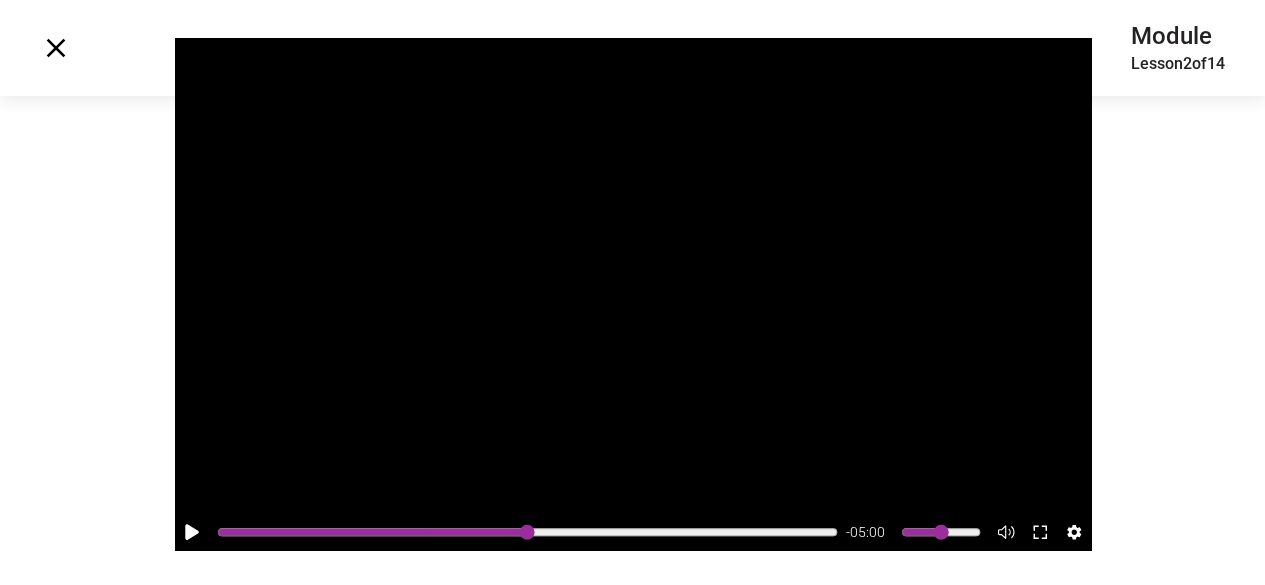 scroll, scrollTop: 274, scrollLeft: 0, axis: vertical 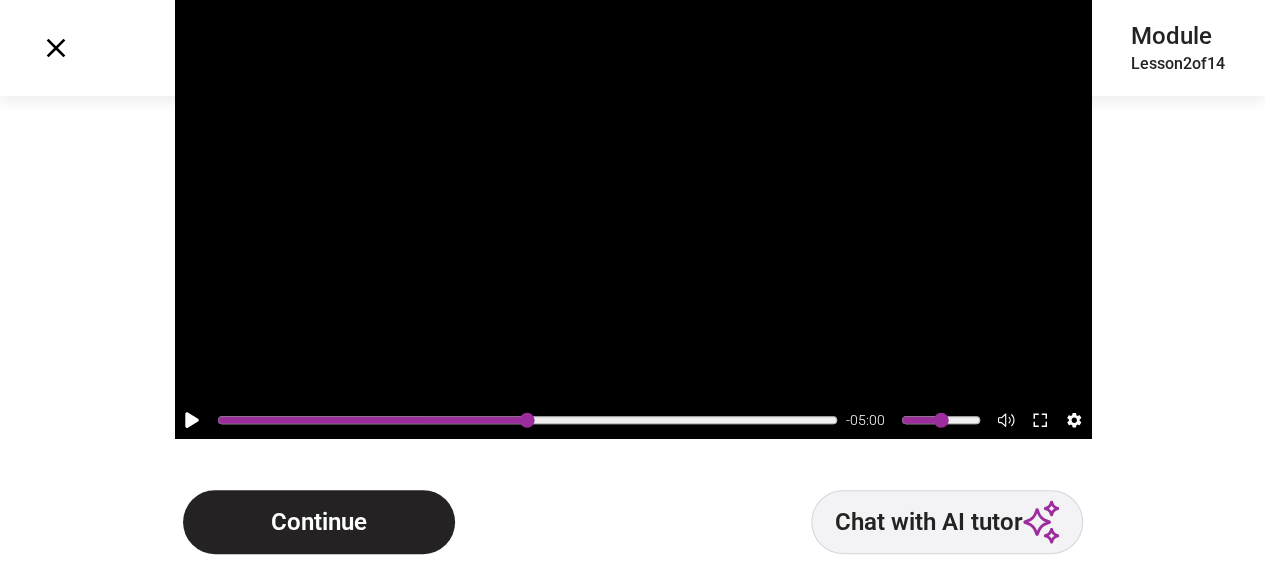 click 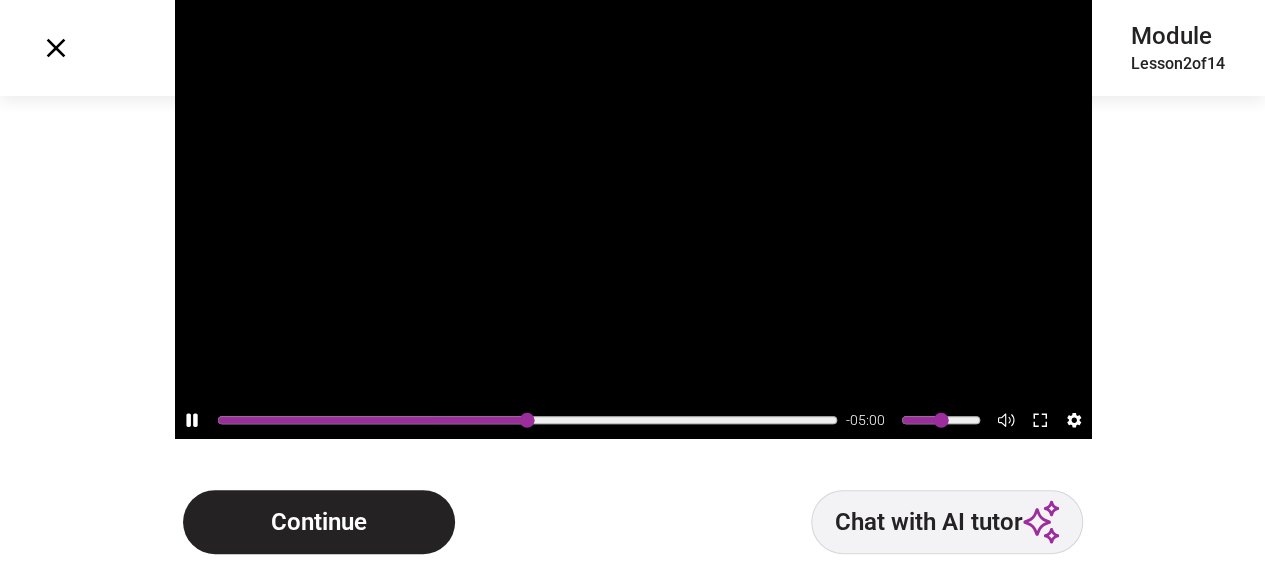 click 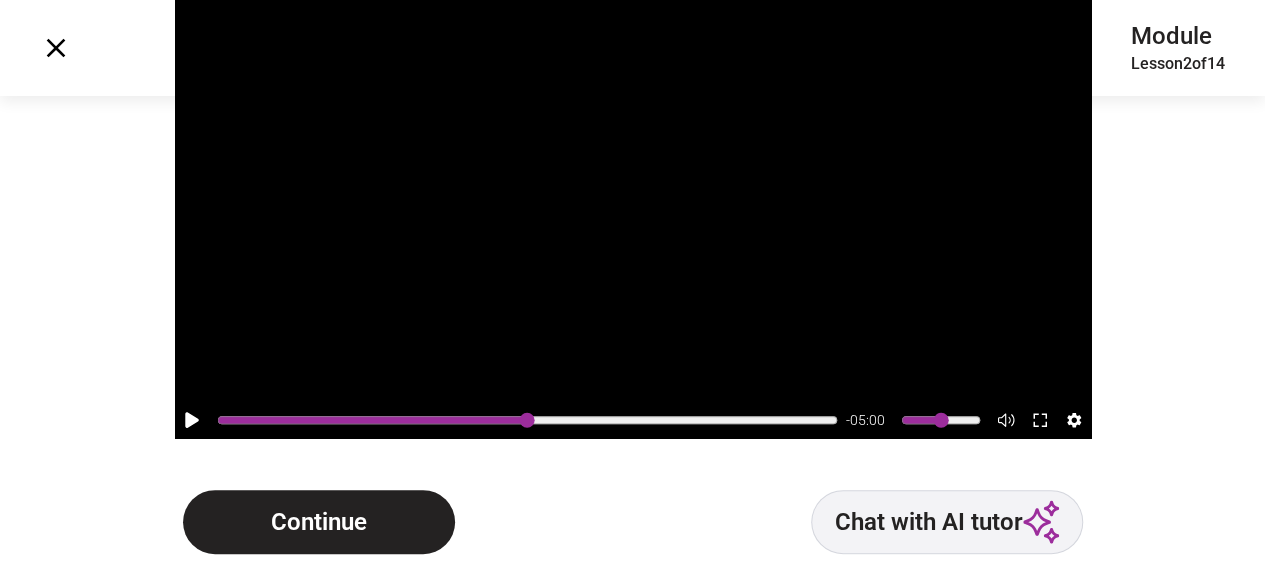 click 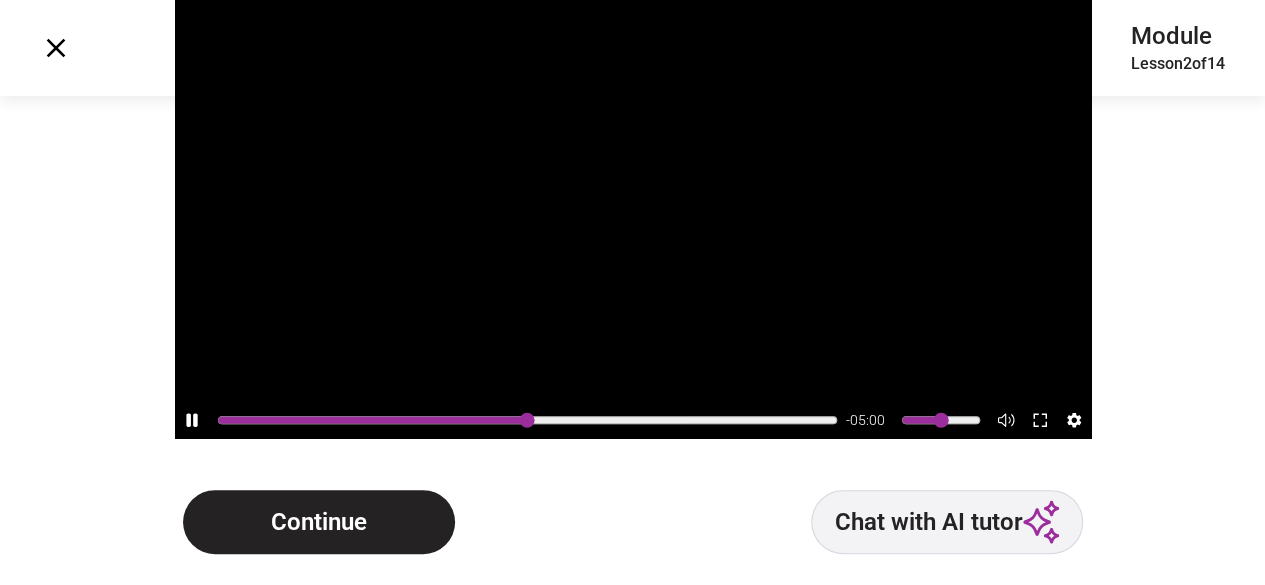 type on "***" 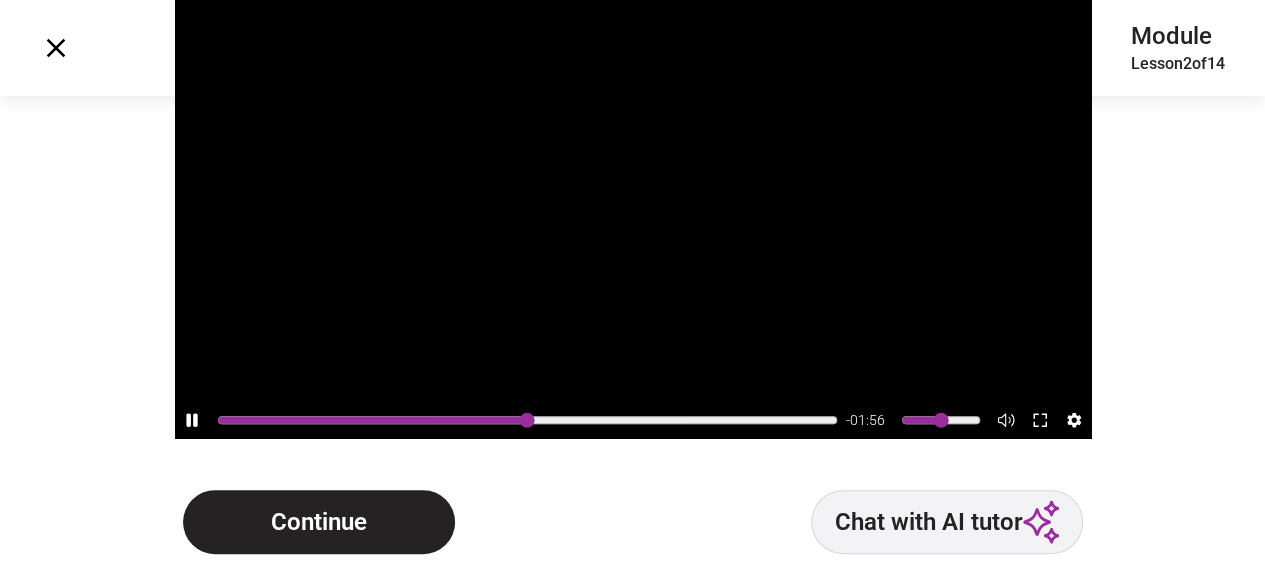 click on "Video - 01:56 Continue Chat with AI tutor" at bounding box center [632, 206] 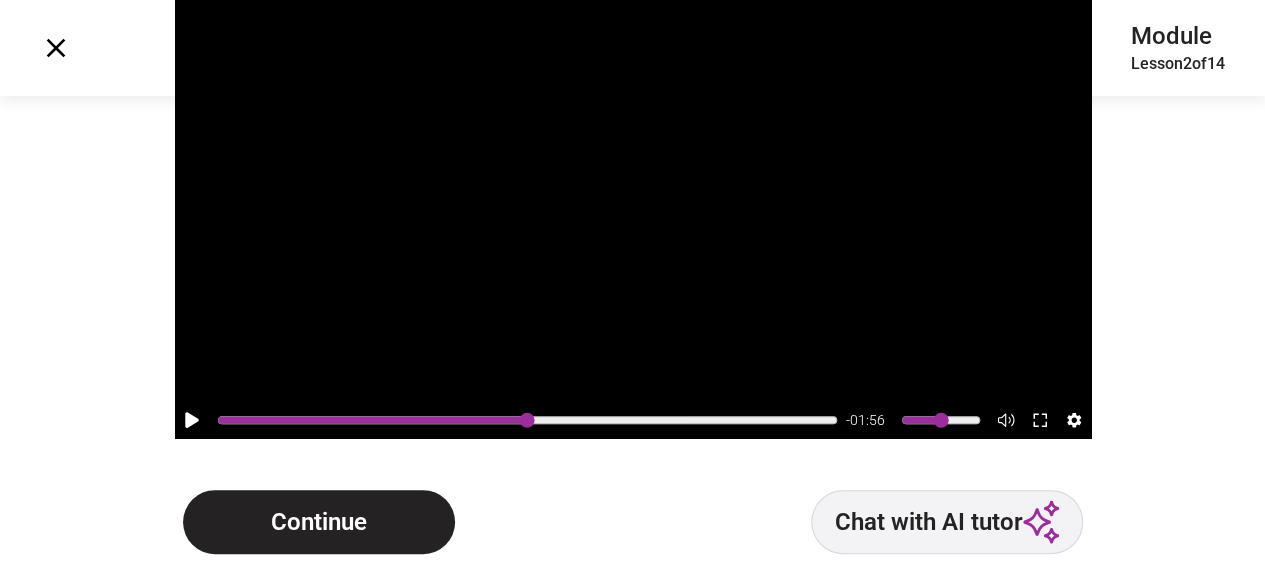 click on "Video - 01:56 Continue Chat with AI tutor" at bounding box center [632, 206] 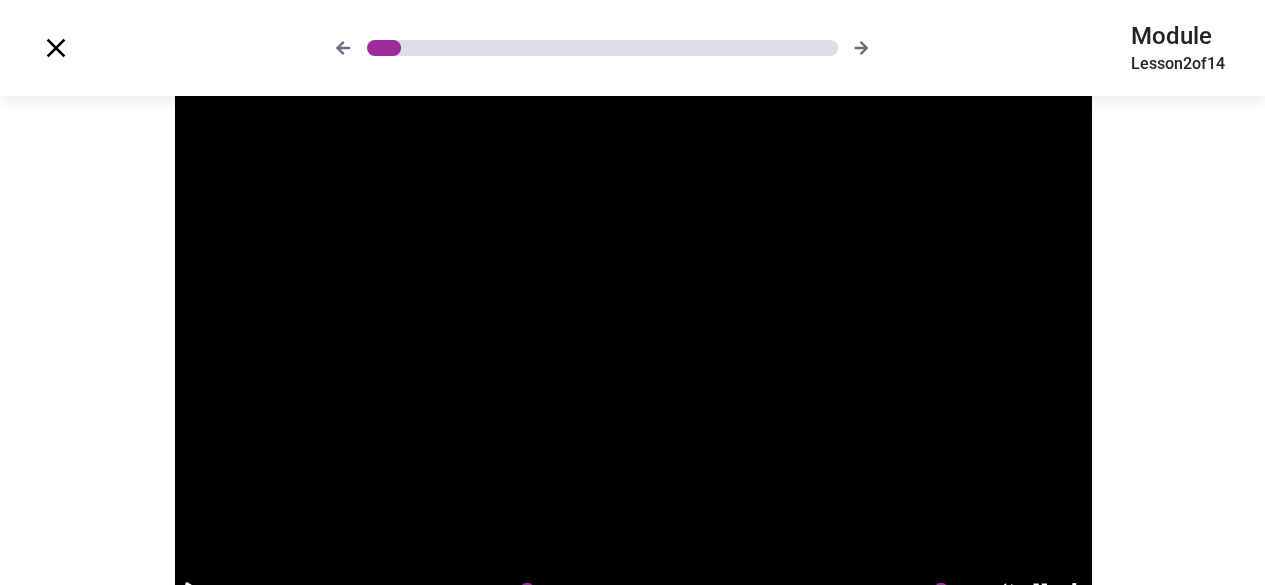 scroll, scrollTop: 274, scrollLeft: 0, axis: vertical 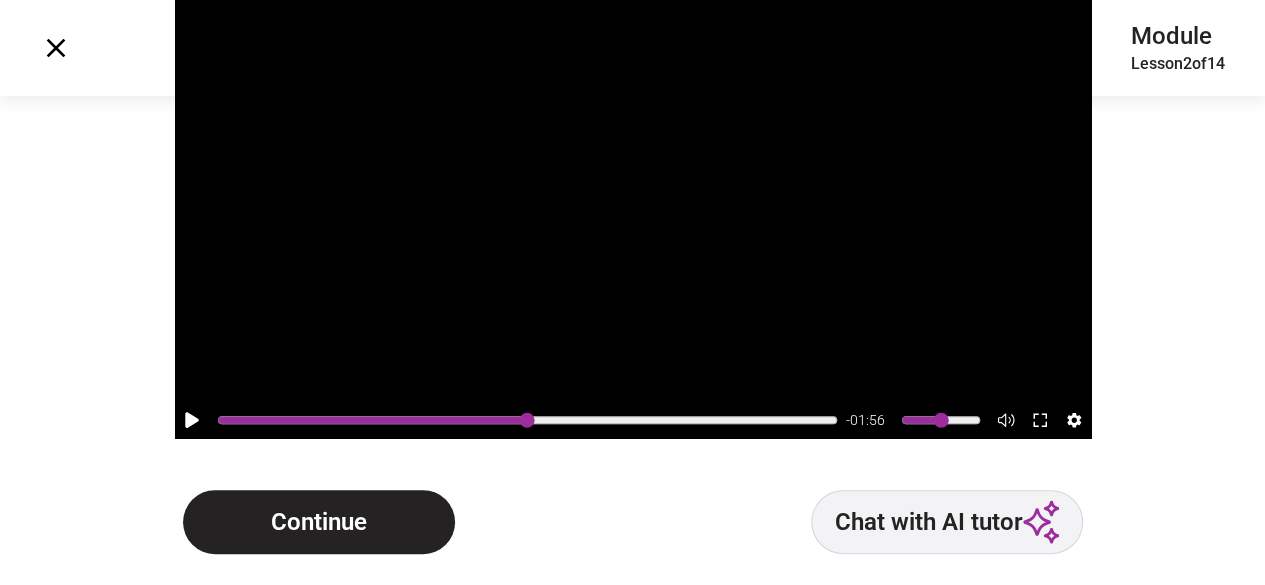 click on "Continue" at bounding box center [319, 522] 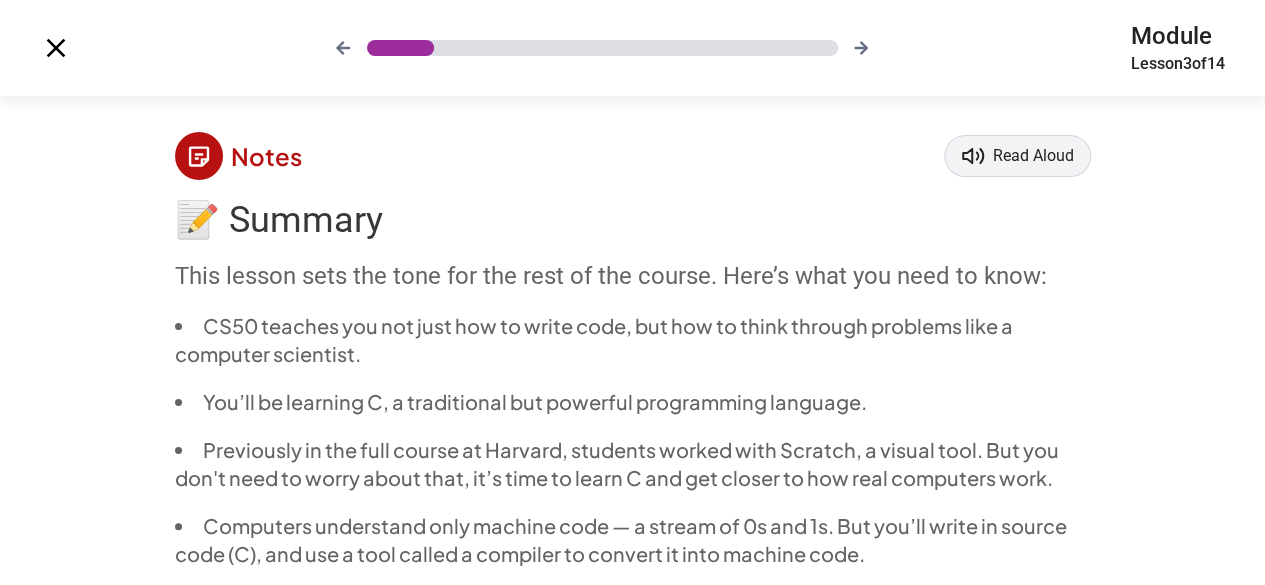 scroll, scrollTop: 518, scrollLeft: 0, axis: vertical 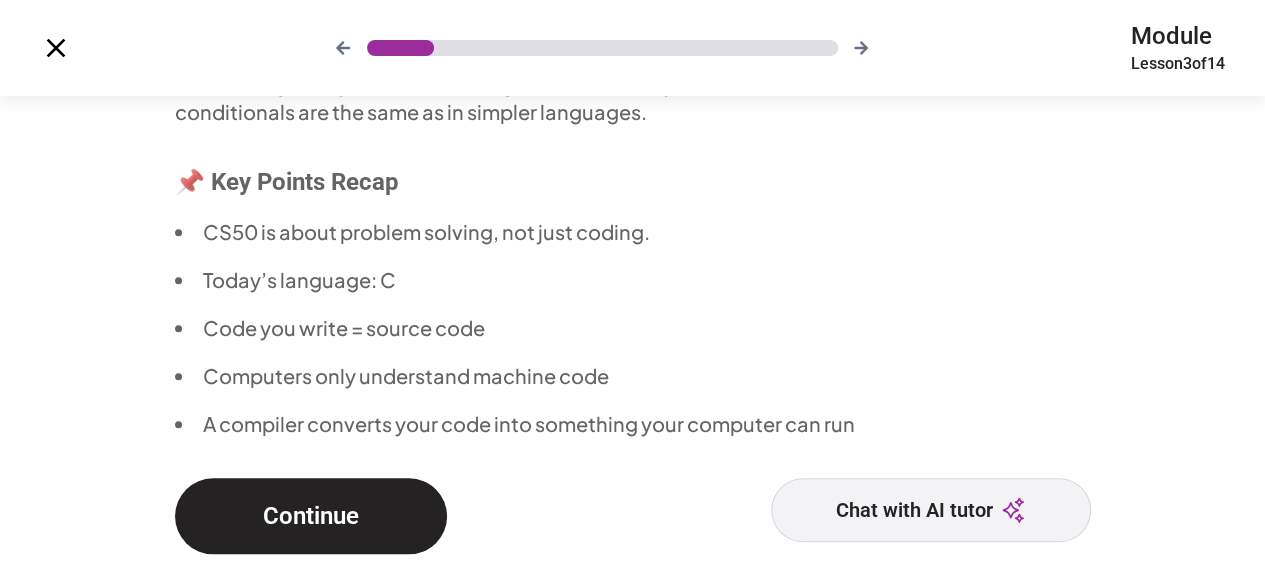 click on "Continue" at bounding box center [311, 516] 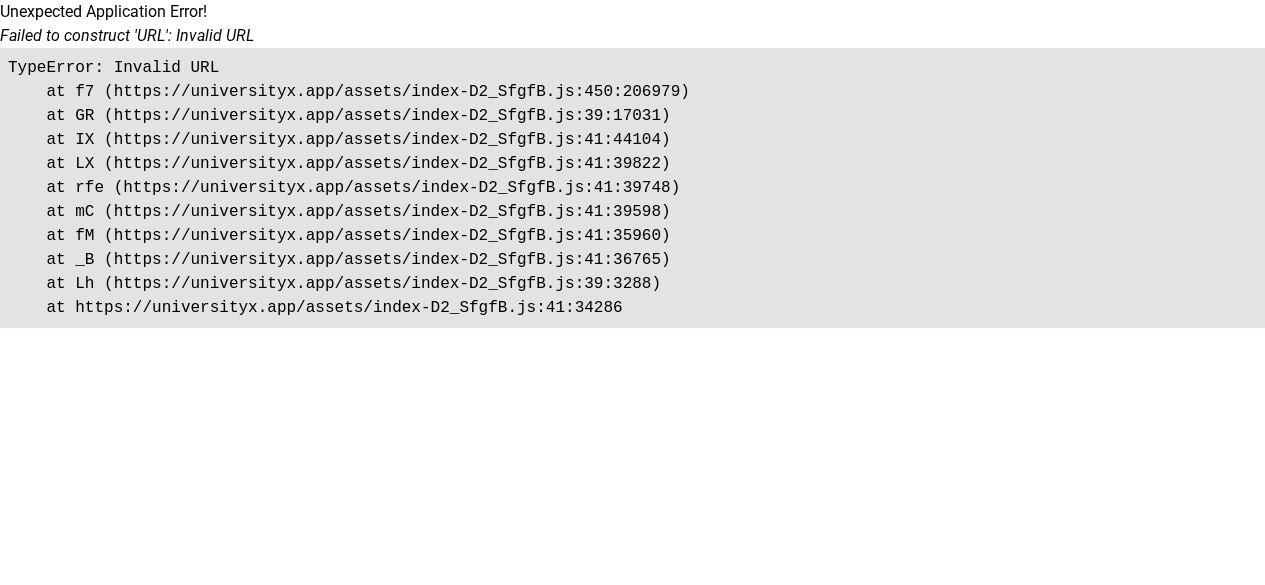 scroll, scrollTop: 0, scrollLeft: 0, axis: both 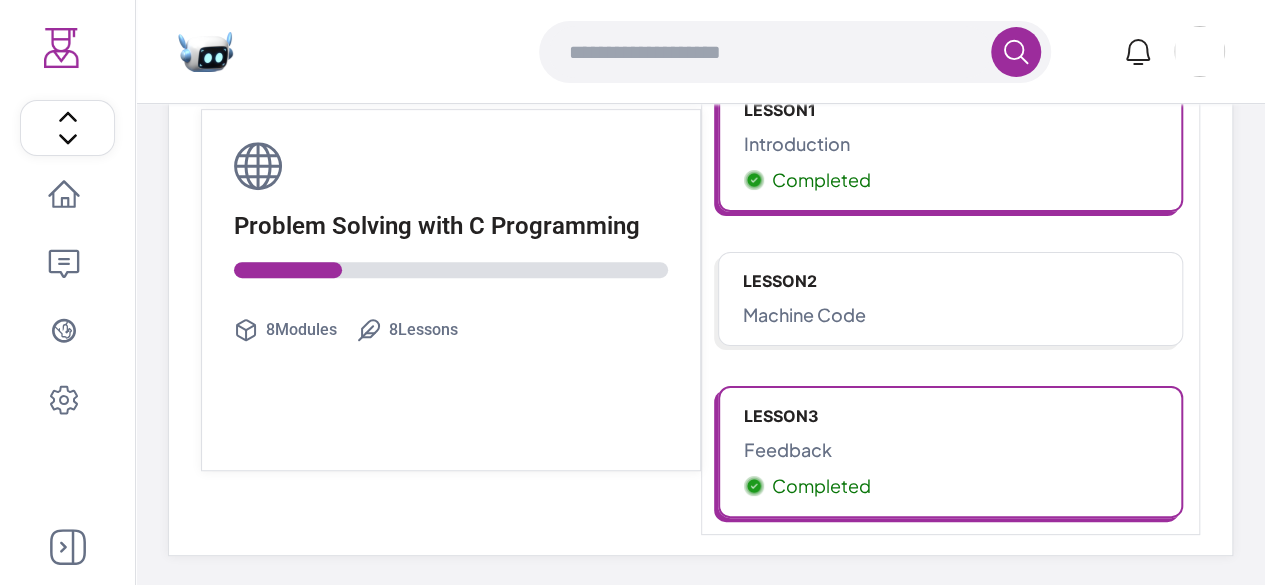click on "Lesson  3 Feedback Completed" at bounding box center (951, 452) 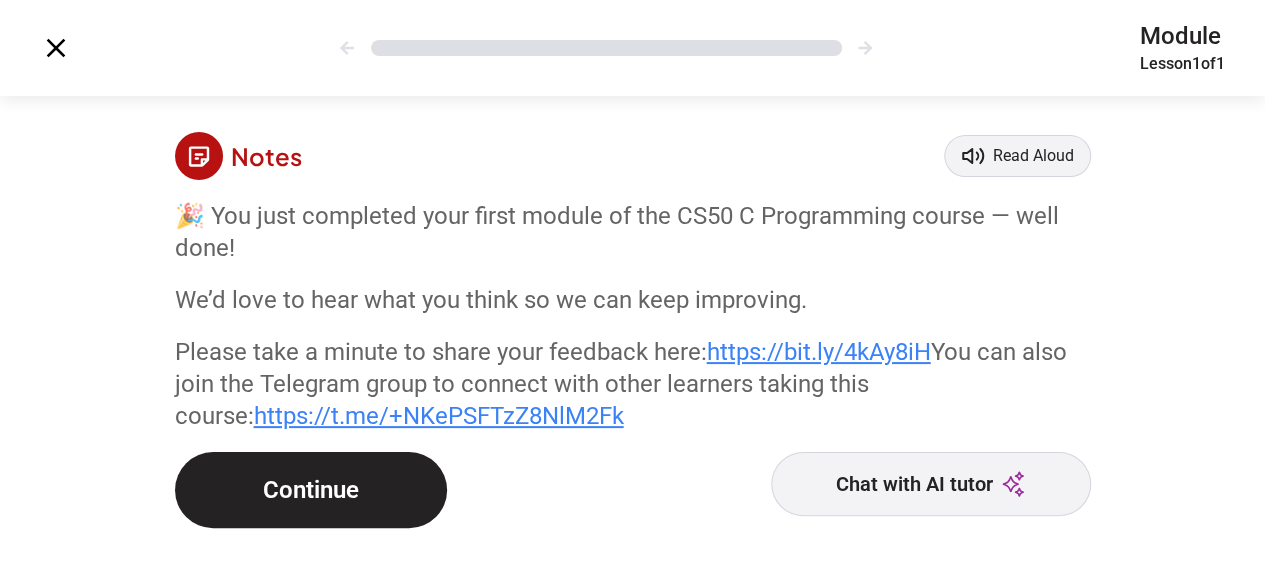 click 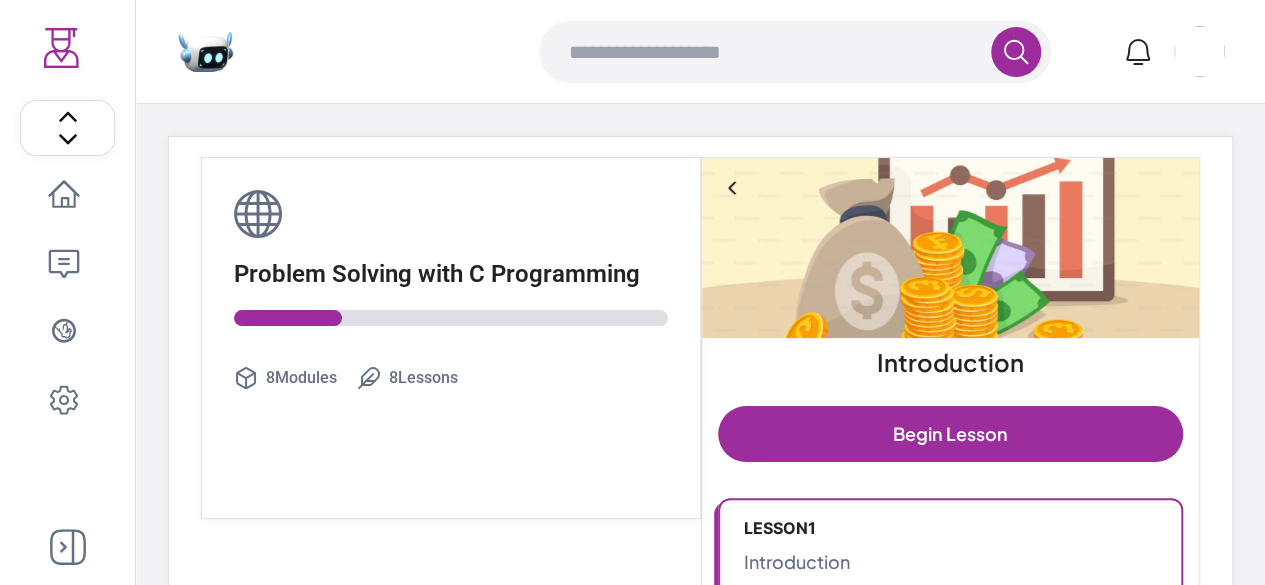 scroll, scrollTop: 418, scrollLeft: 0, axis: vertical 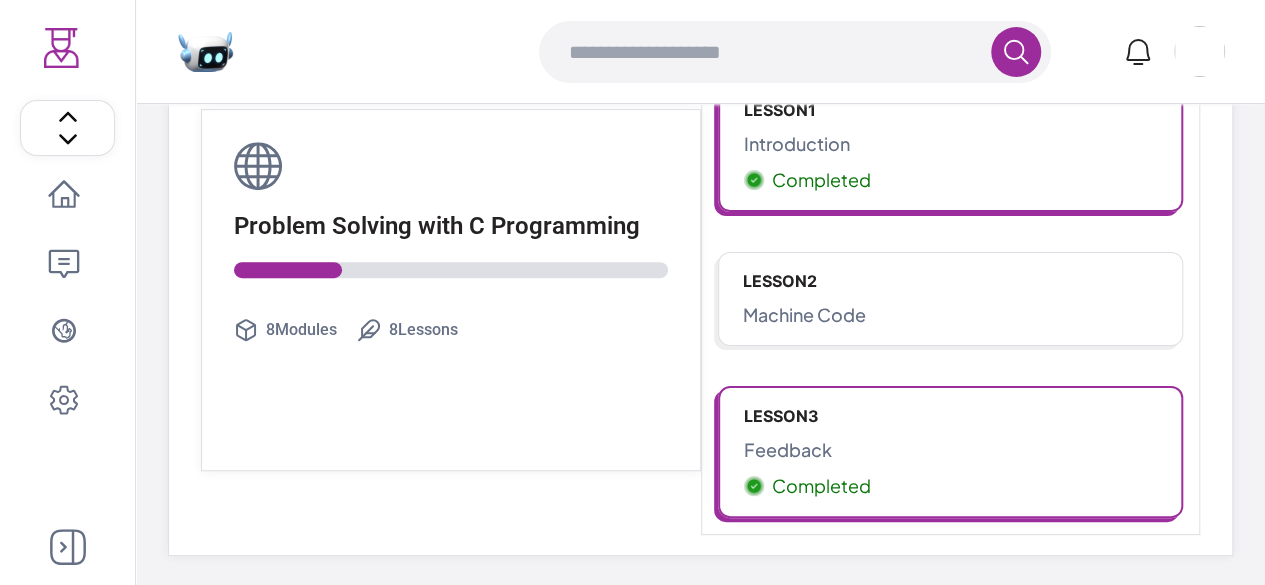 click on "Lesson  2" at bounding box center (951, 281) 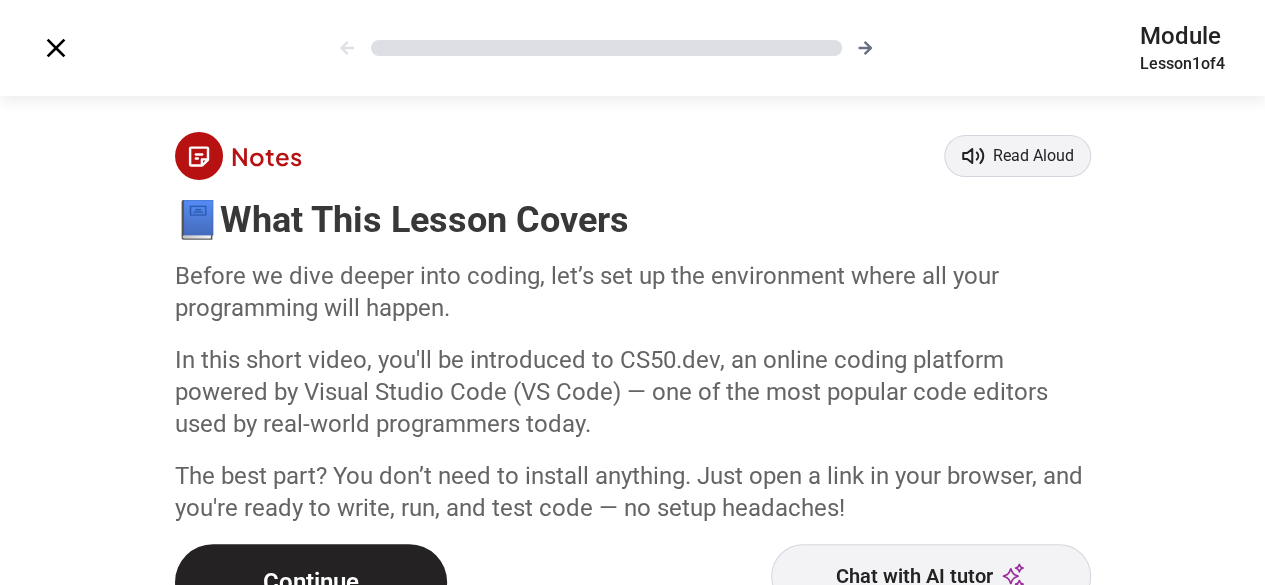 scroll, scrollTop: 66, scrollLeft: 0, axis: vertical 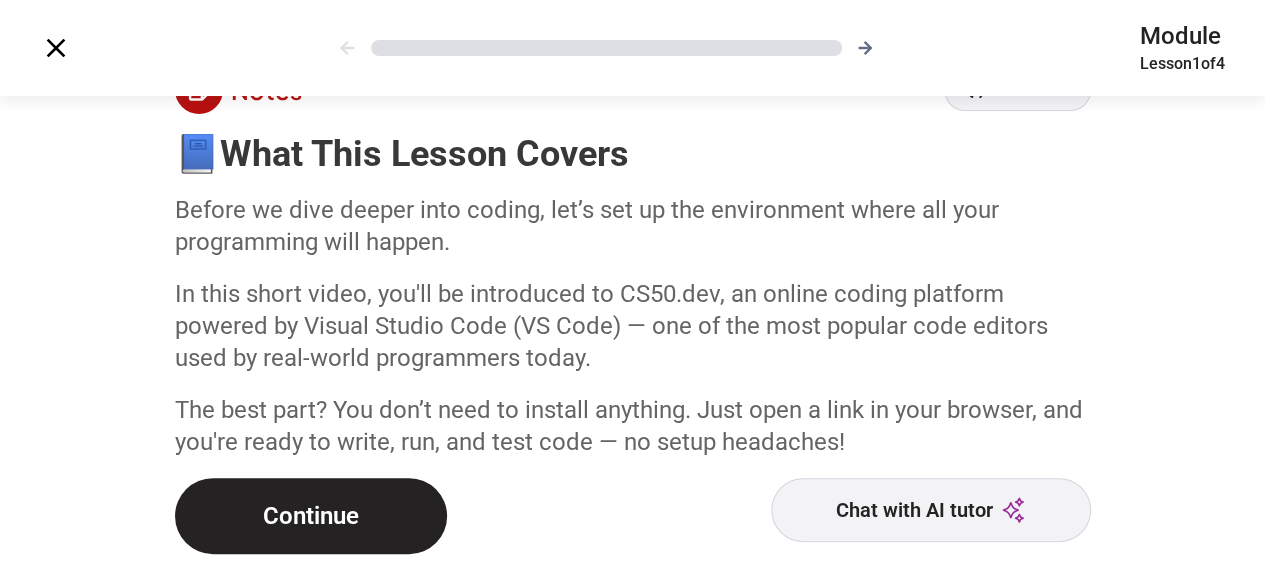 click on "Continue" at bounding box center (311, 516) 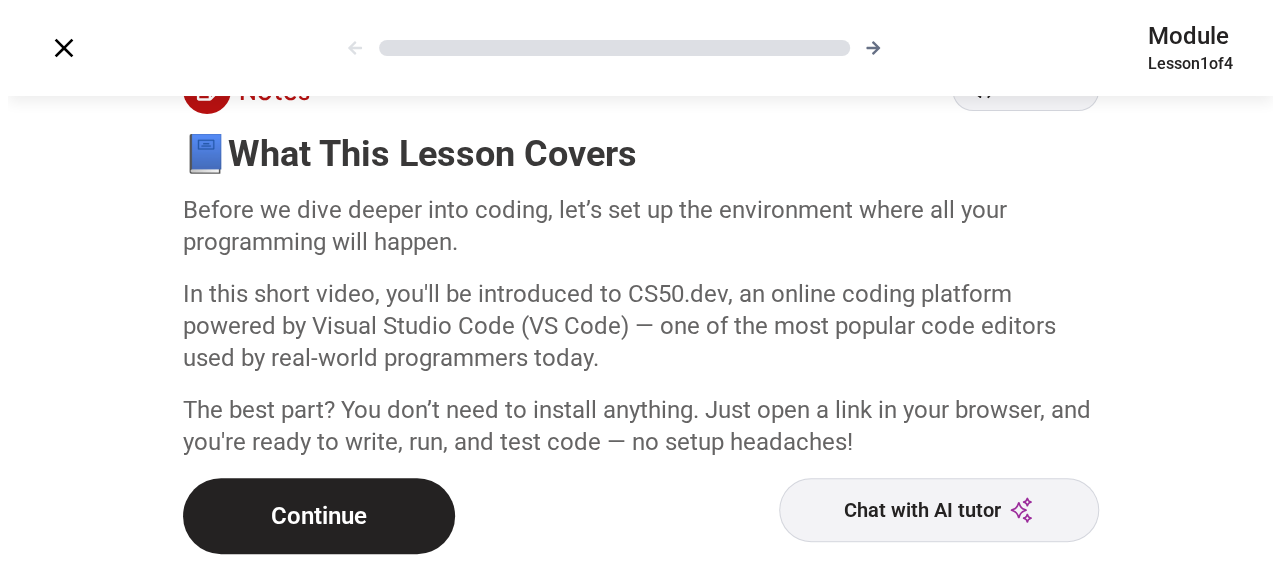 scroll, scrollTop: 0, scrollLeft: 0, axis: both 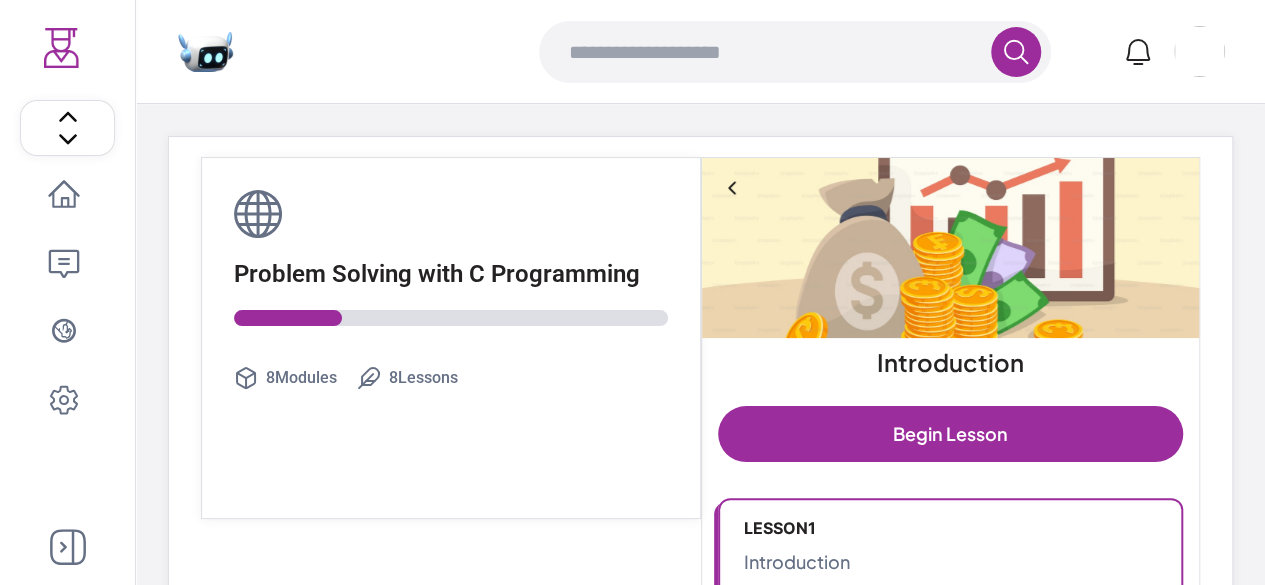 click 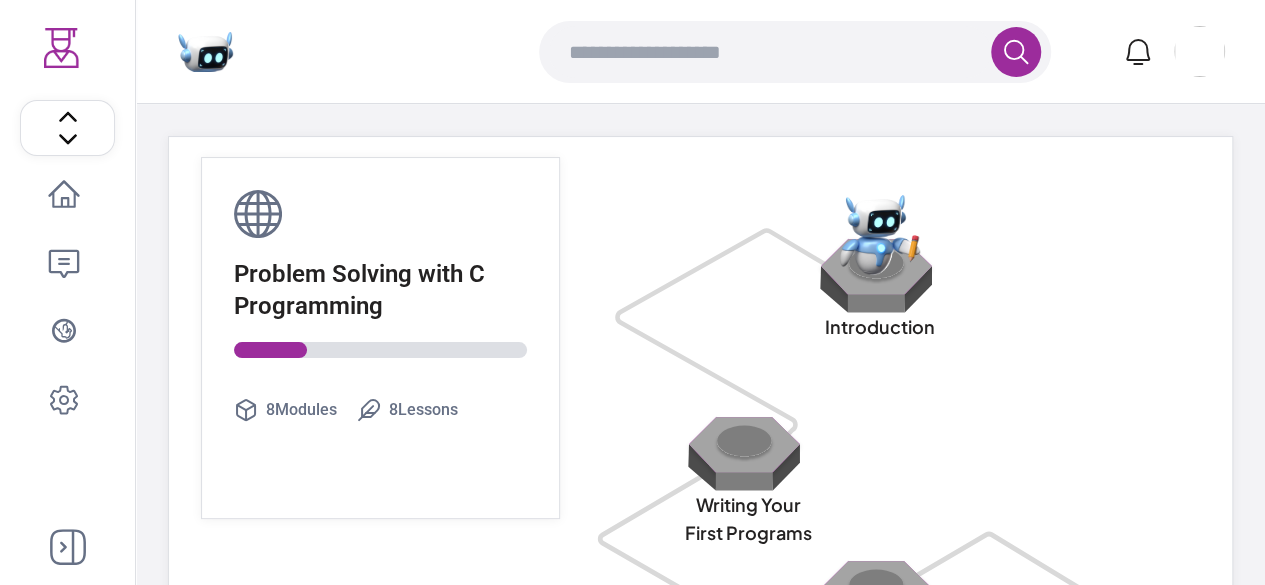 click 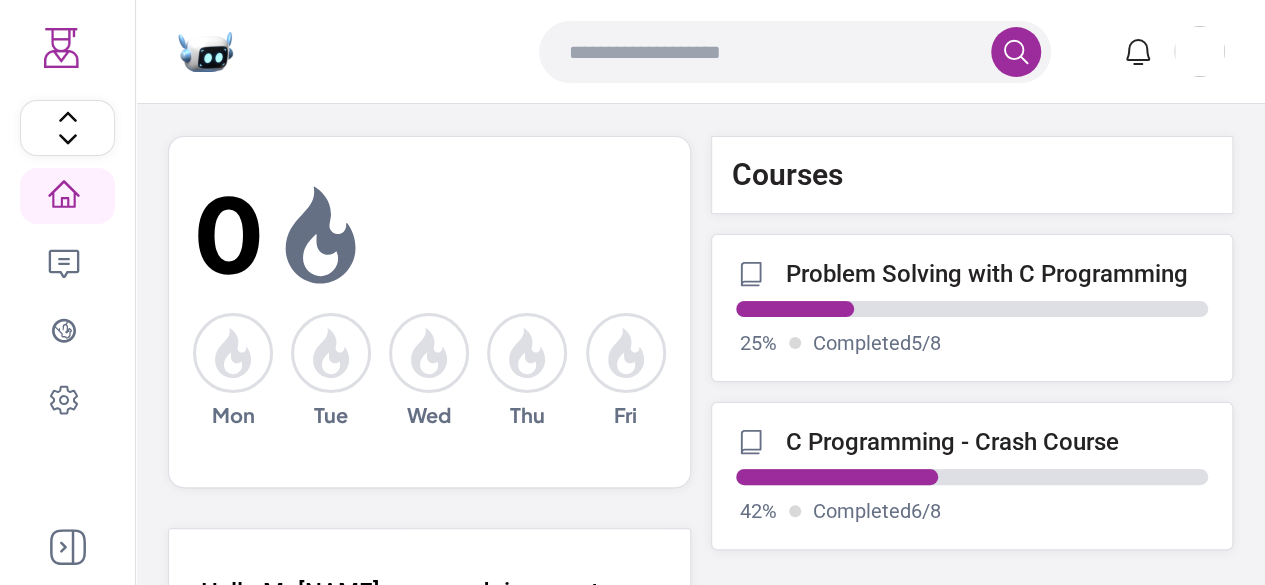 click on "C Programming - Crash Course" at bounding box center [952, 442] 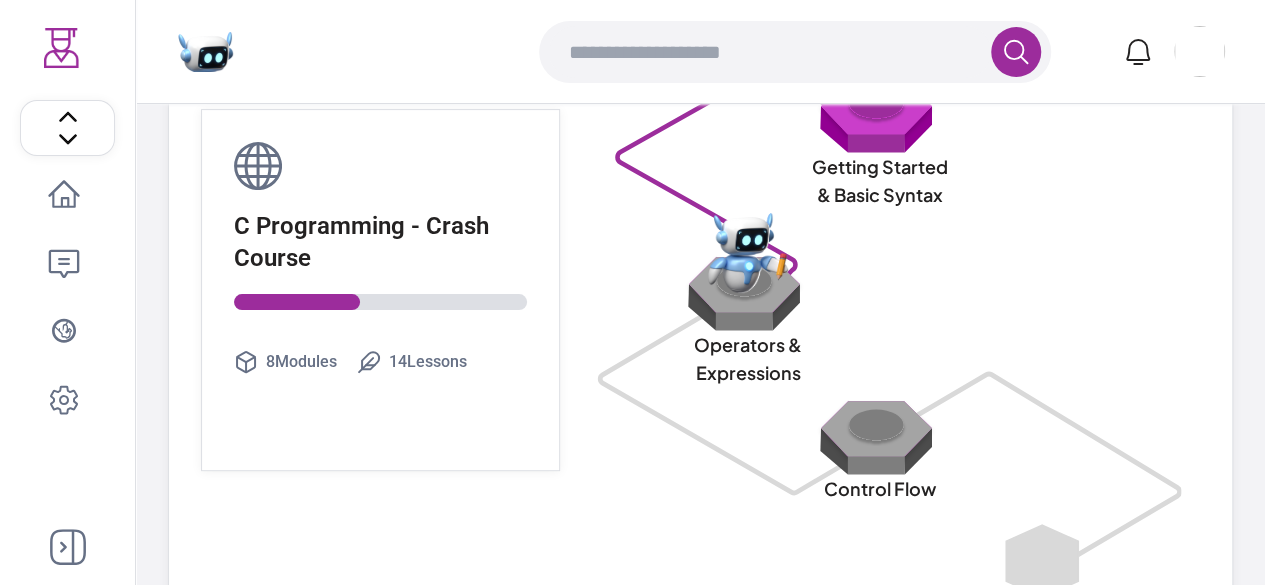 scroll, scrollTop: 0, scrollLeft: 0, axis: both 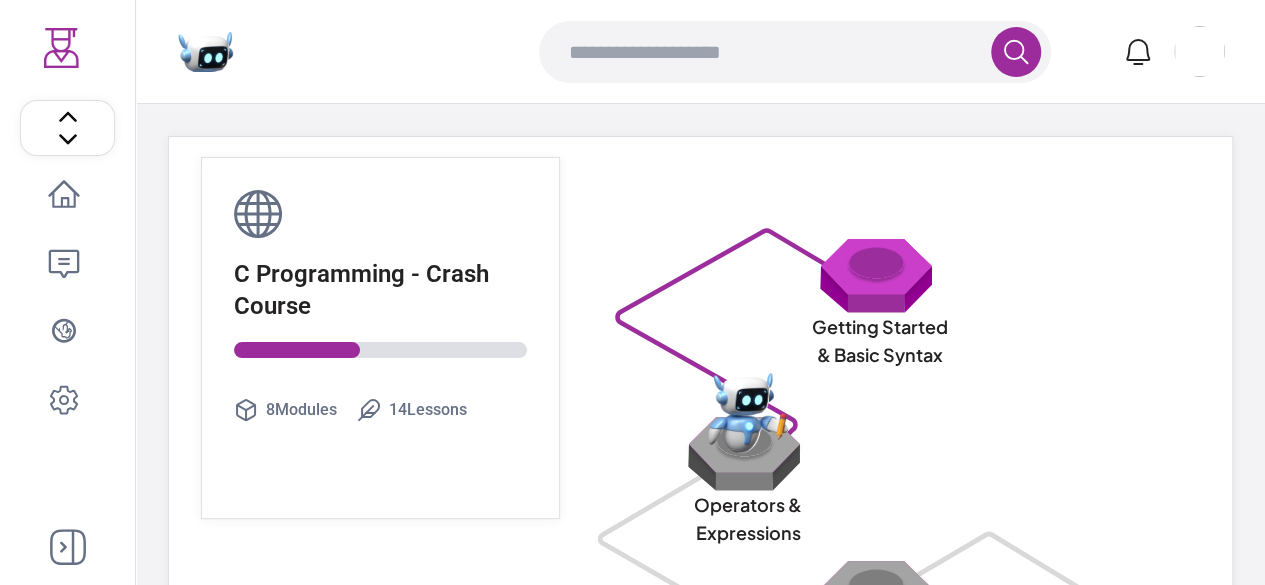 click at bounding box center (880, 275) 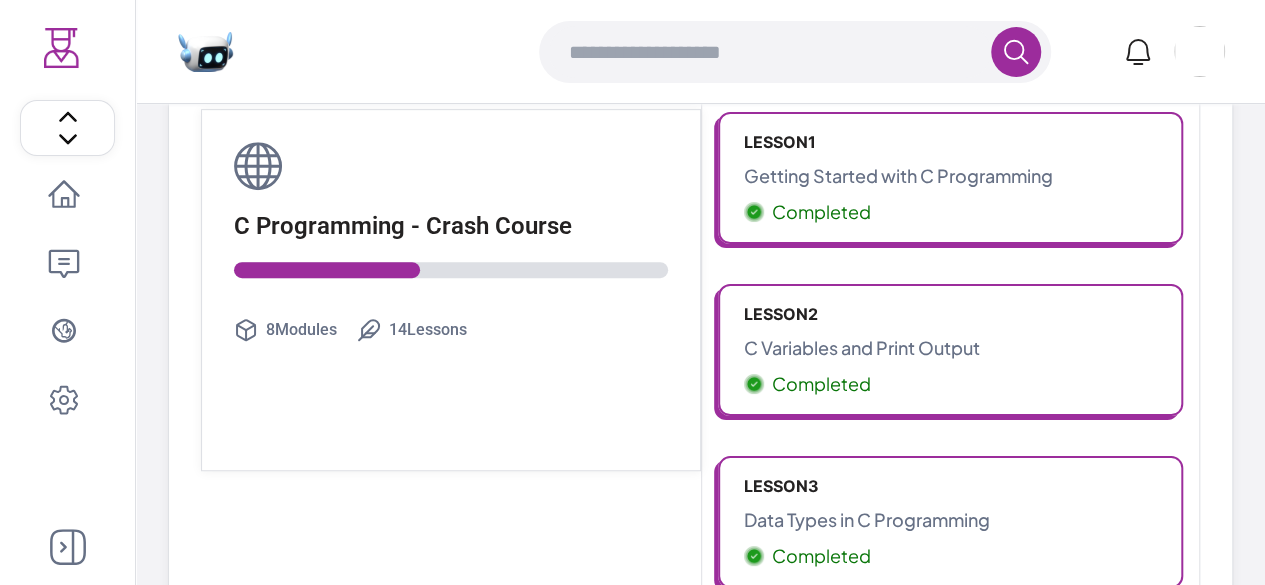 scroll, scrollTop: 388, scrollLeft: 0, axis: vertical 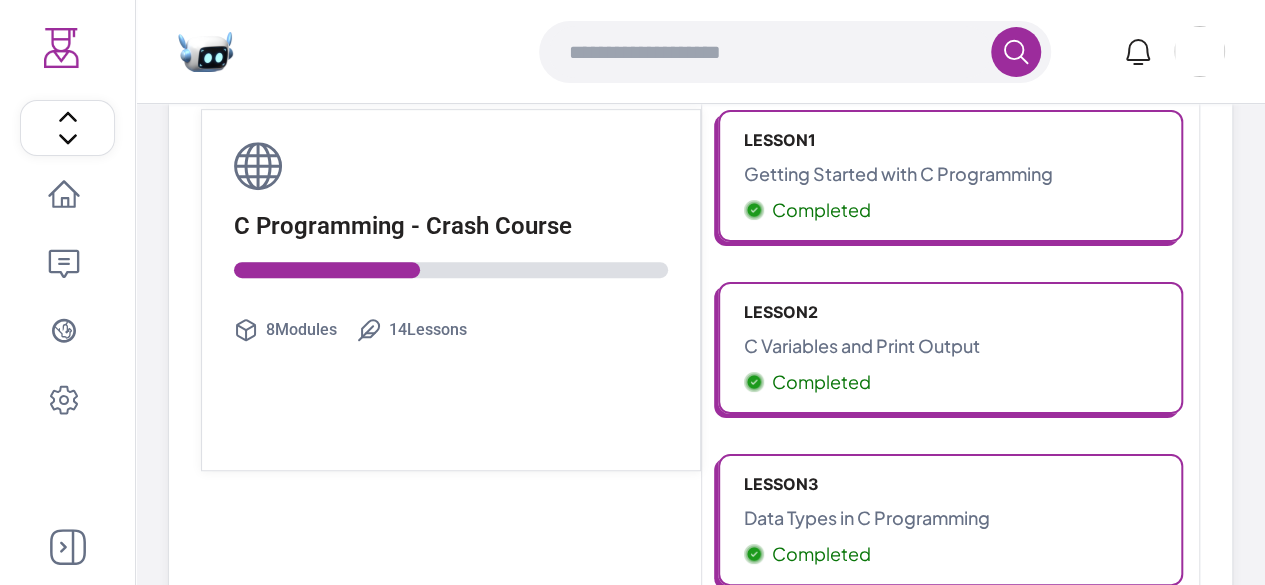 click on "Getting Started with C Programming" at bounding box center [951, 174] 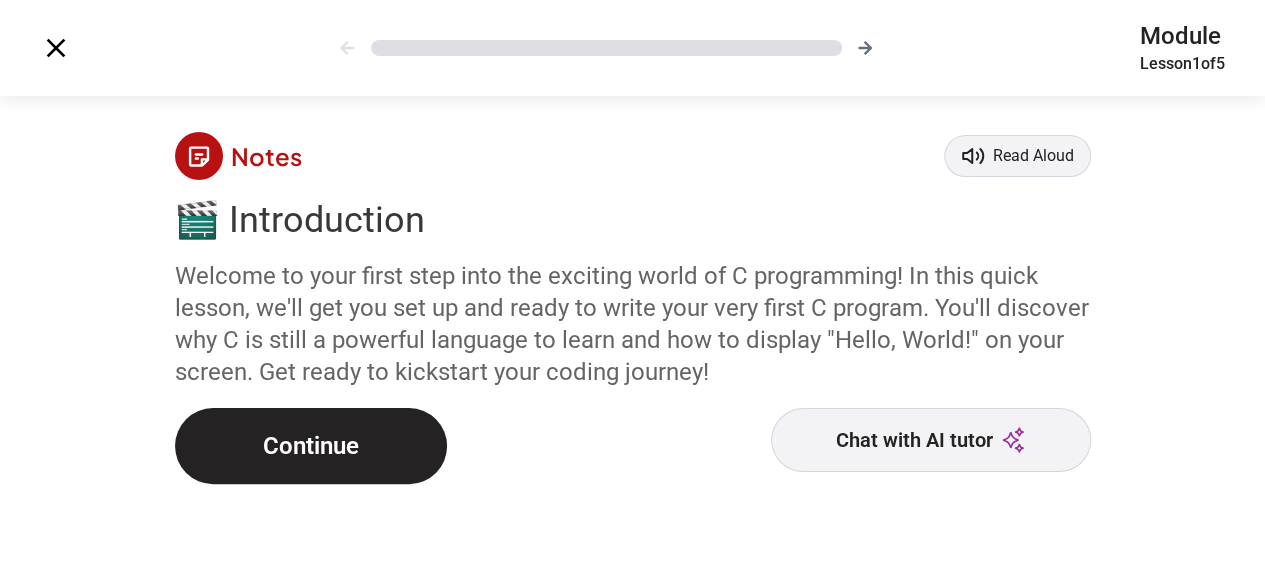click on "Continue" at bounding box center (311, 446) 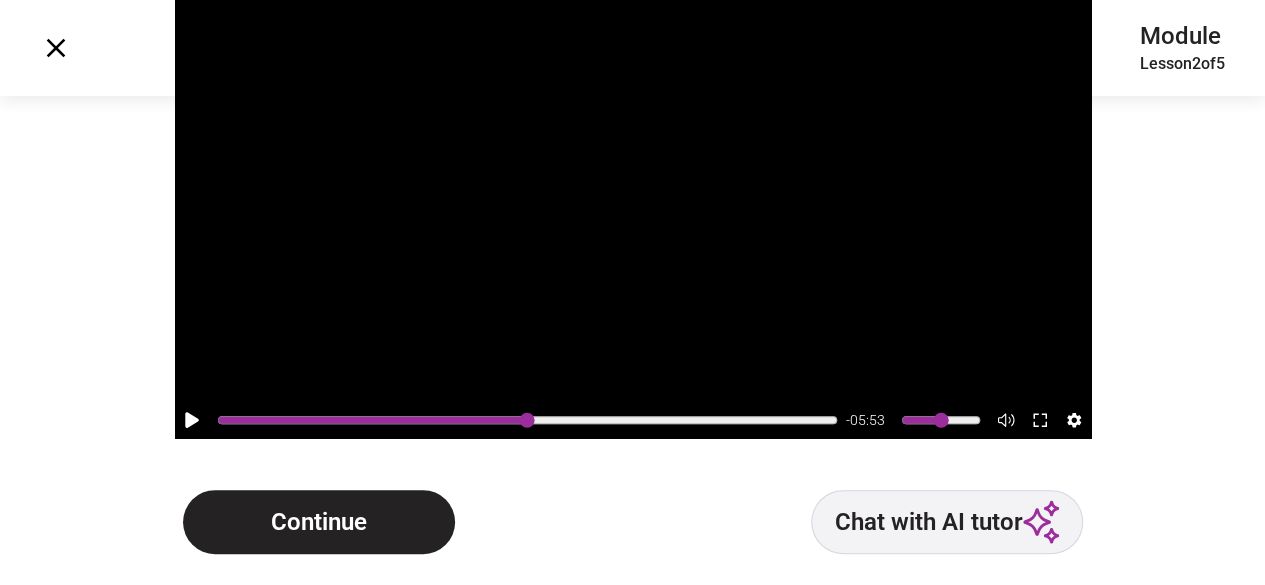 scroll, scrollTop: 200, scrollLeft: 0, axis: vertical 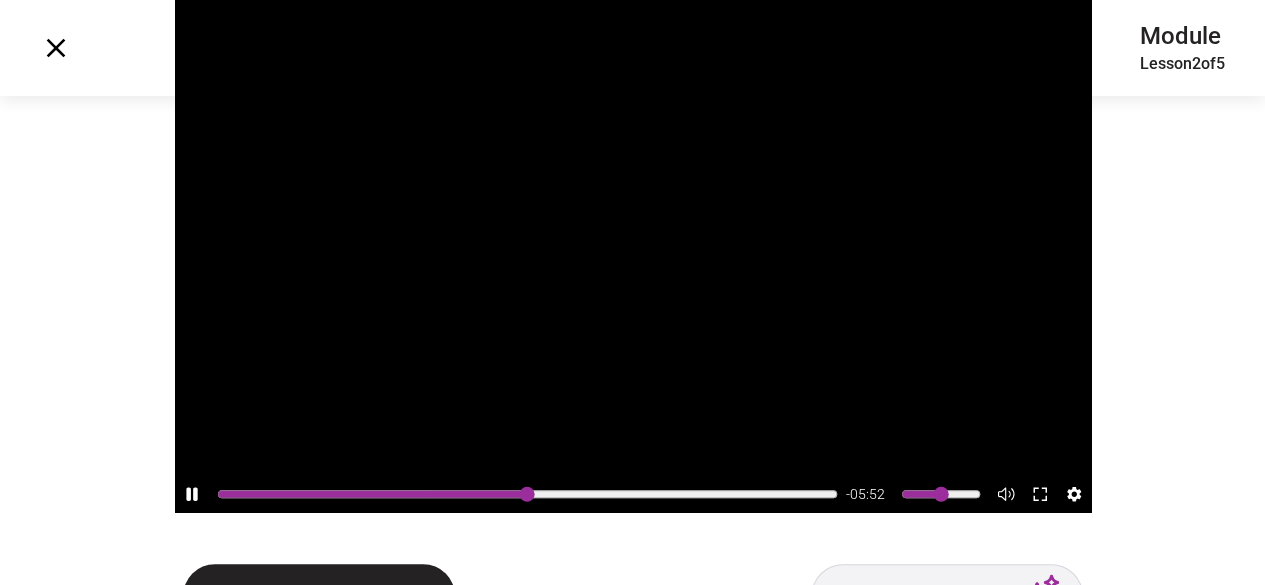 click on "- 05:52" at bounding box center (633, 494) 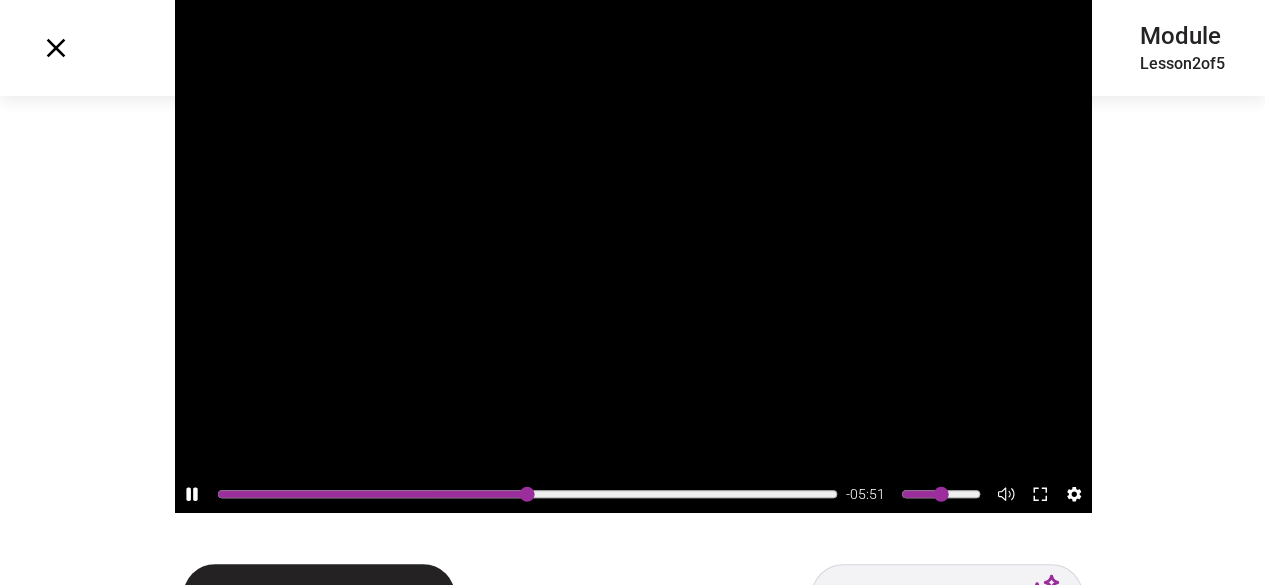 click 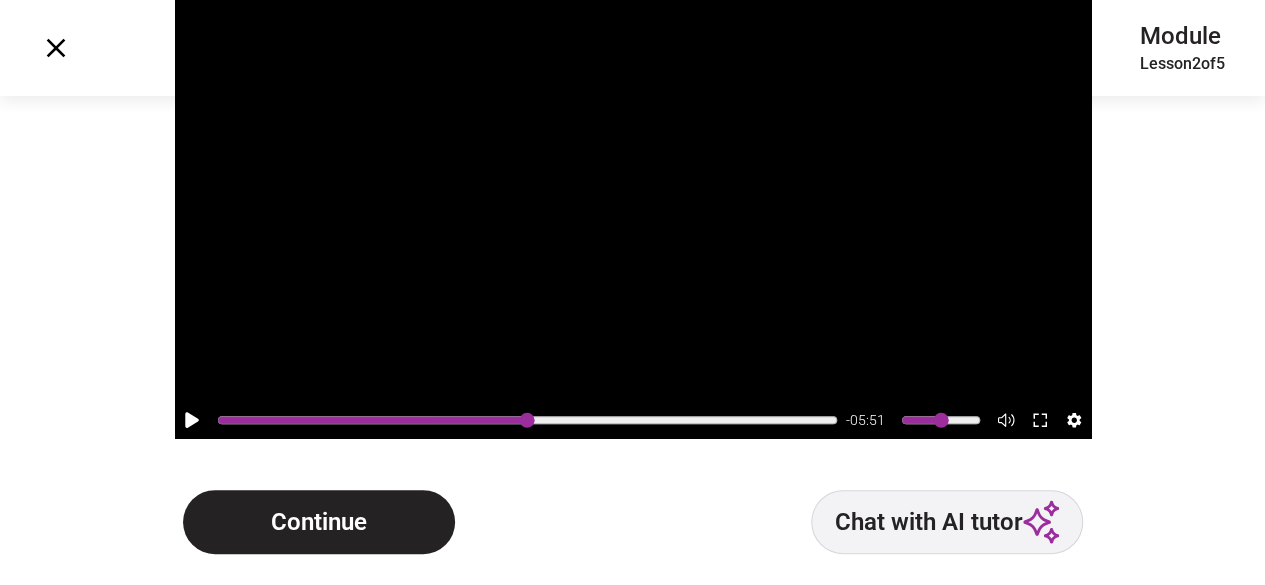 type on "***" 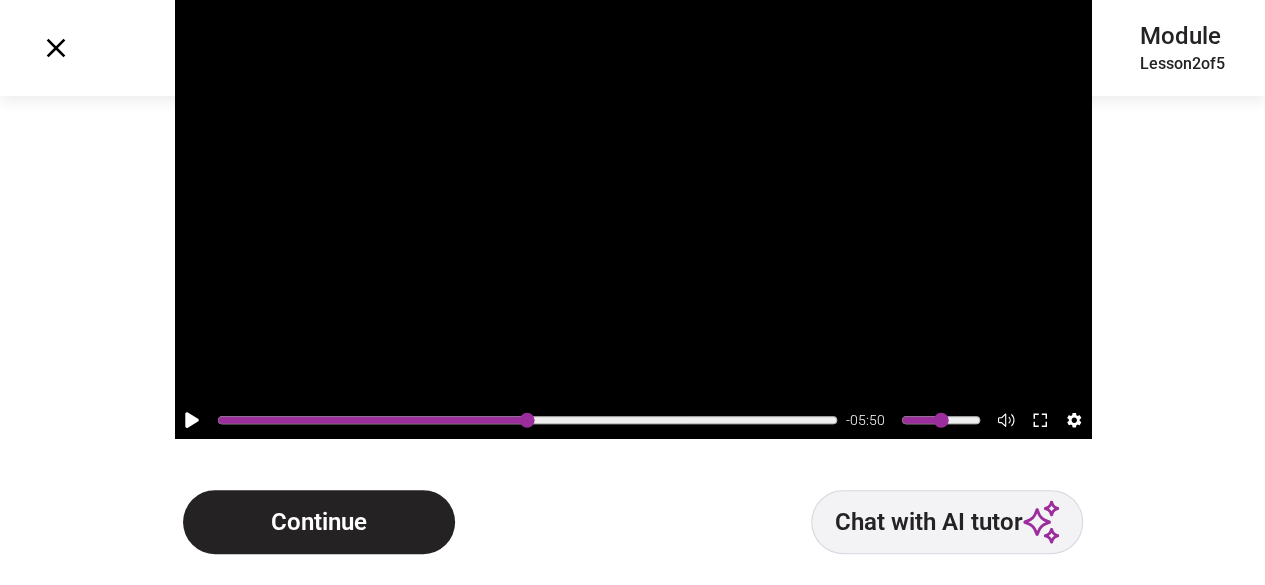 click on "Continue" at bounding box center (319, 522) 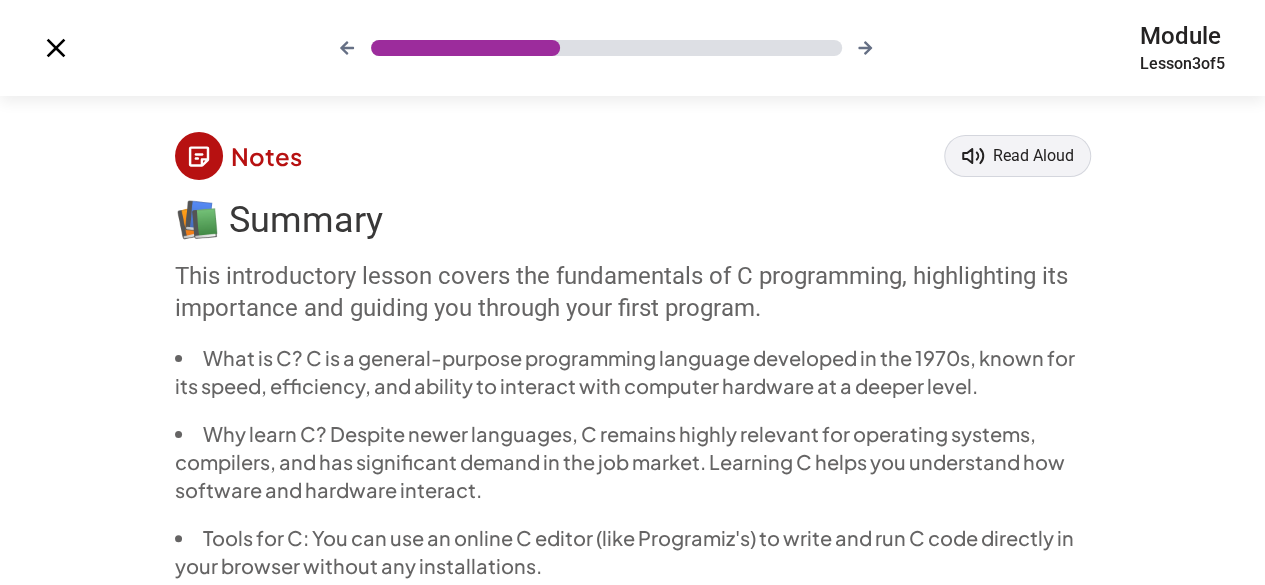 scroll, scrollTop: 218, scrollLeft: 0, axis: vertical 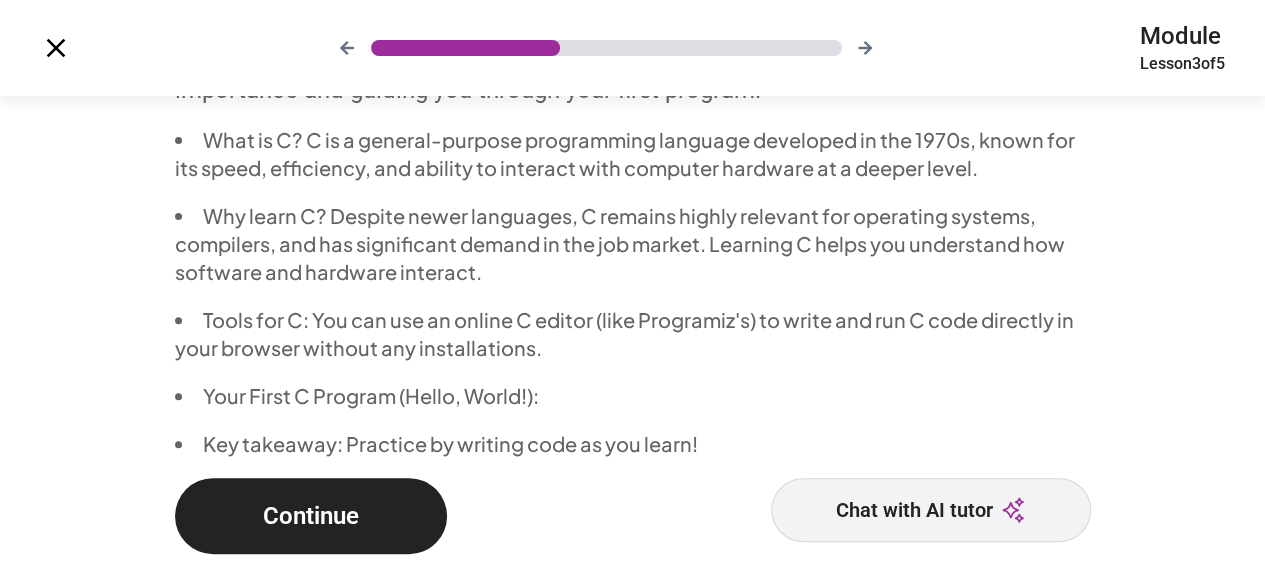 click on "Continue" at bounding box center (311, 516) 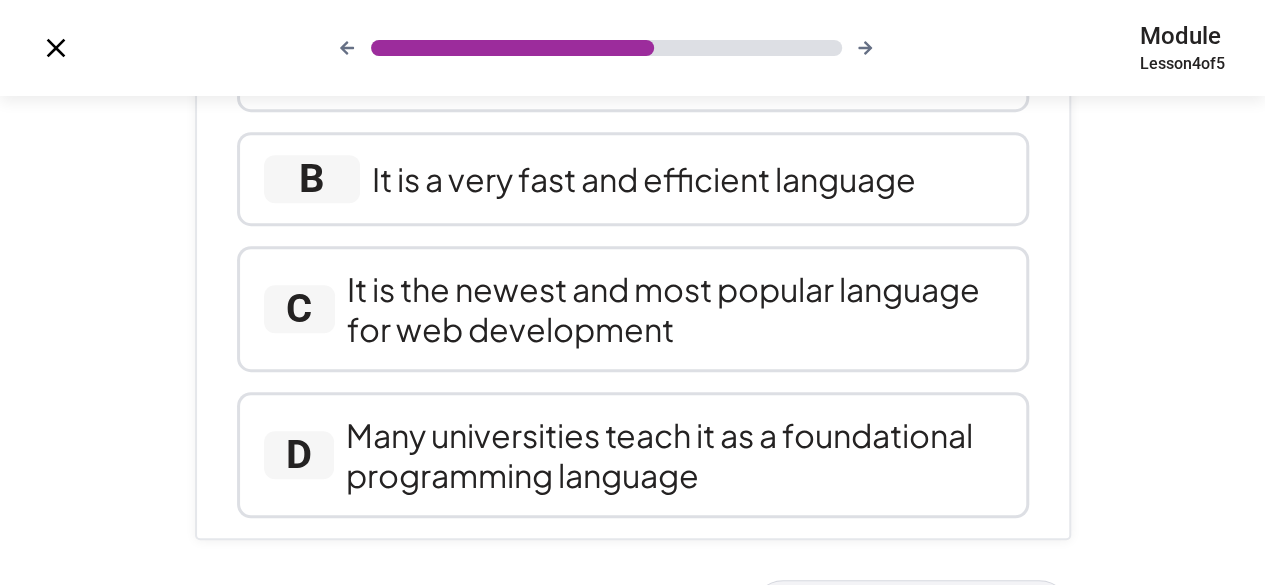 scroll, scrollTop: 396, scrollLeft: 0, axis: vertical 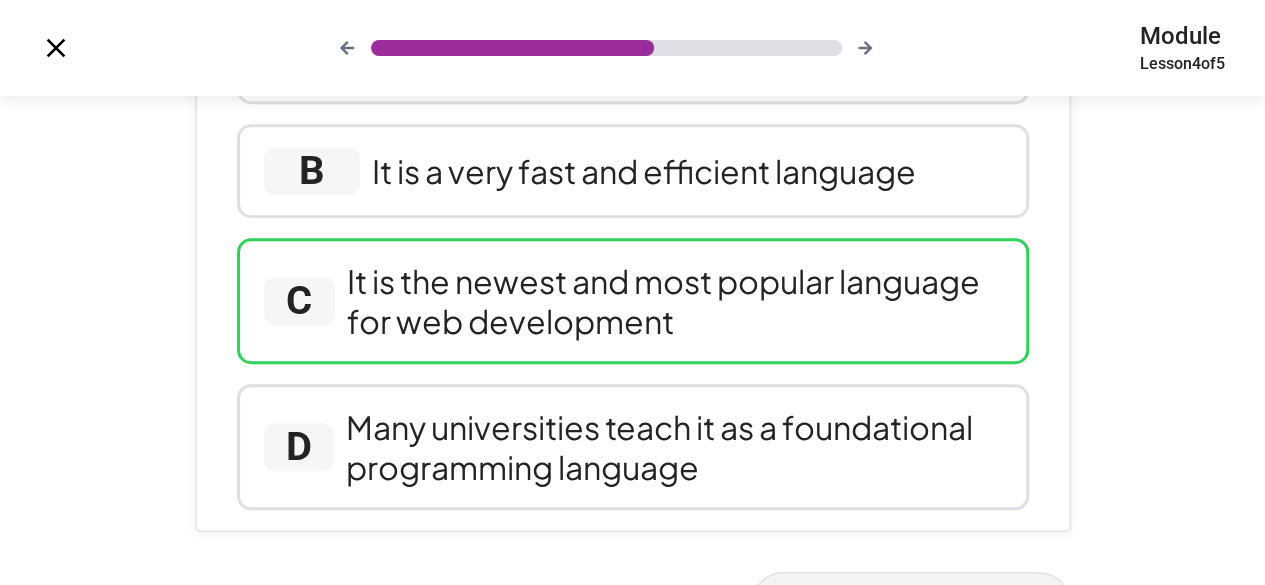 click on "It is the newest and most popular language for web development" at bounding box center [674, 301] 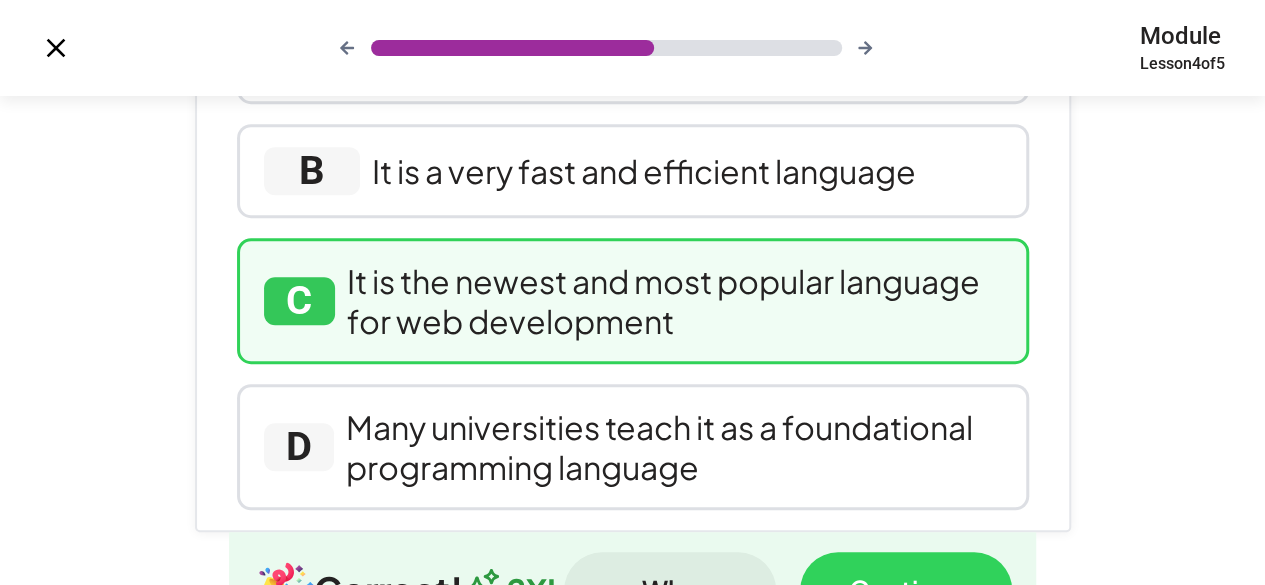 scroll, scrollTop: 592, scrollLeft: 0, axis: vertical 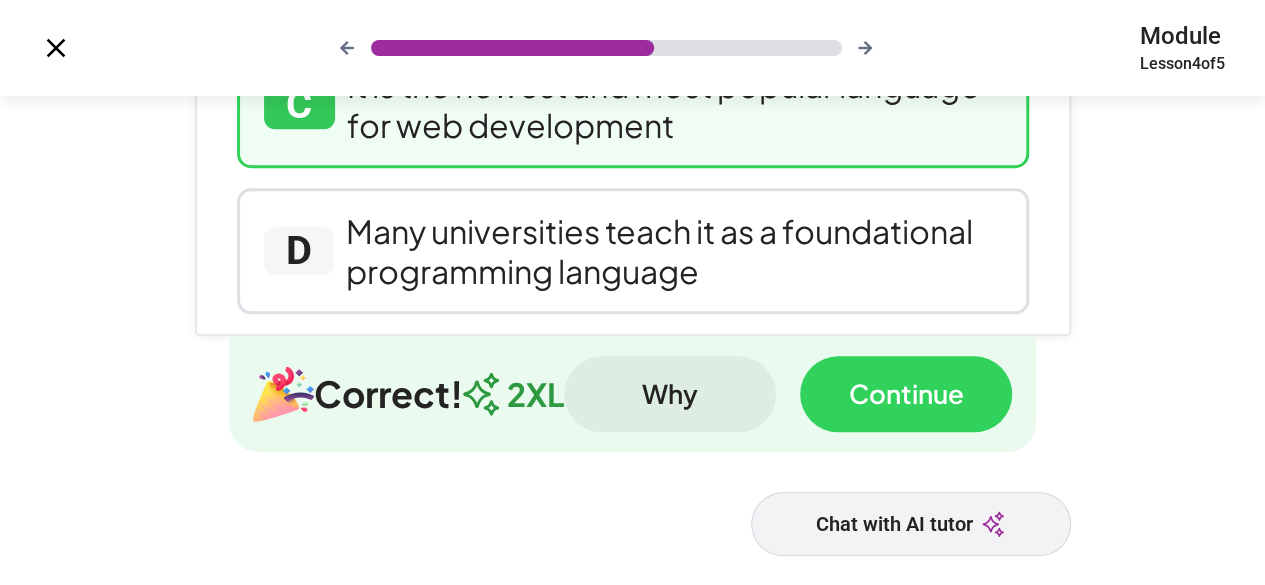 click on "Continue" at bounding box center [906, 394] 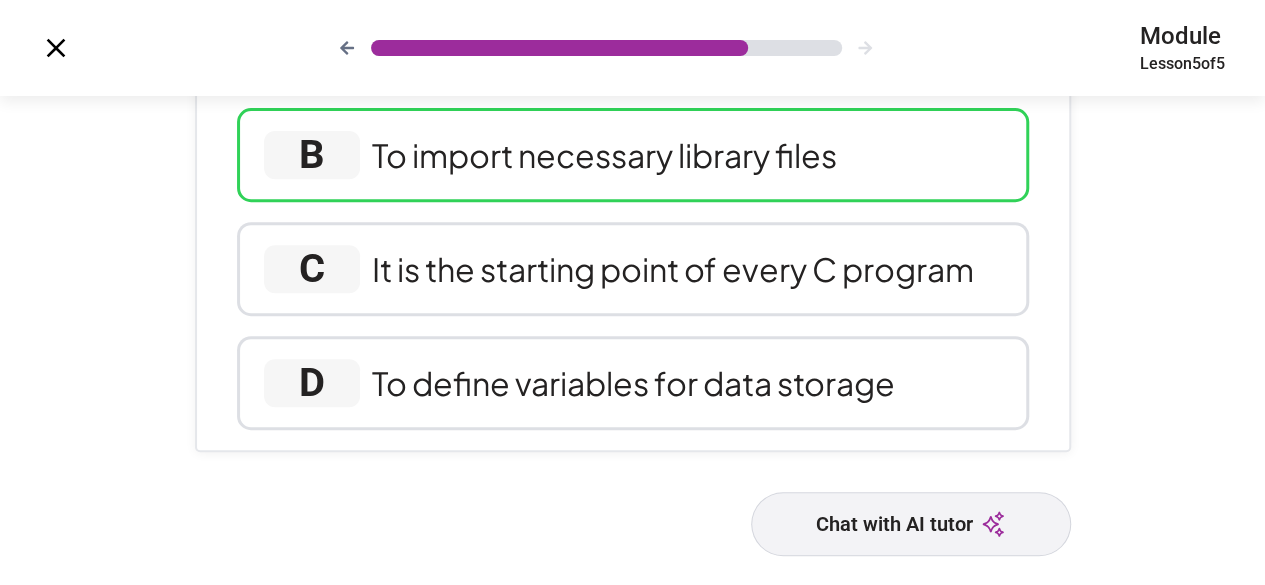 scroll, scrollTop: 0, scrollLeft: 0, axis: both 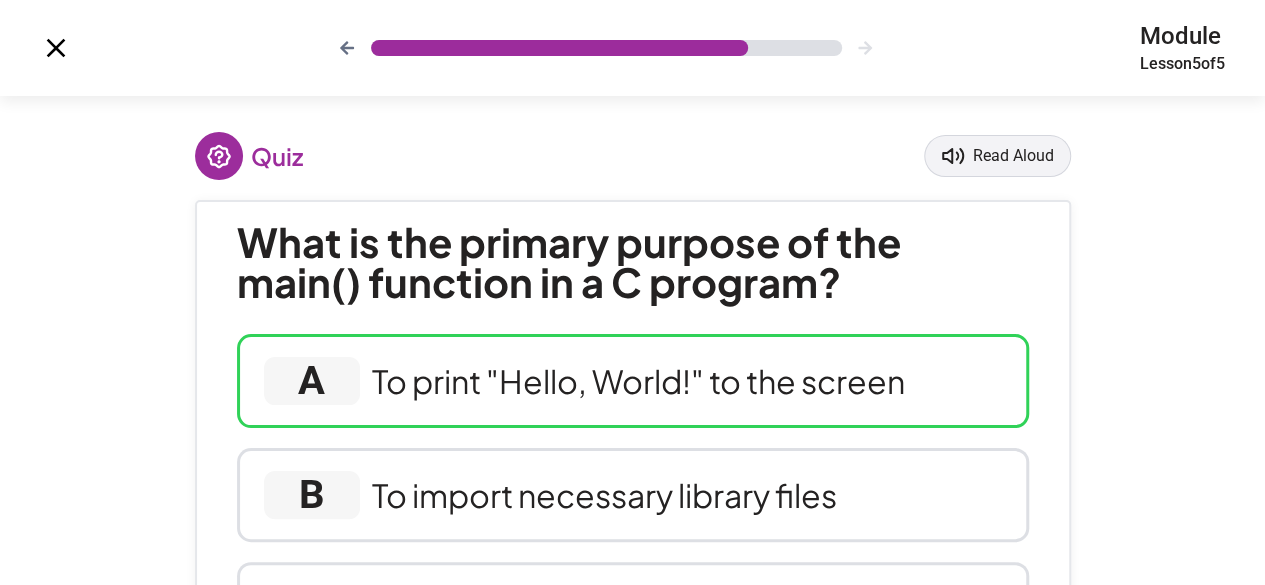 click on "A To print "Hello, World!" to the screen" at bounding box center (633, 381) 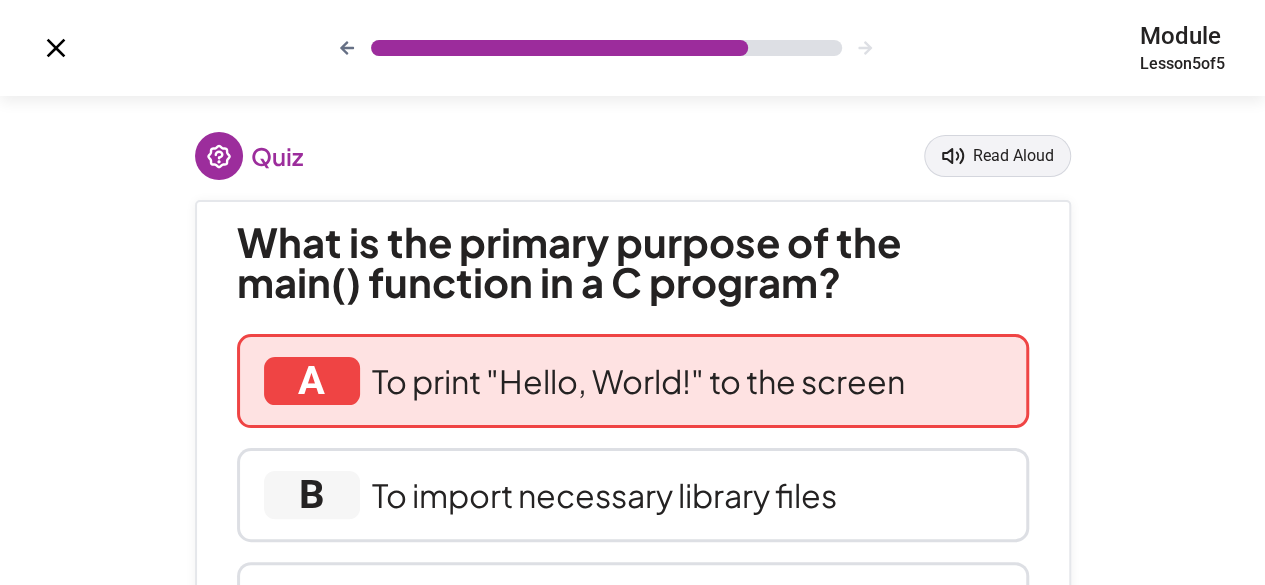 scroll, scrollTop: 456, scrollLeft: 0, axis: vertical 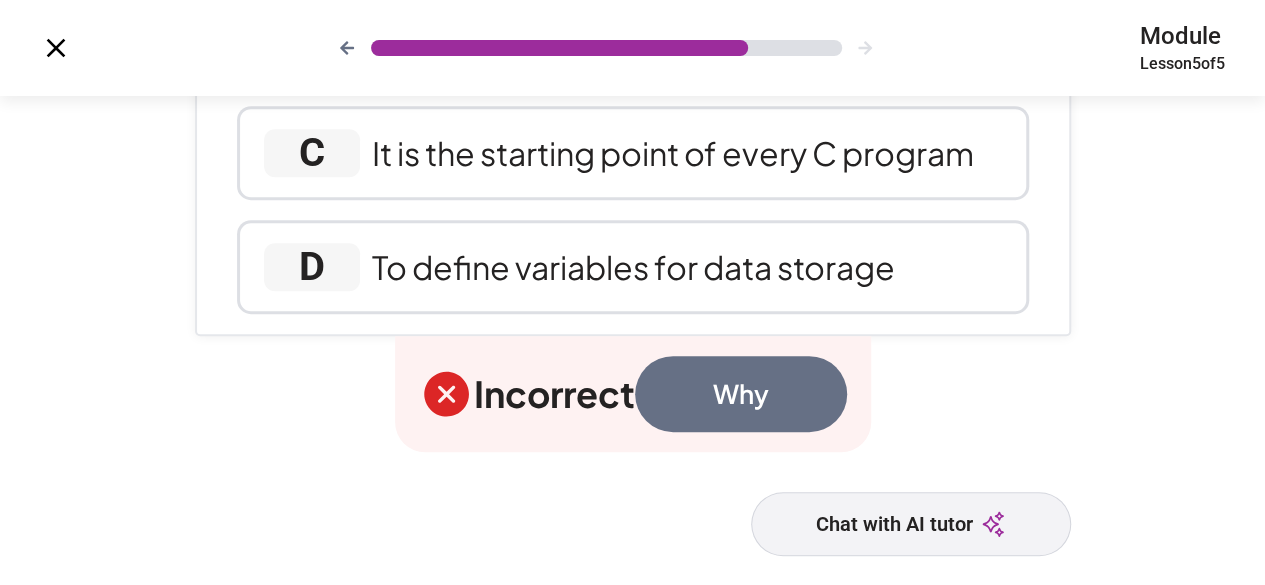 click on "Why" at bounding box center [741, 394] 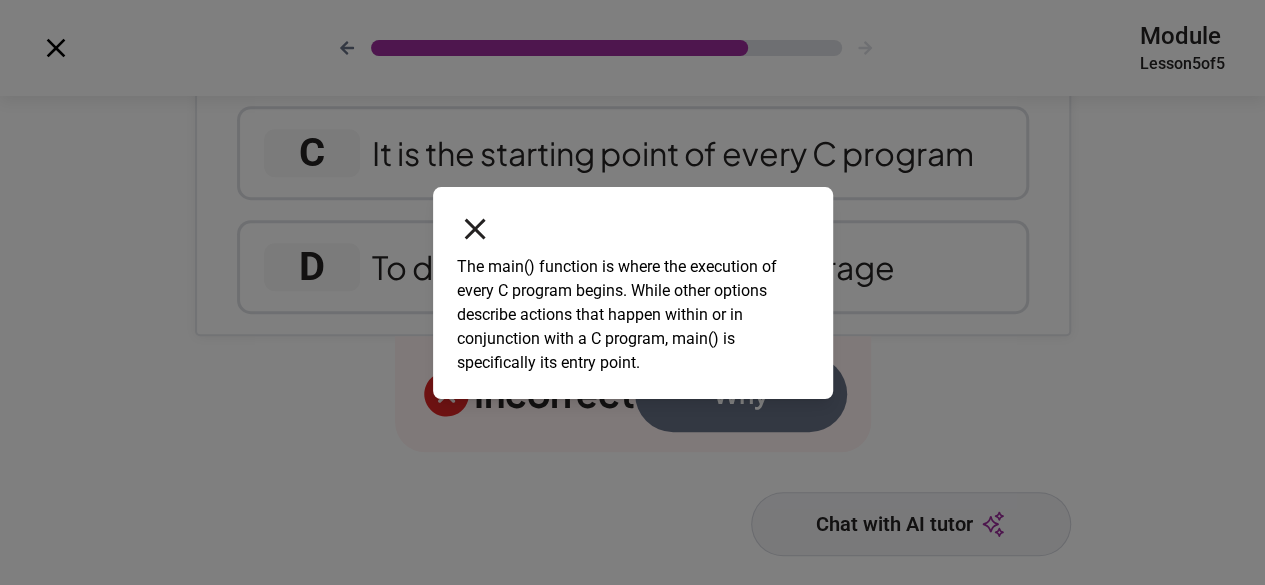 click 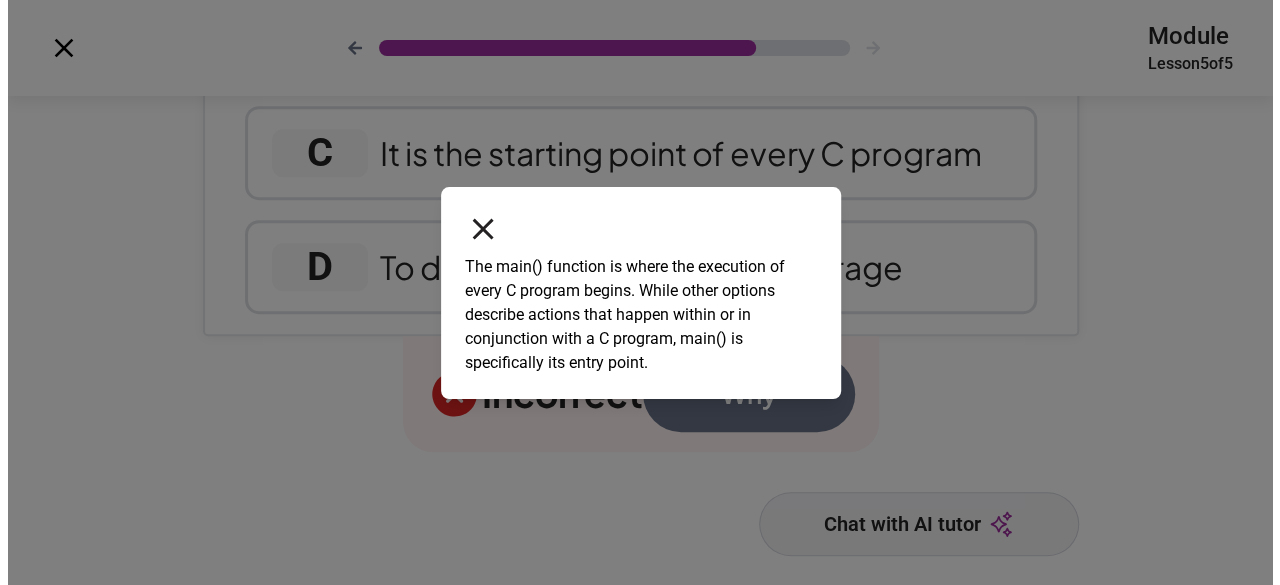 scroll, scrollTop: 0, scrollLeft: 0, axis: both 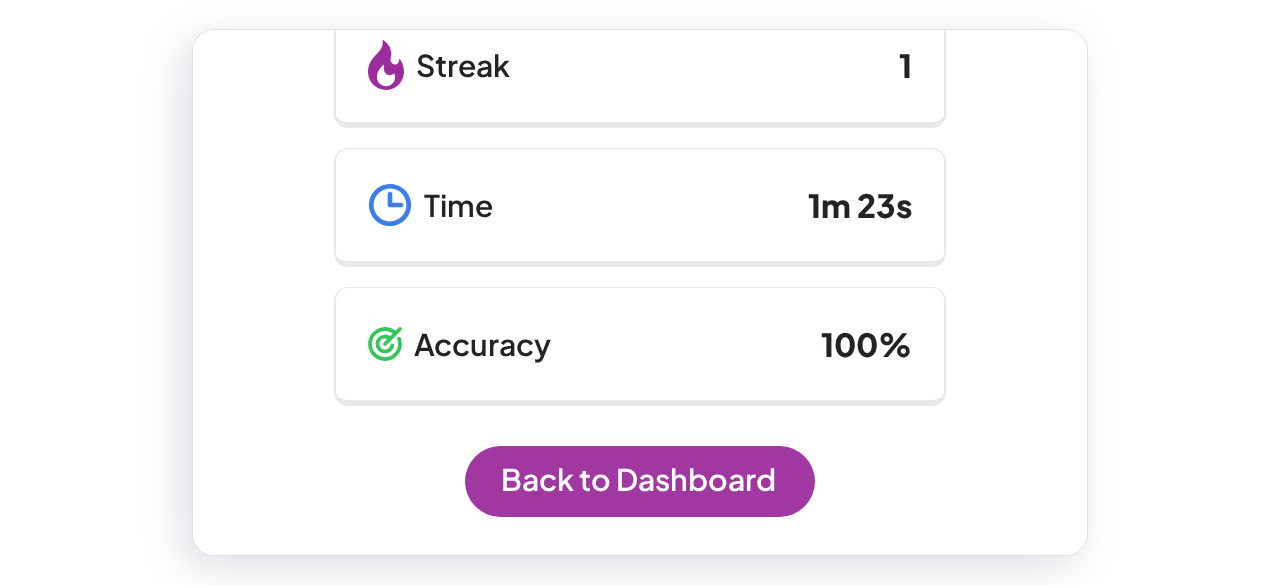 click on "Back to Dashboard" at bounding box center [640, 481] 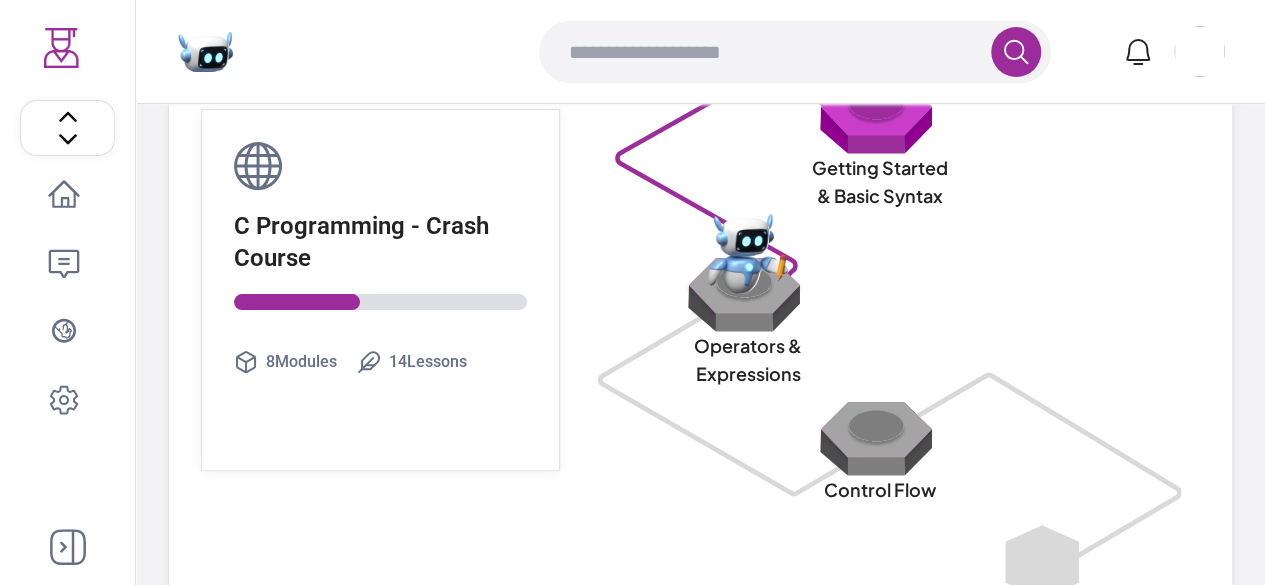 scroll, scrollTop: 160, scrollLeft: 0, axis: vertical 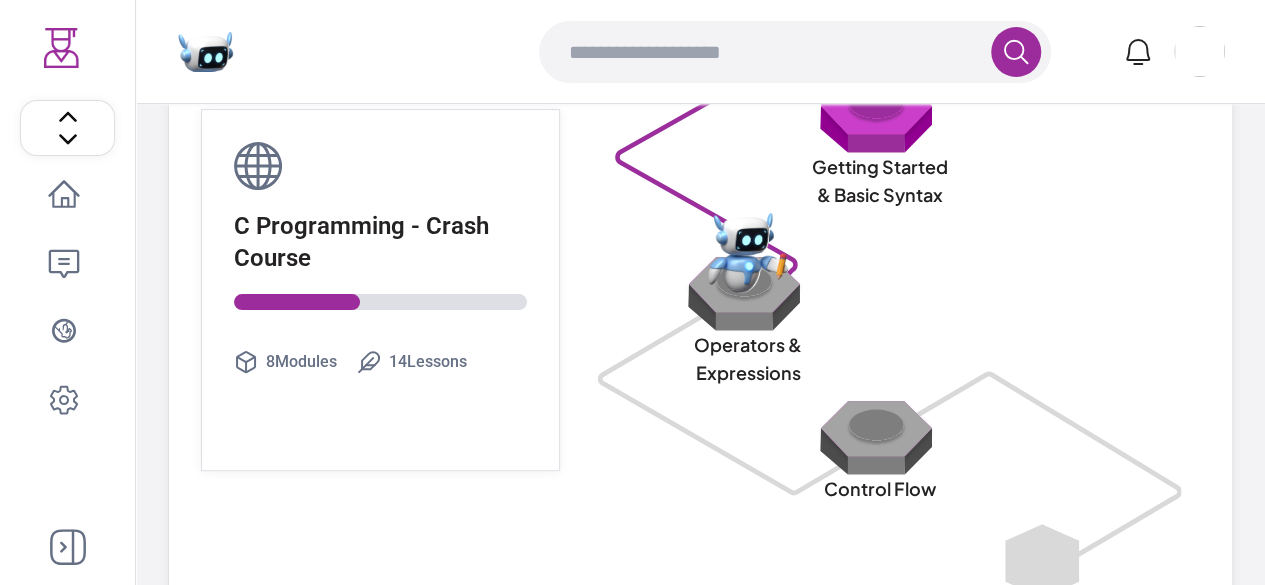 click 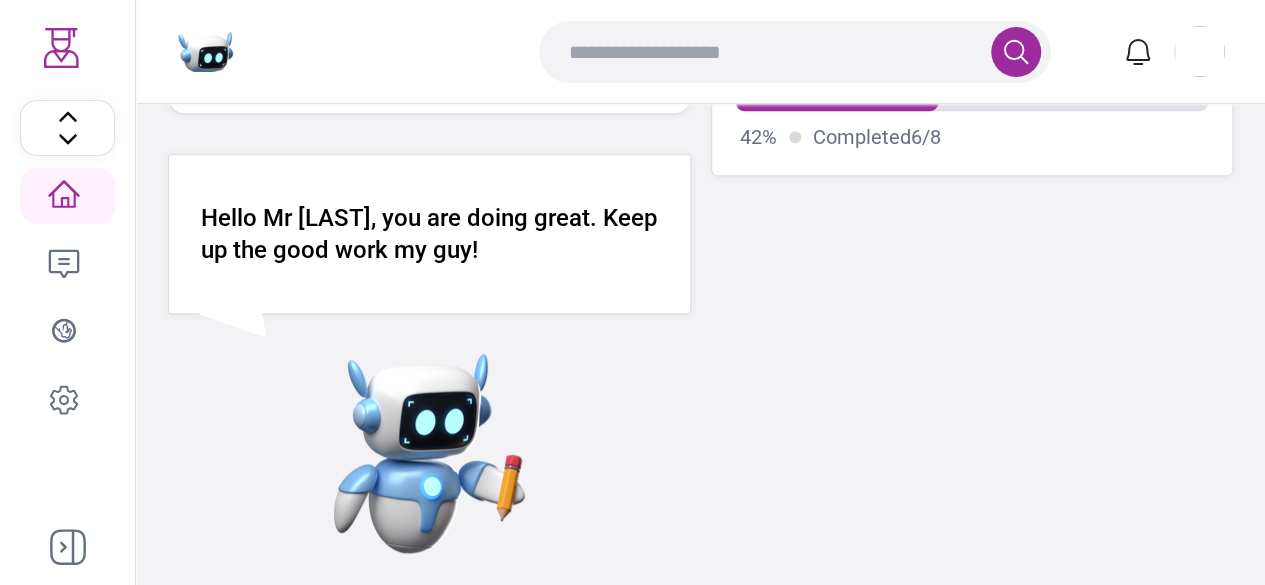 scroll, scrollTop: 0, scrollLeft: 0, axis: both 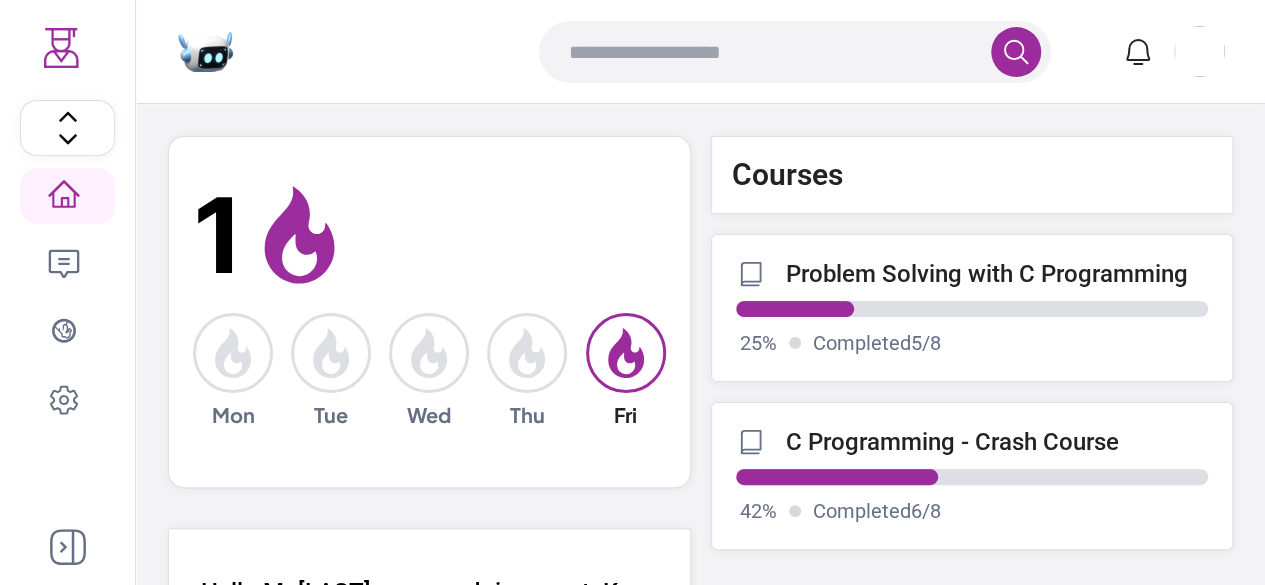 click 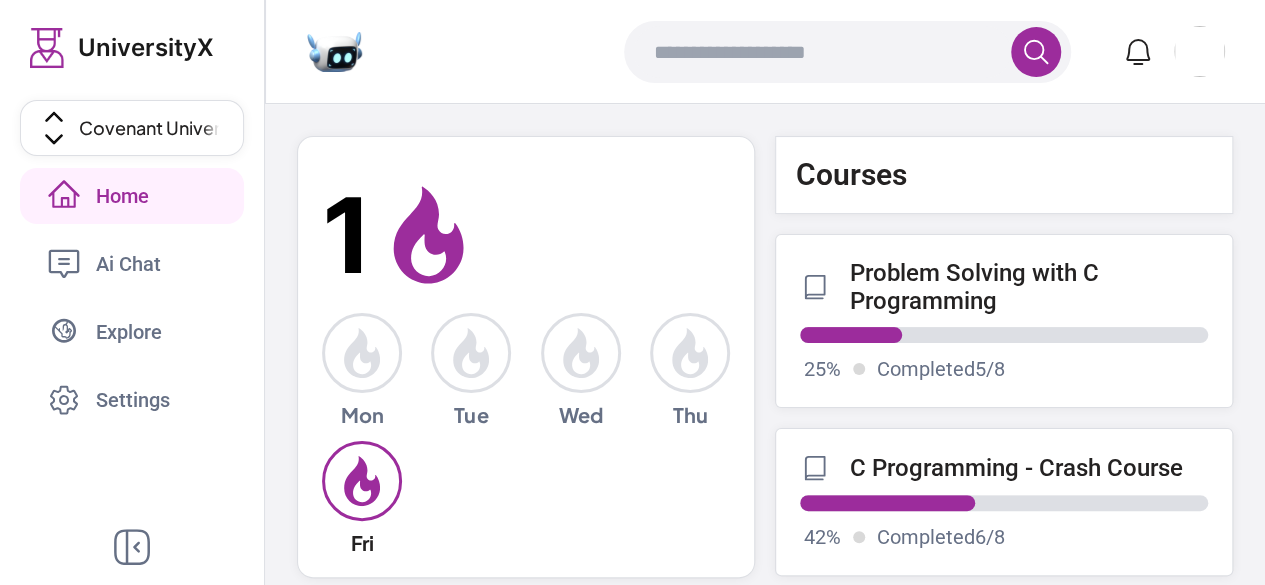 click on "Ai Chat" at bounding box center (136, 264) 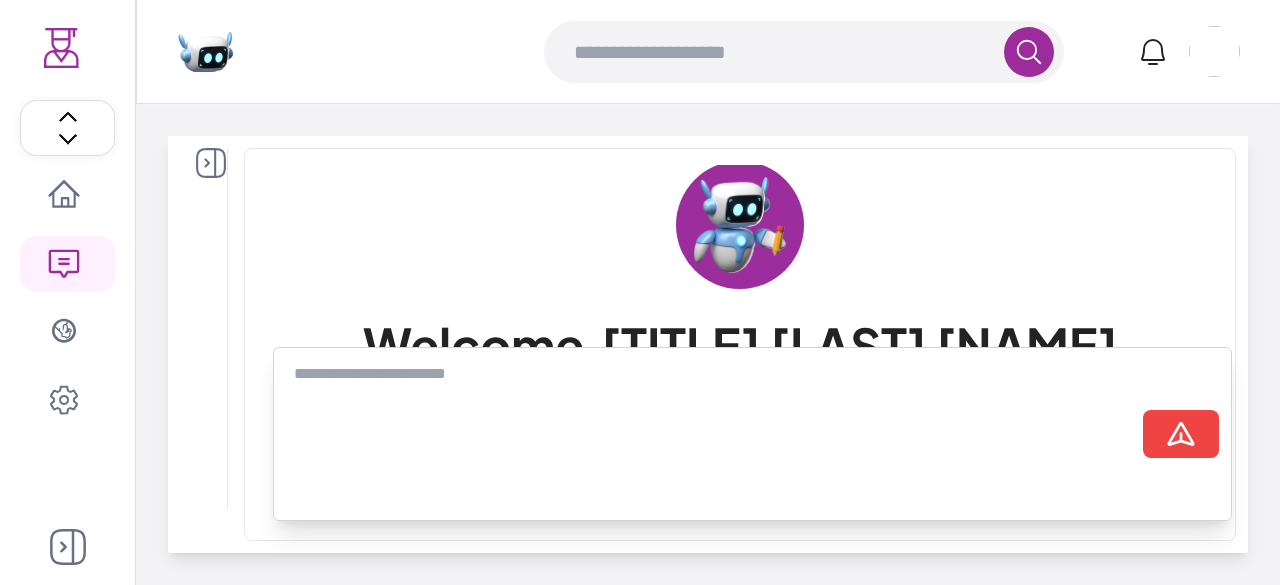 click 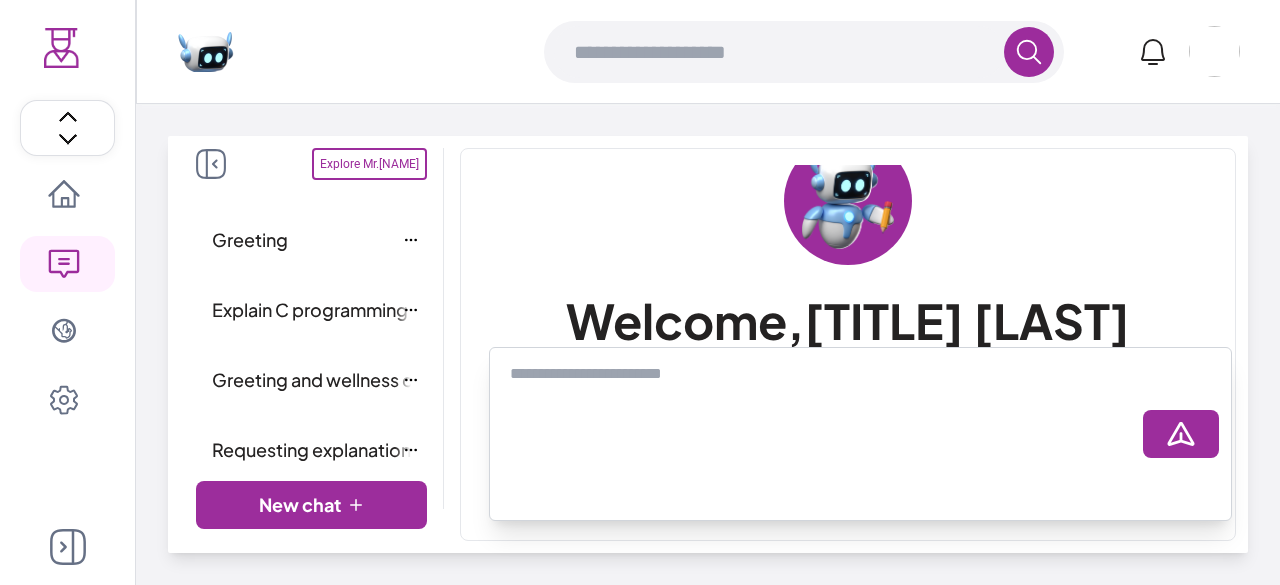 click 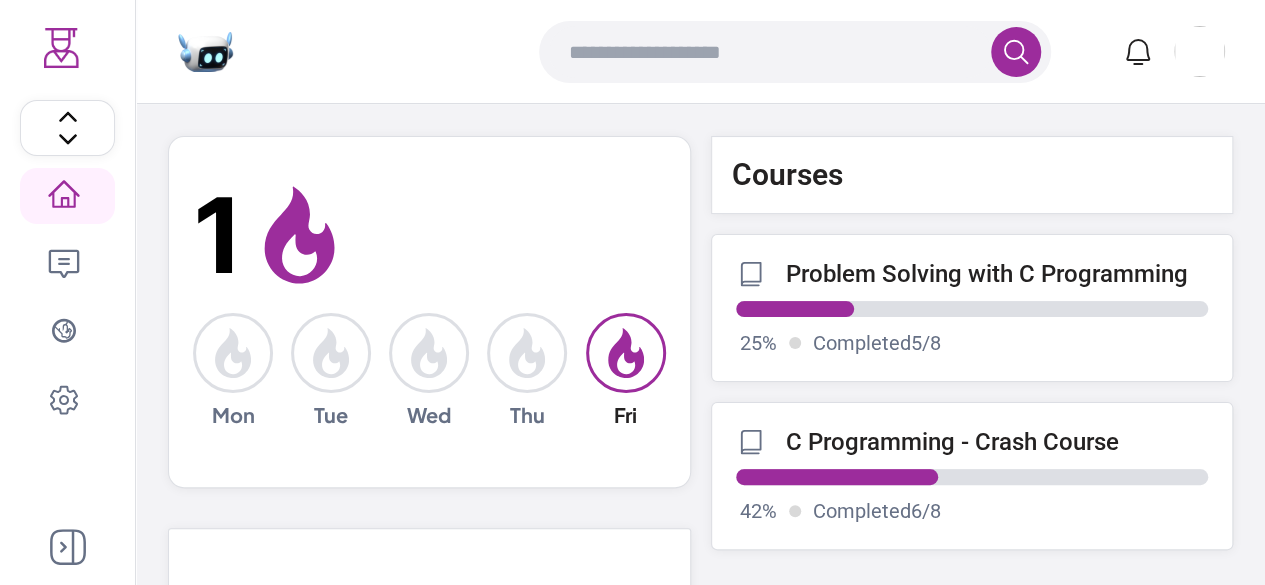 click on "C Programming - Crash Course 42 % Completed  6 / 8" at bounding box center (972, 476) 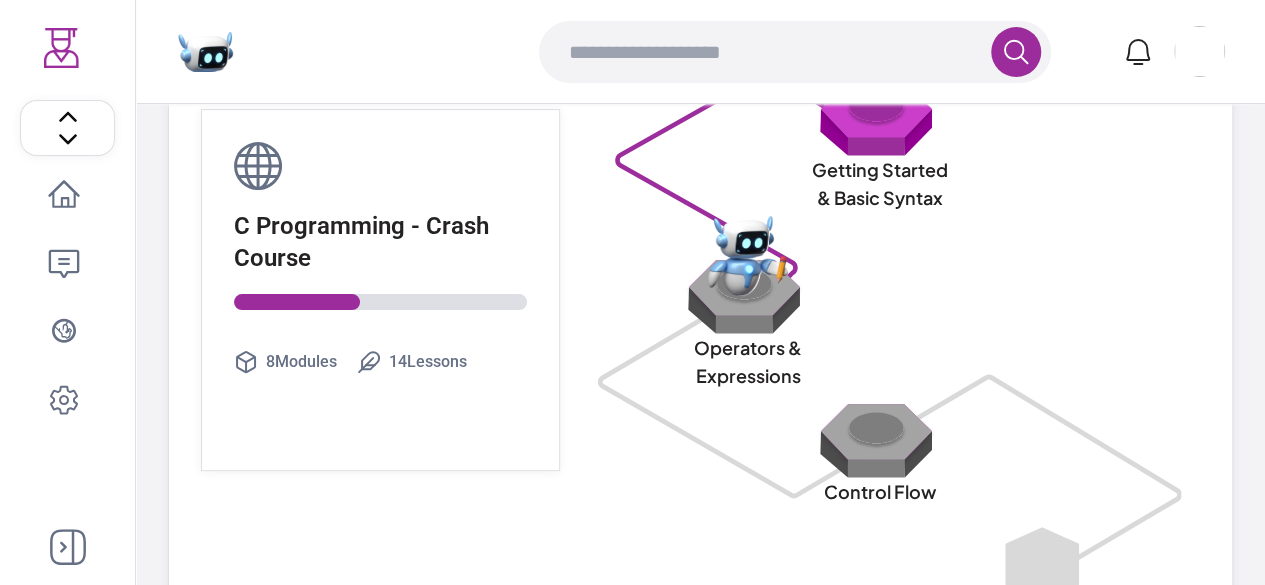 scroll, scrollTop: 160, scrollLeft: 0, axis: vertical 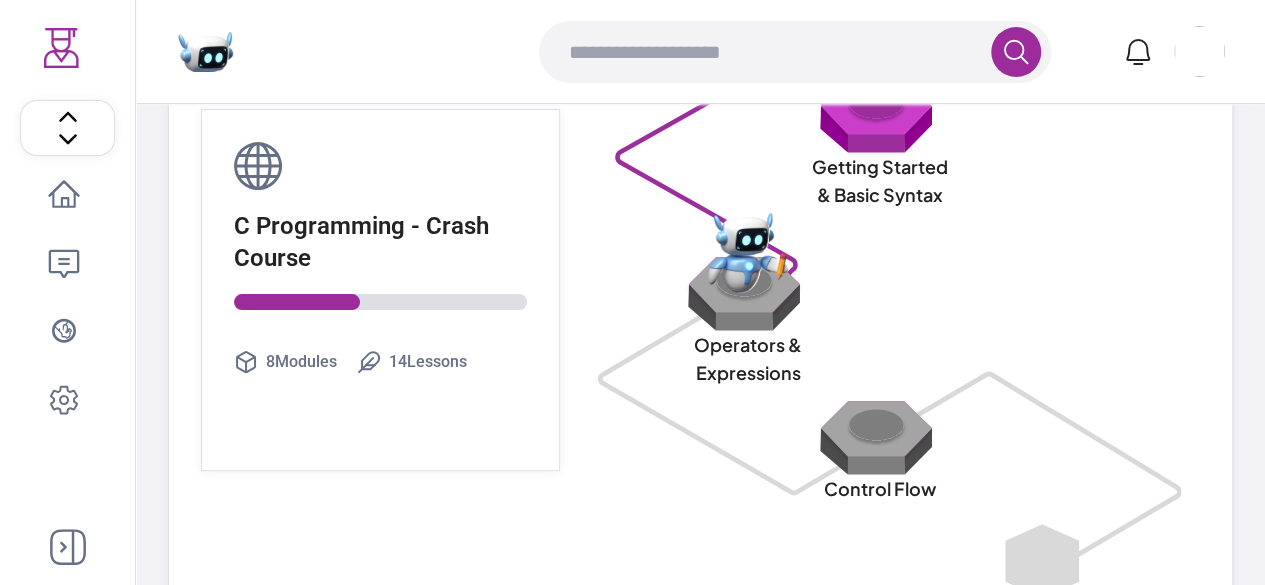 click at bounding box center (880, 115) 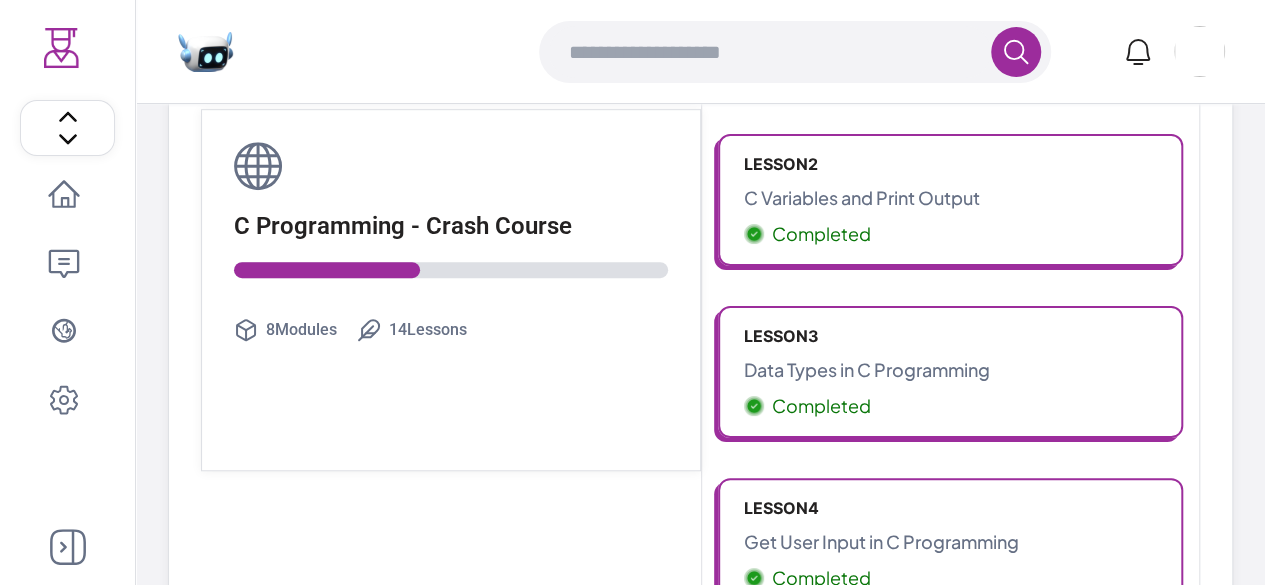 scroll, scrollTop: 801, scrollLeft: 0, axis: vertical 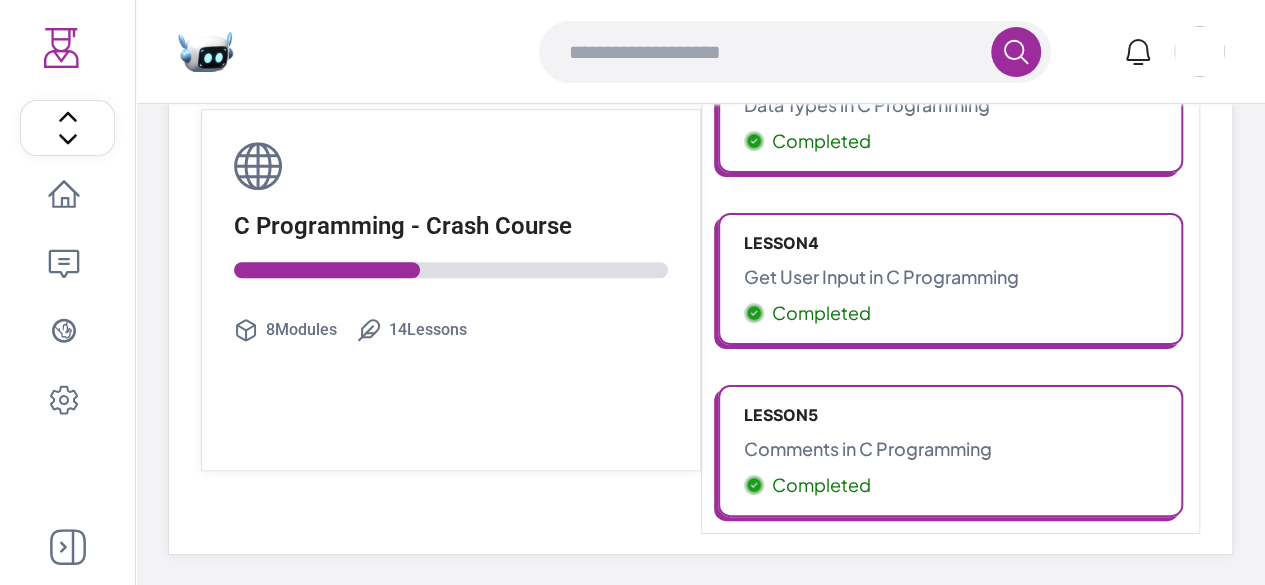 click on "Get User Input in C Programming" at bounding box center (951, 277) 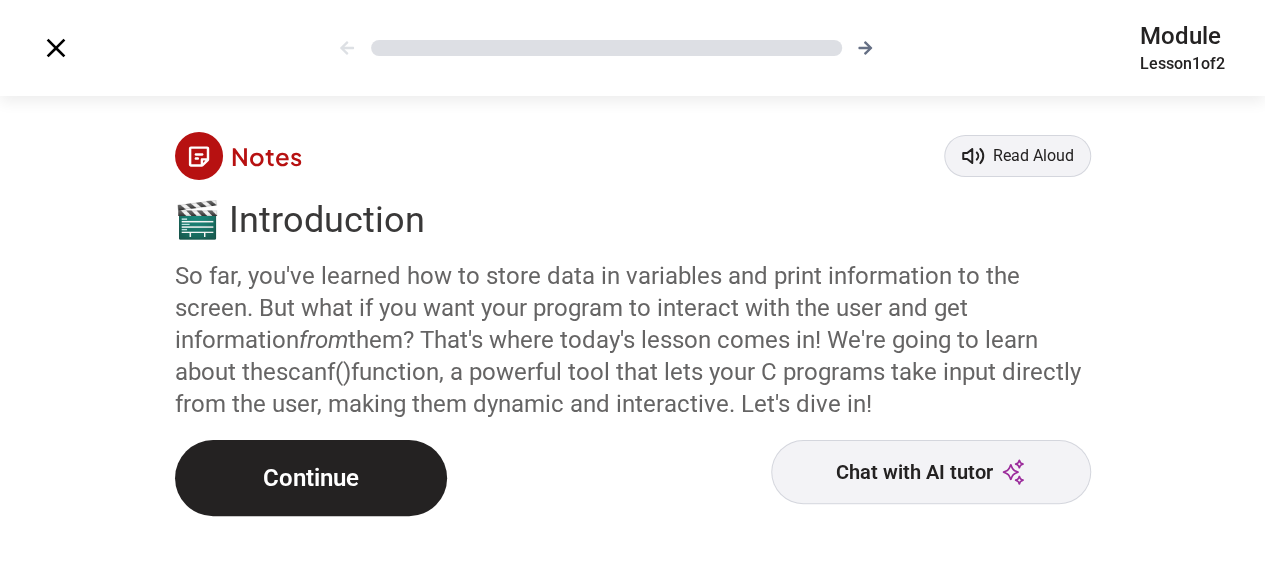 click on "Continue" at bounding box center (311, 478) 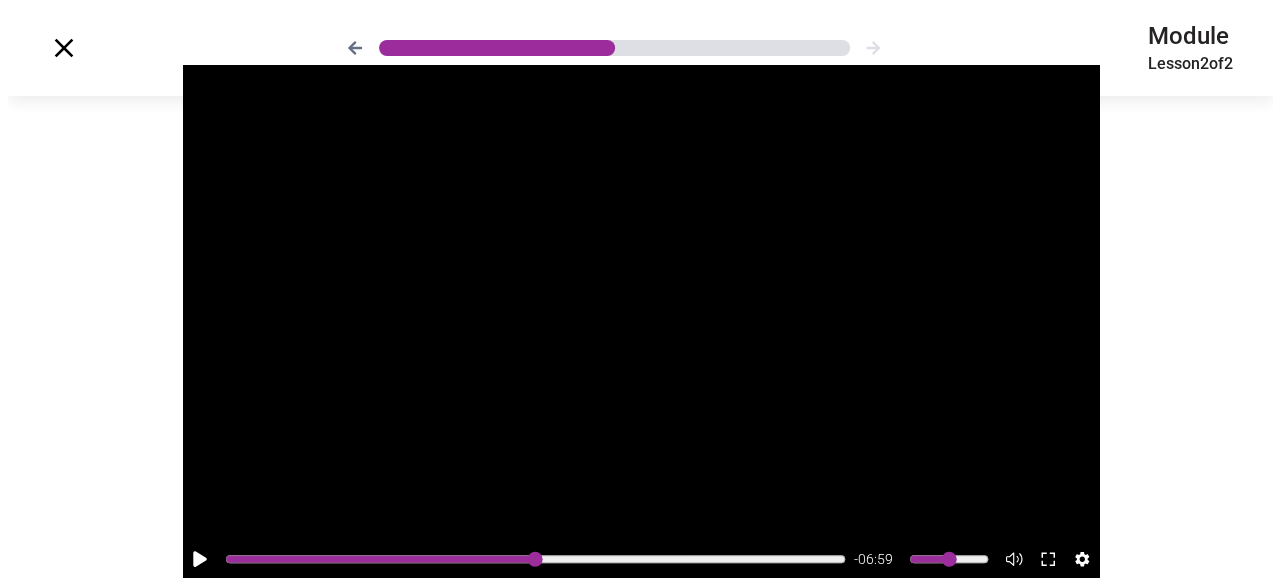 scroll, scrollTop: 274, scrollLeft: 0, axis: vertical 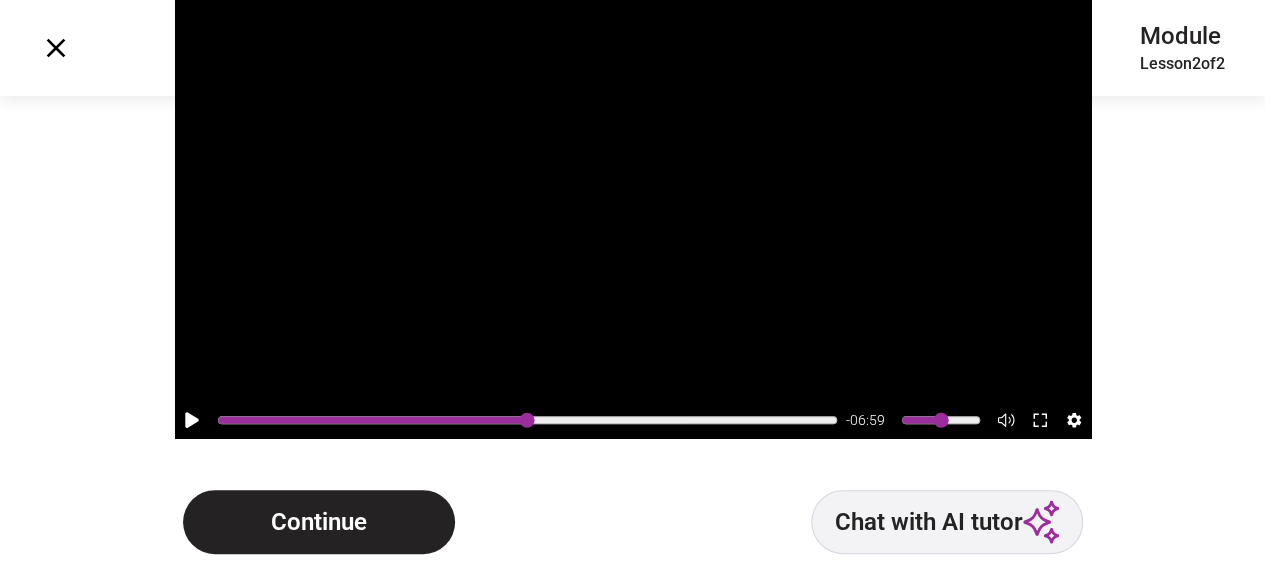 click on "Chat with AI tutor" at bounding box center [947, 522] 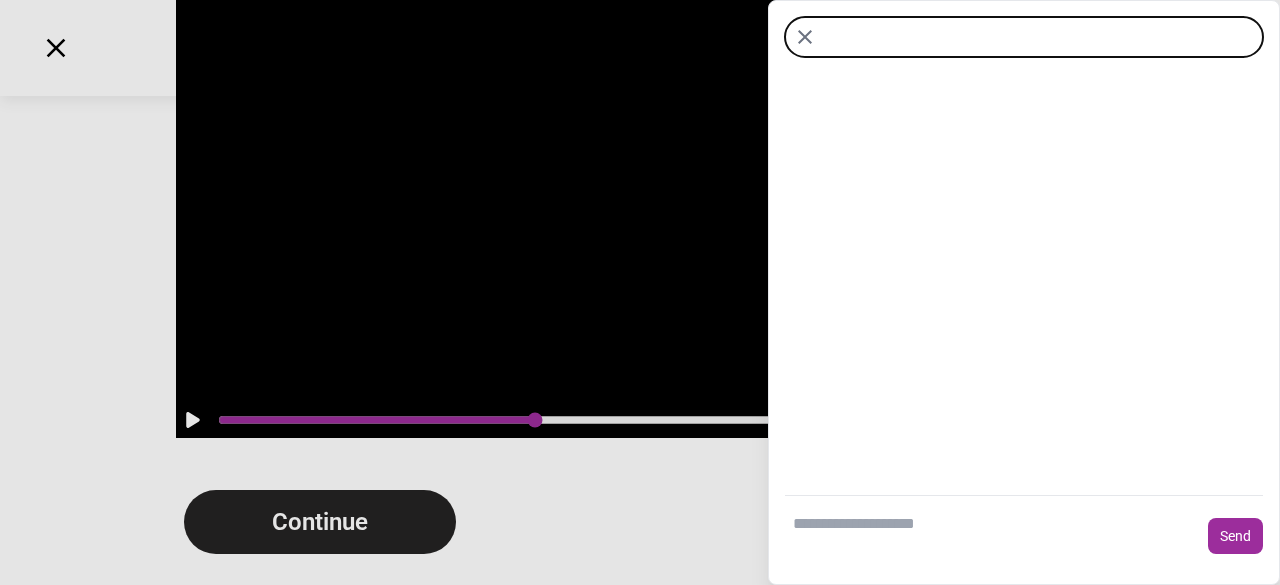 click at bounding box center [992, 536] 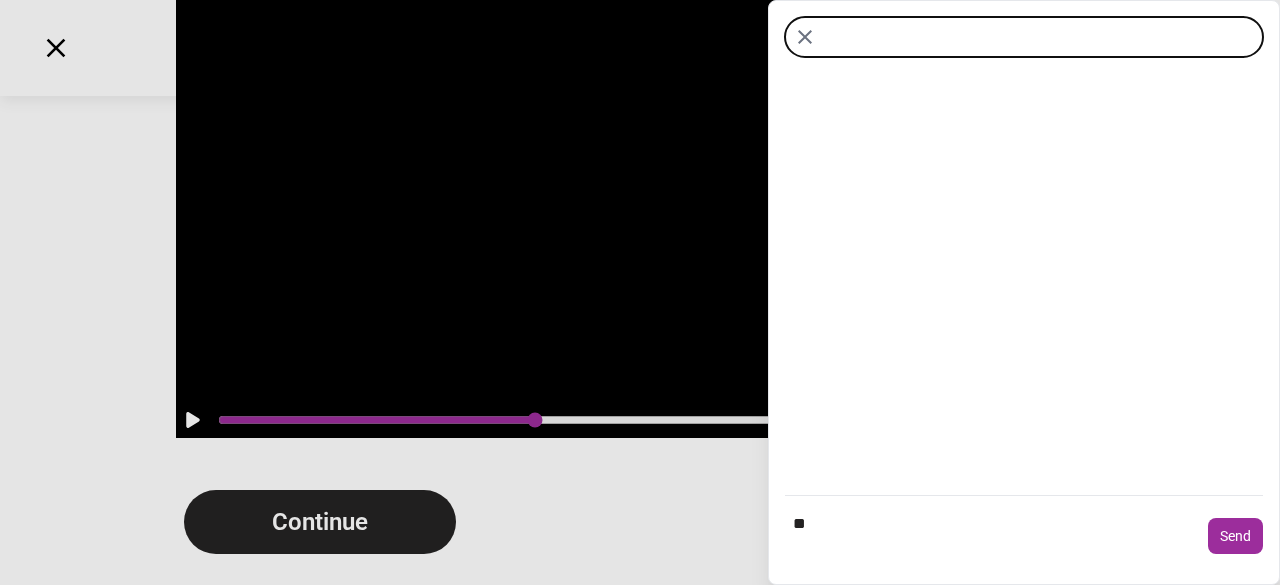 type on "*" 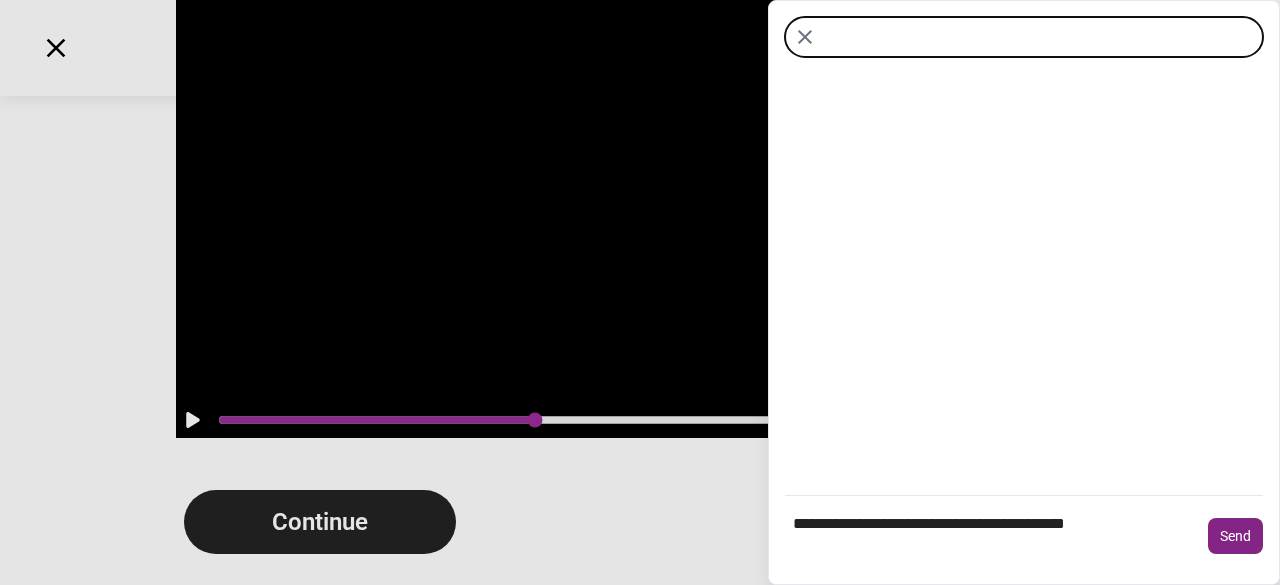 type on "**********" 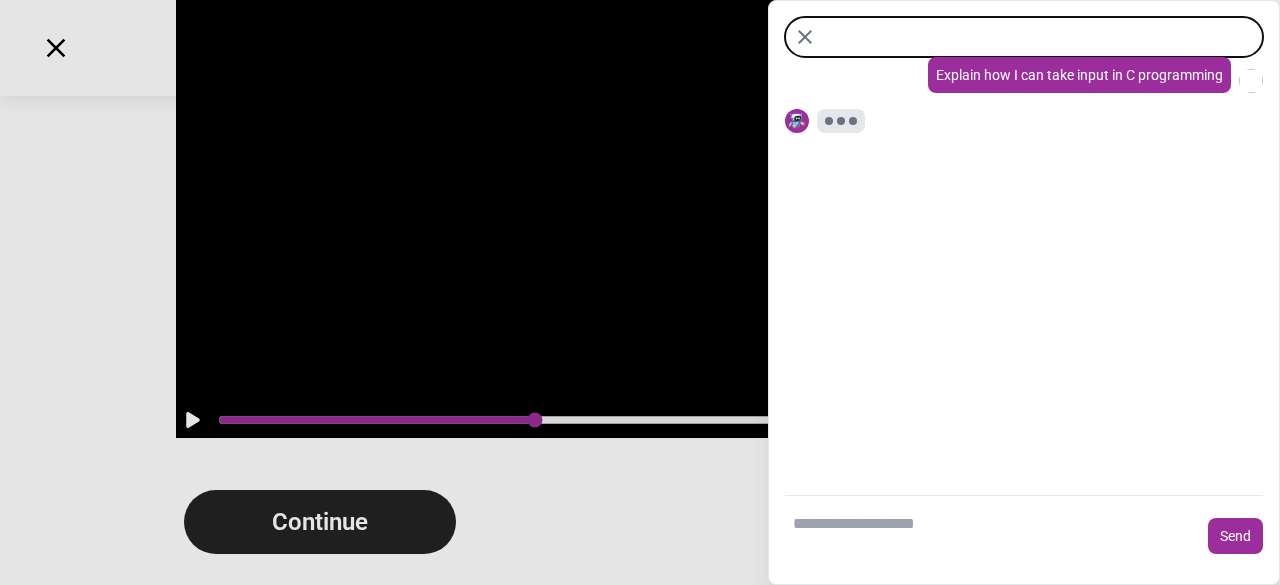 click on "Explain how I can take input in C programming" at bounding box center [1024, 272] 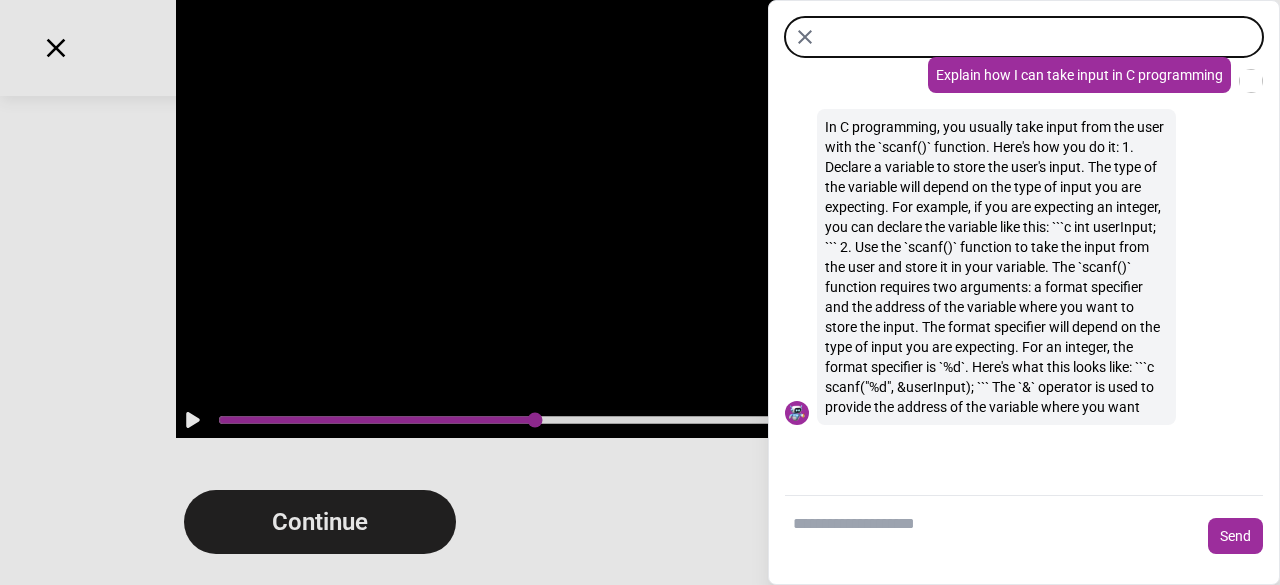 click on "In C programming, you usually take input from the user with the `scanf()` function. Here's how you do it:
1. Declare a variable to store the user's input. The type of the variable will depend on the type of input you are expecting.
For example, if you are expecting an integer, you can declare the variable like this:
```c
int userInput;
```
2. Use the `scanf()` function to take the input from the user and store it in your variable. The `scanf()` function requires two arguments: a format specifier and the address of the variable where you want to store the input.
The format specifier will depend on the type of input you are expecting. For an integer, the format specifier is `%d`.
Here's what this looks like:
```c
scanf("%d", &userInput);
```
The `&` operator is used to provide the address of the variable where you want" at bounding box center [996, 267] 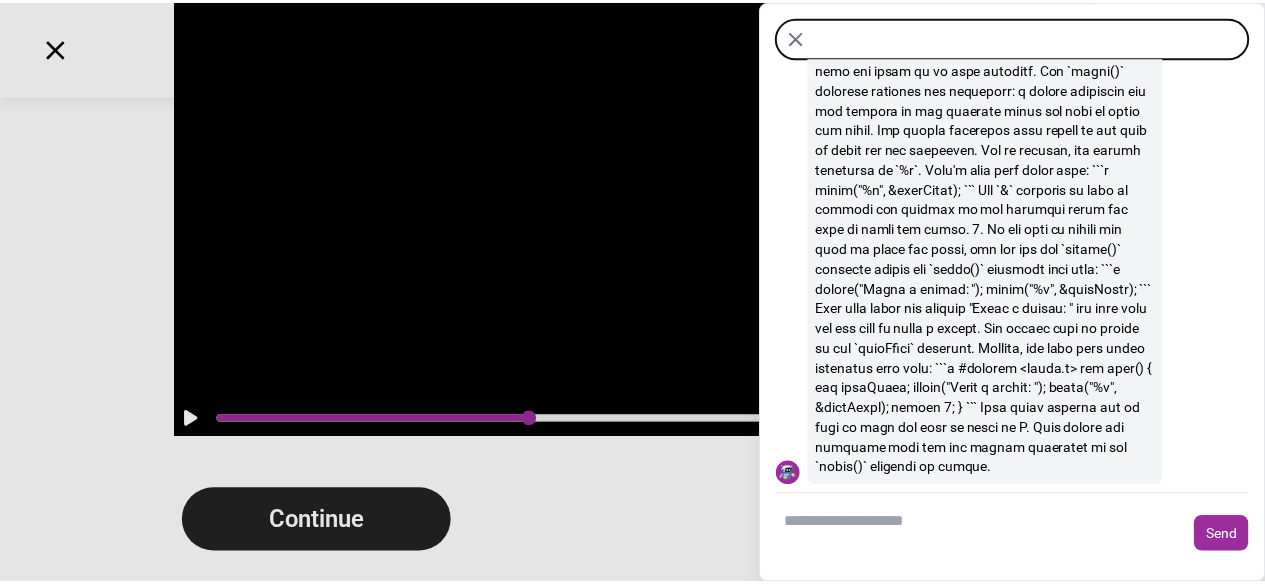 scroll, scrollTop: 0, scrollLeft: 0, axis: both 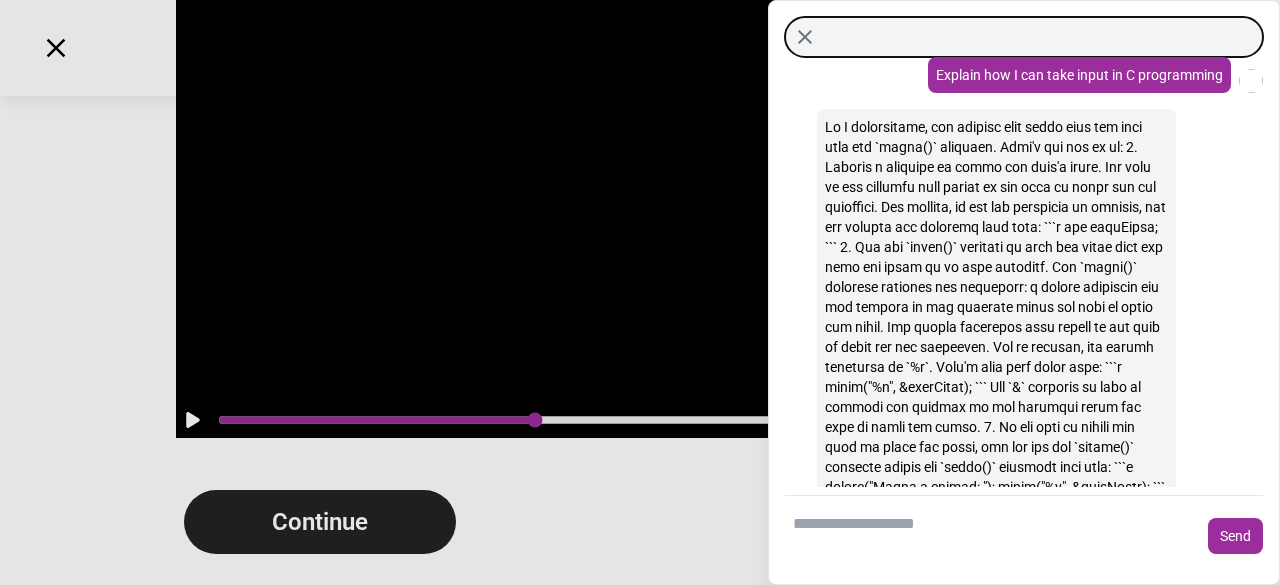click 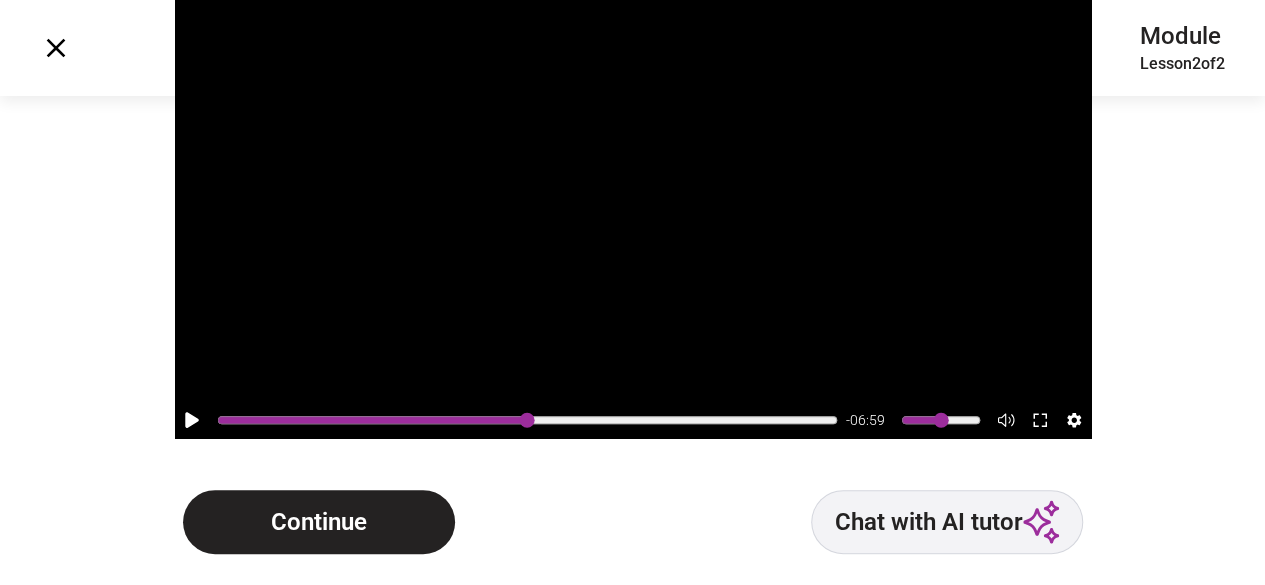 click 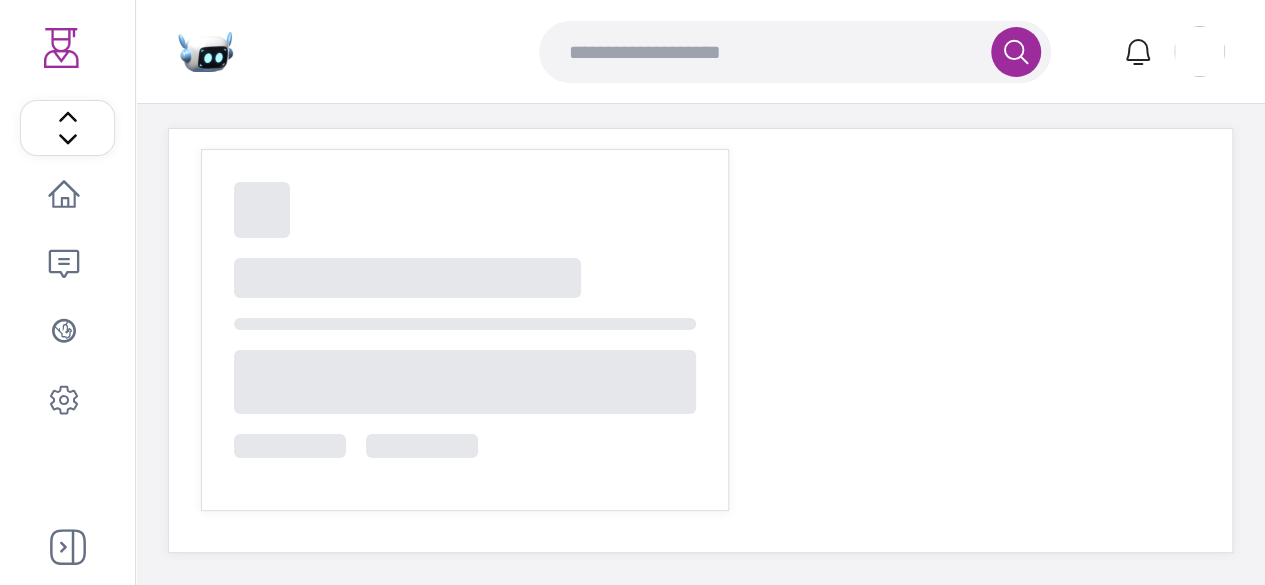 click 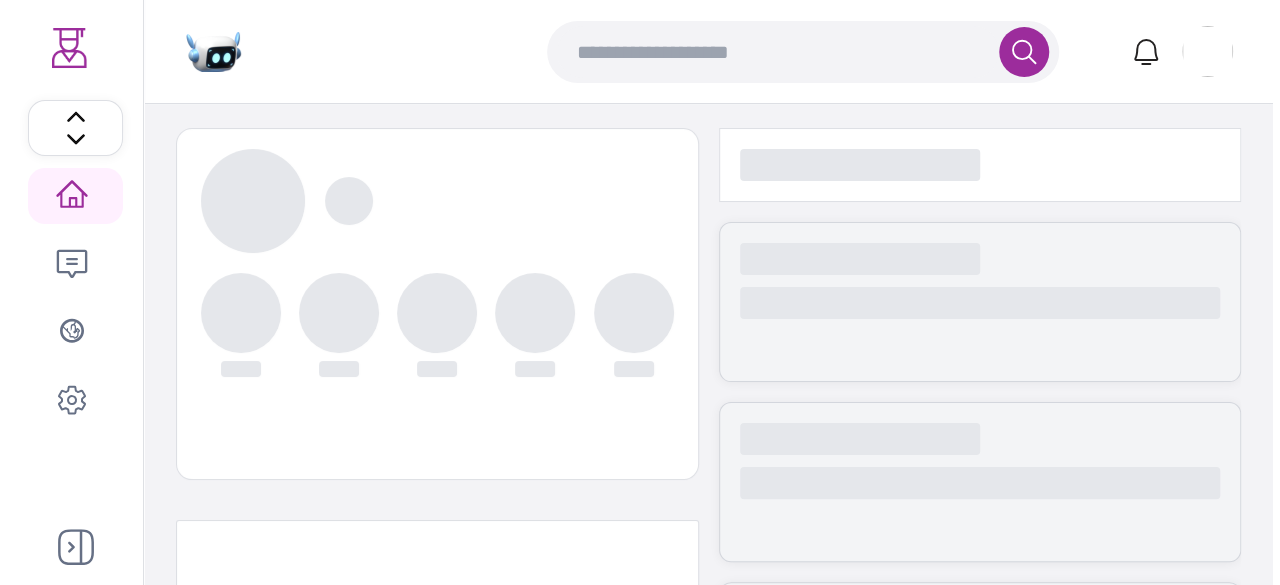 scroll, scrollTop: 0, scrollLeft: 0, axis: both 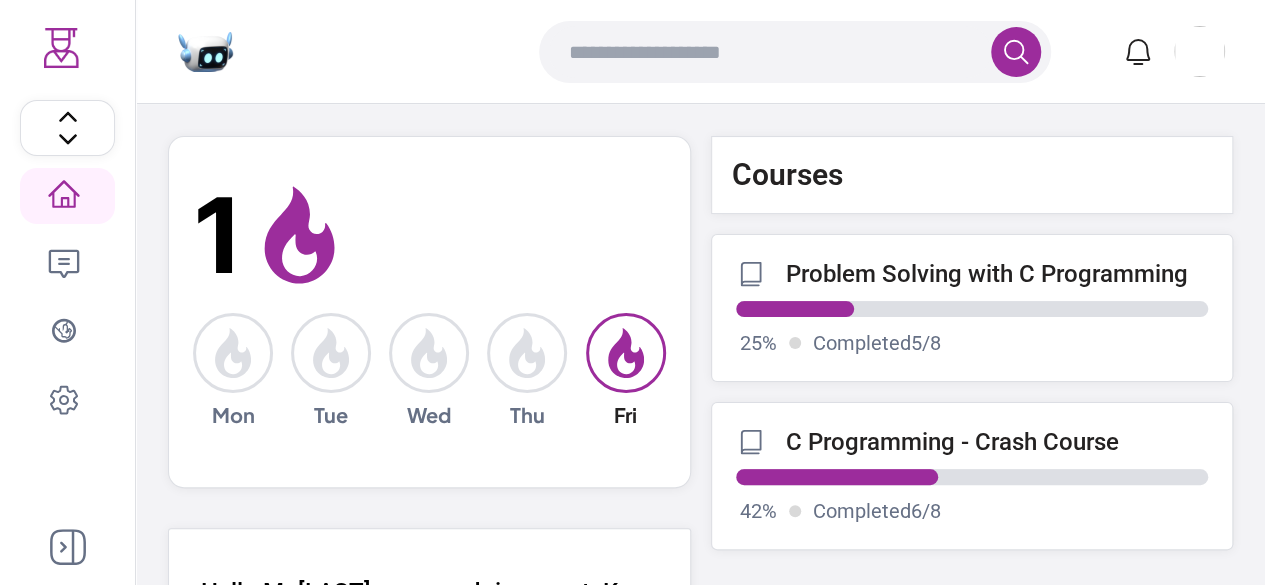 click 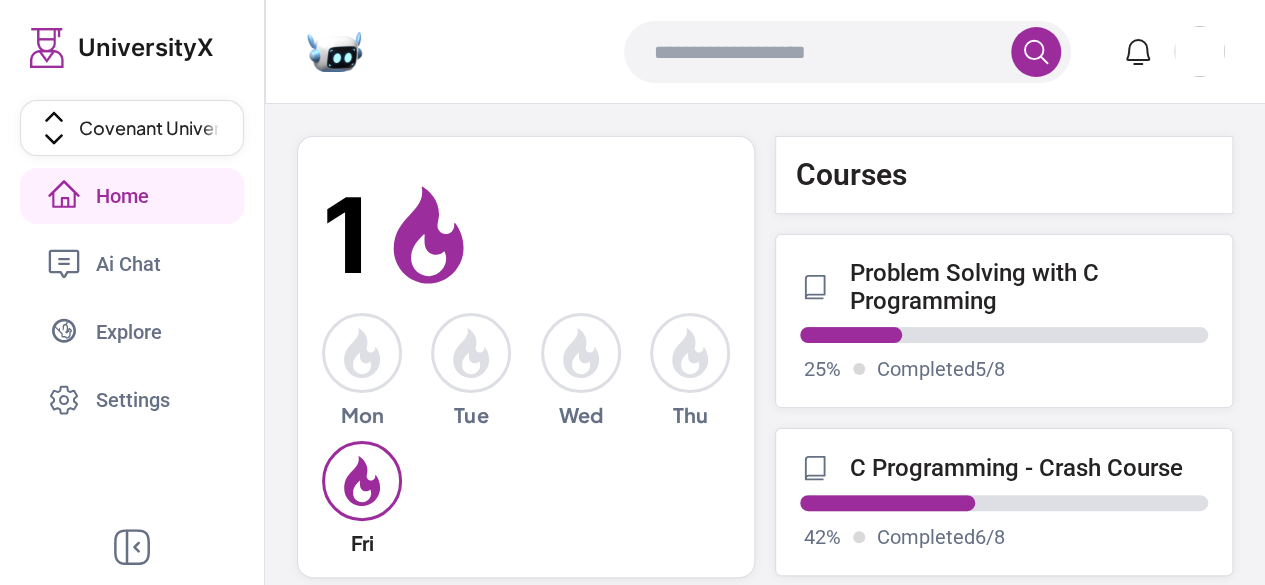 click on "Ai Chat" at bounding box center (136, 264) 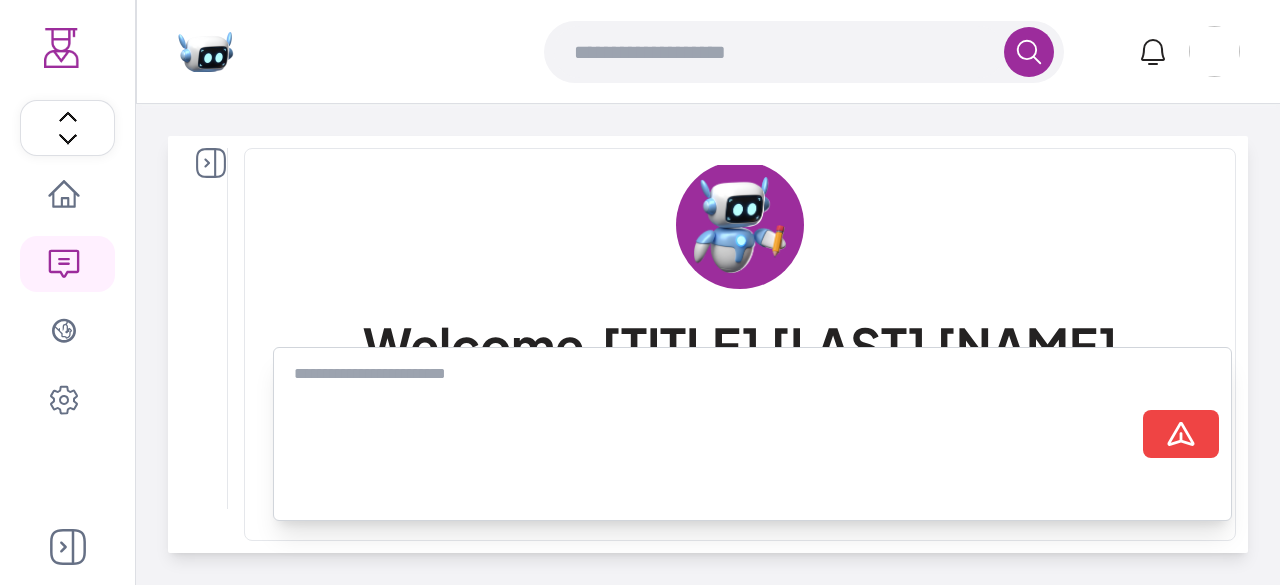 click 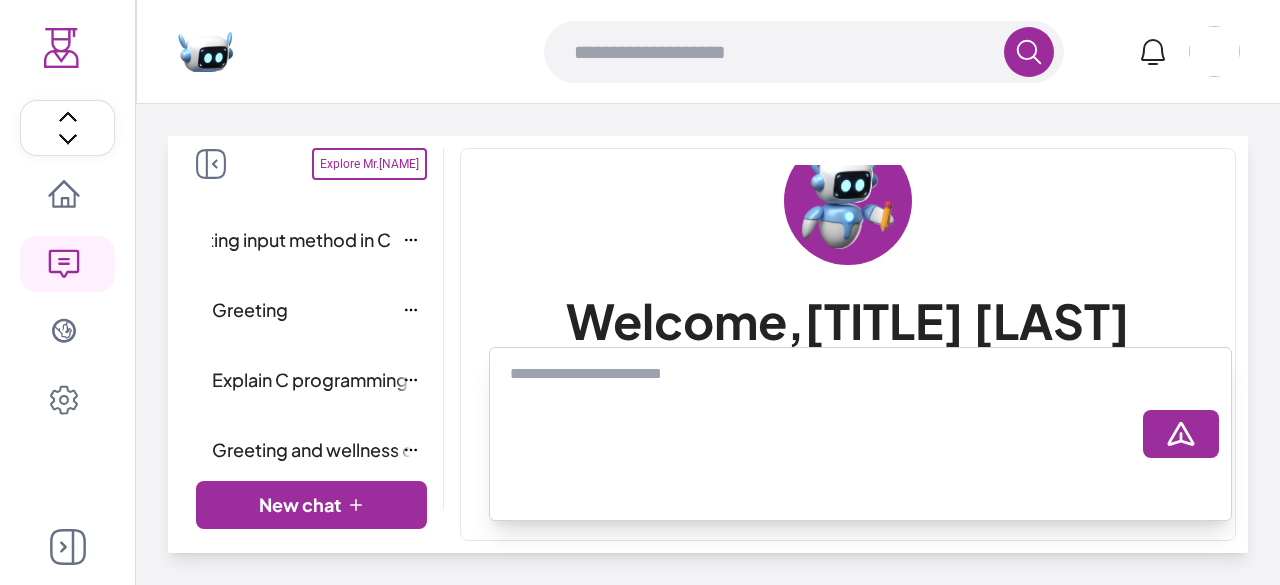click on "Requesting input method in C" at bounding box center (267, 240) 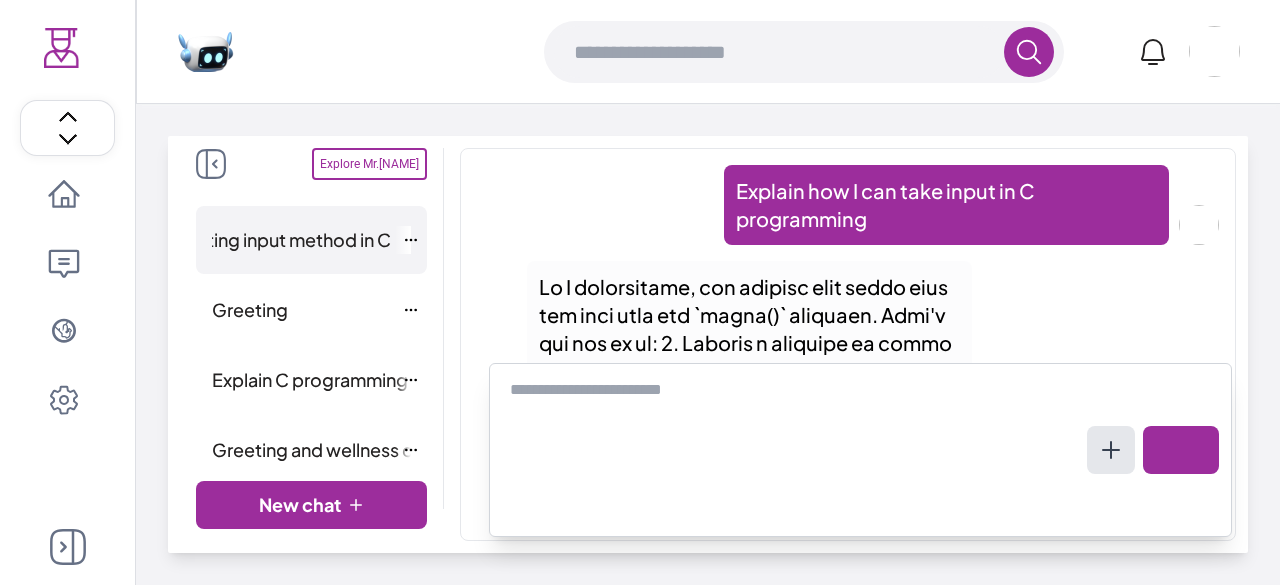 scroll, scrollTop: 878, scrollLeft: 0, axis: vertical 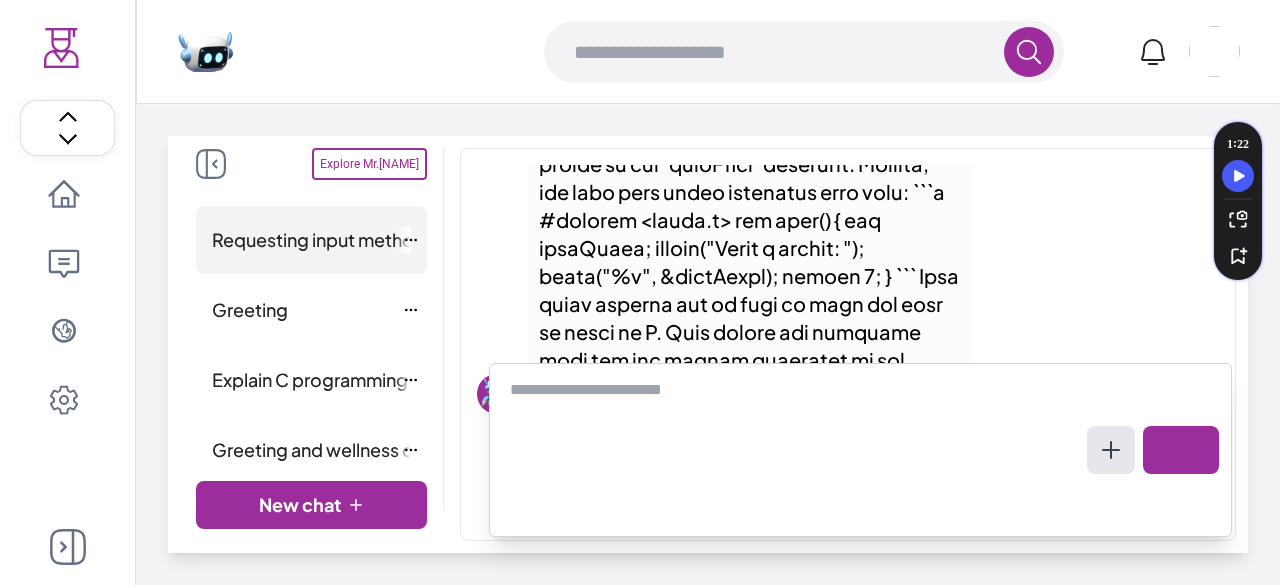 click 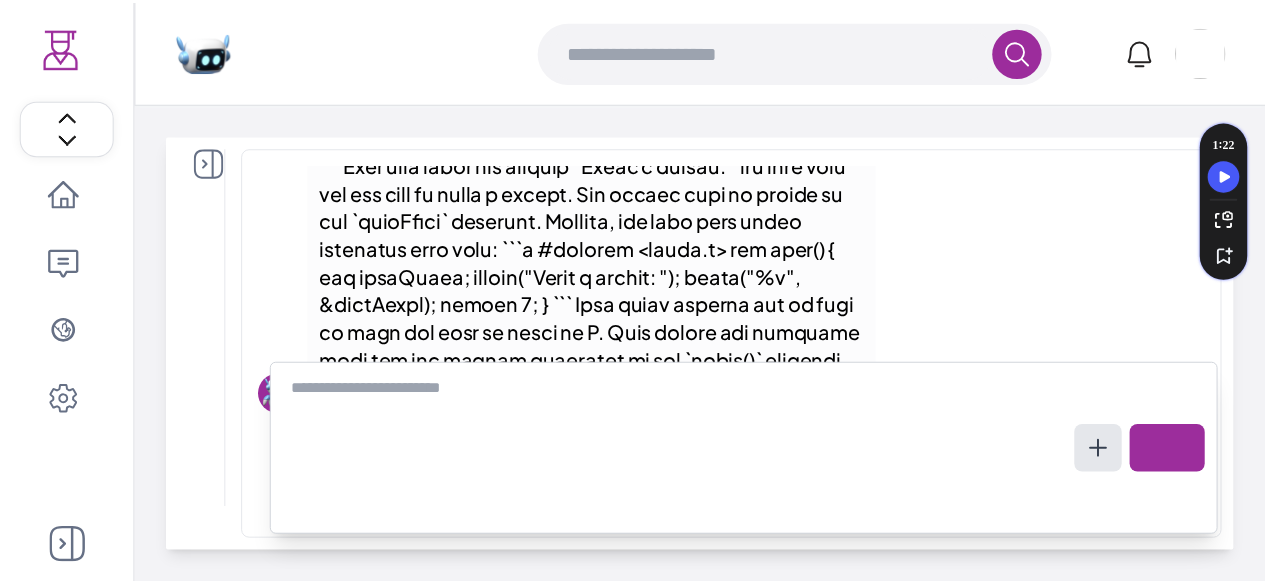 scroll, scrollTop: 0, scrollLeft: 0, axis: both 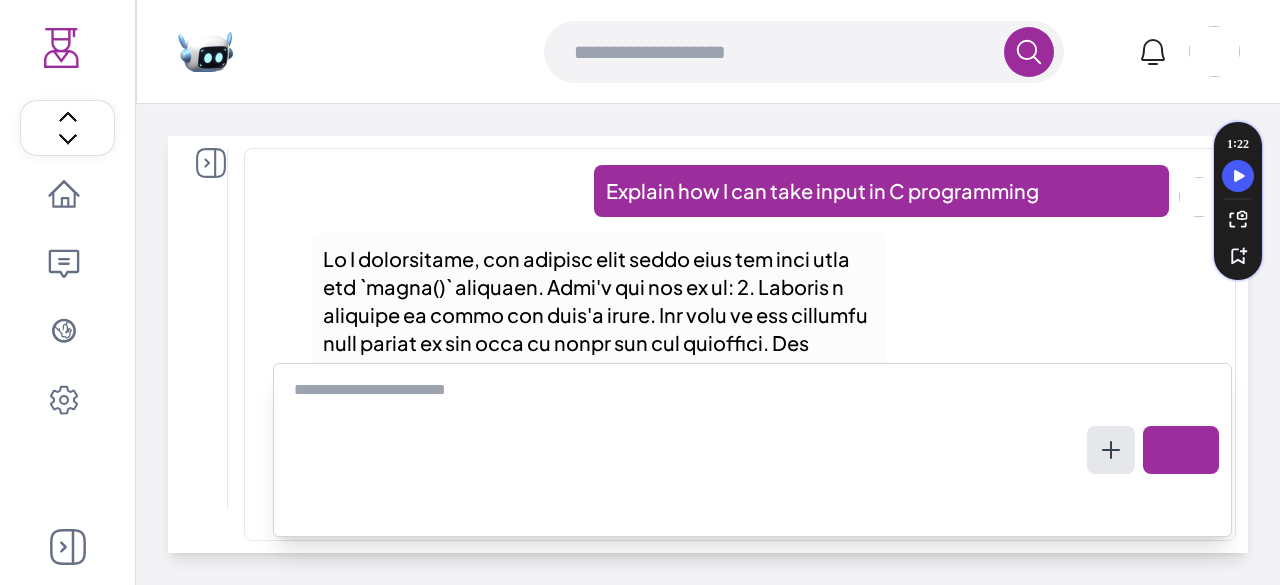 click on "UniversityX Home Ai Chat Explore Settings" at bounding box center [68, 292] 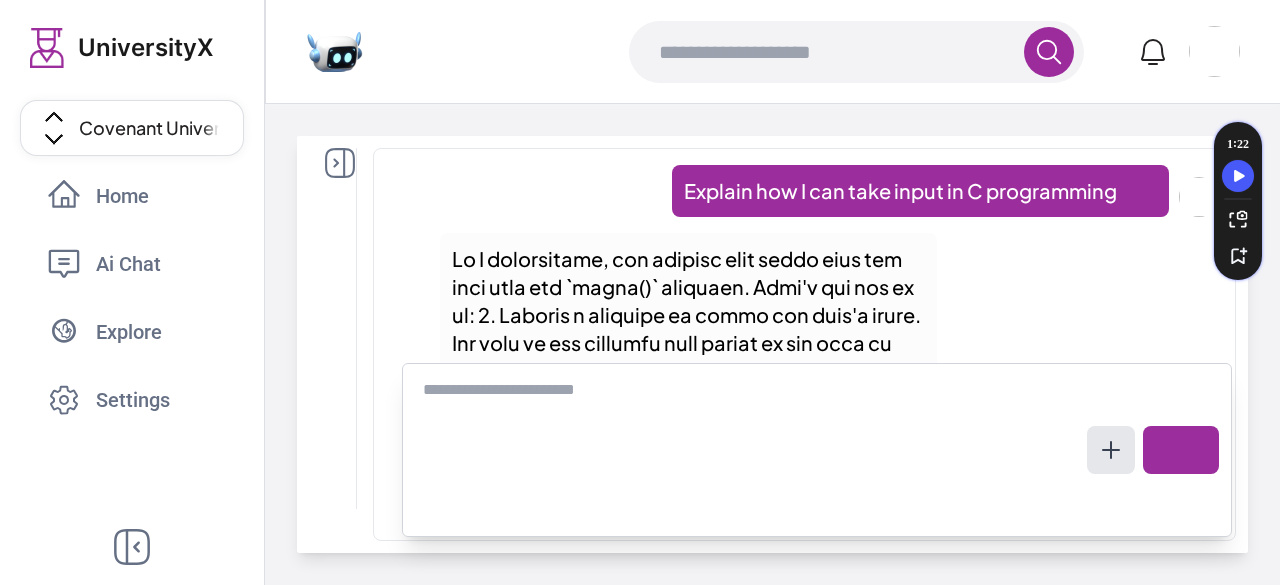 click on "Settings" at bounding box center [156, 400] 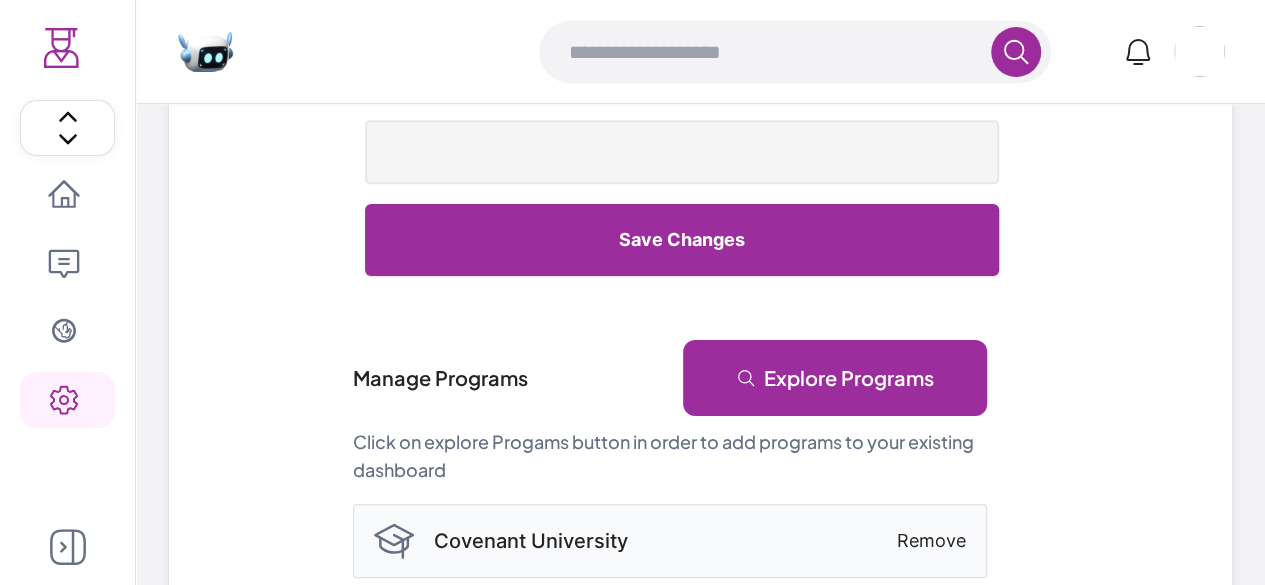 scroll, scrollTop: 509, scrollLeft: 0, axis: vertical 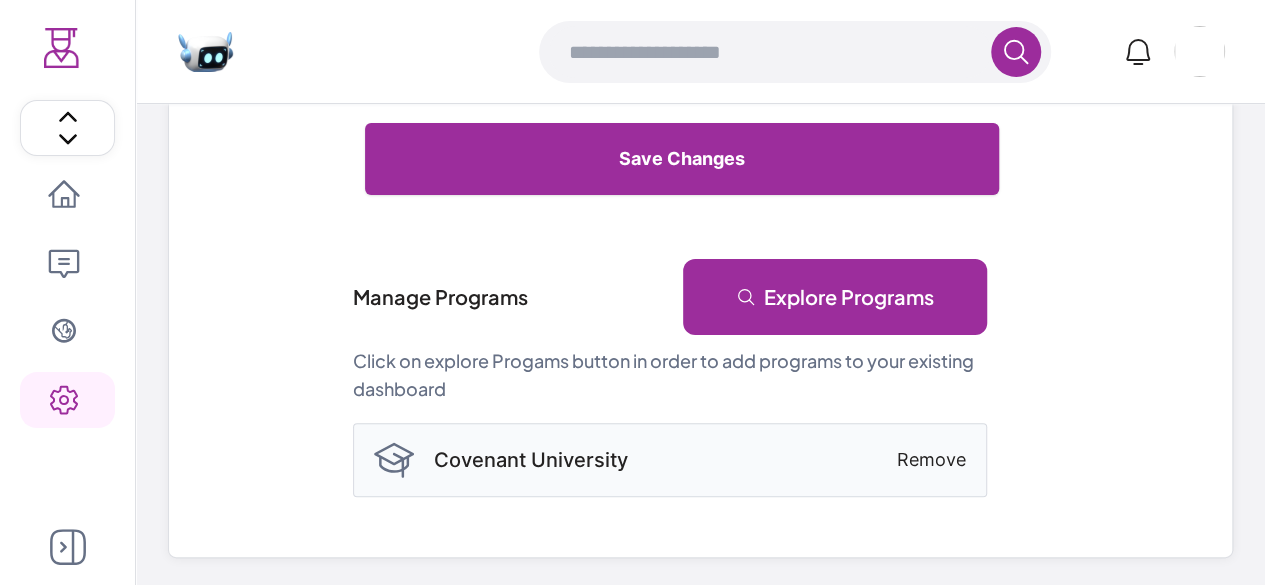 click on "Explore Programs" at bounding box center (835, 297) 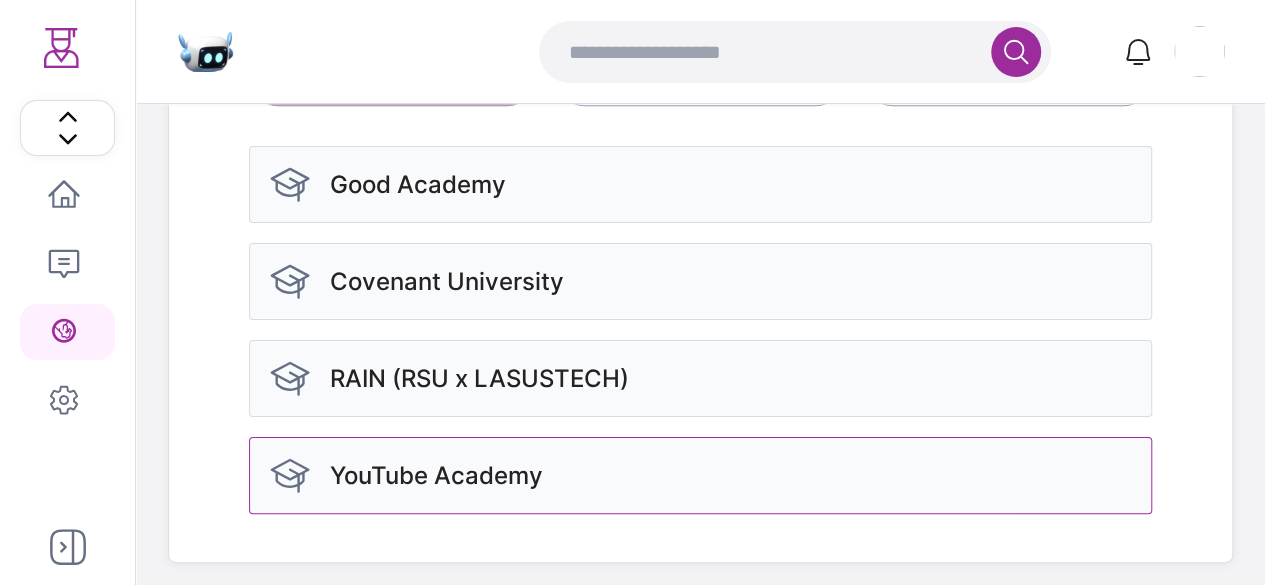 scroll, scrollTop: 474, scrollLeft: 0, axis: vertical 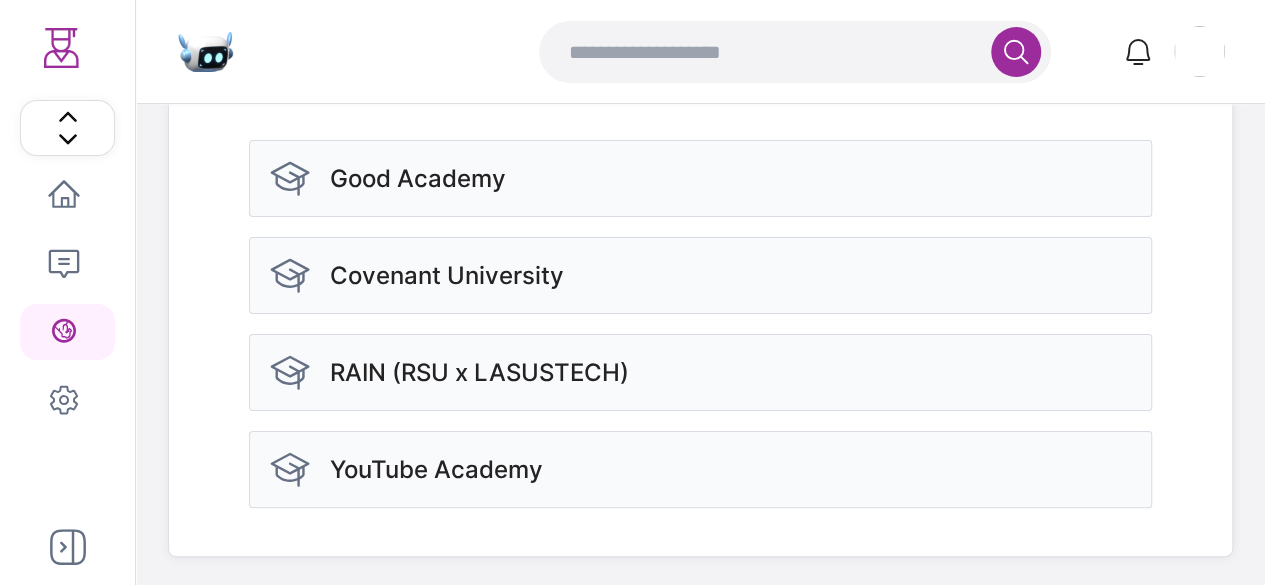 click 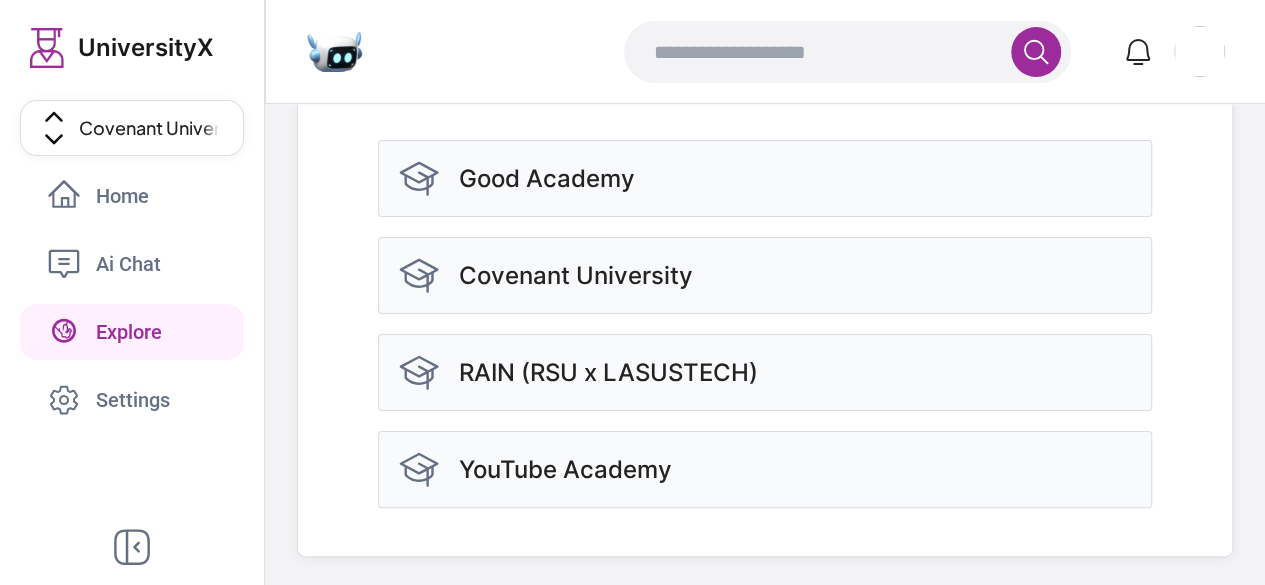 click on "Settings" at bounding box center [156, 400] 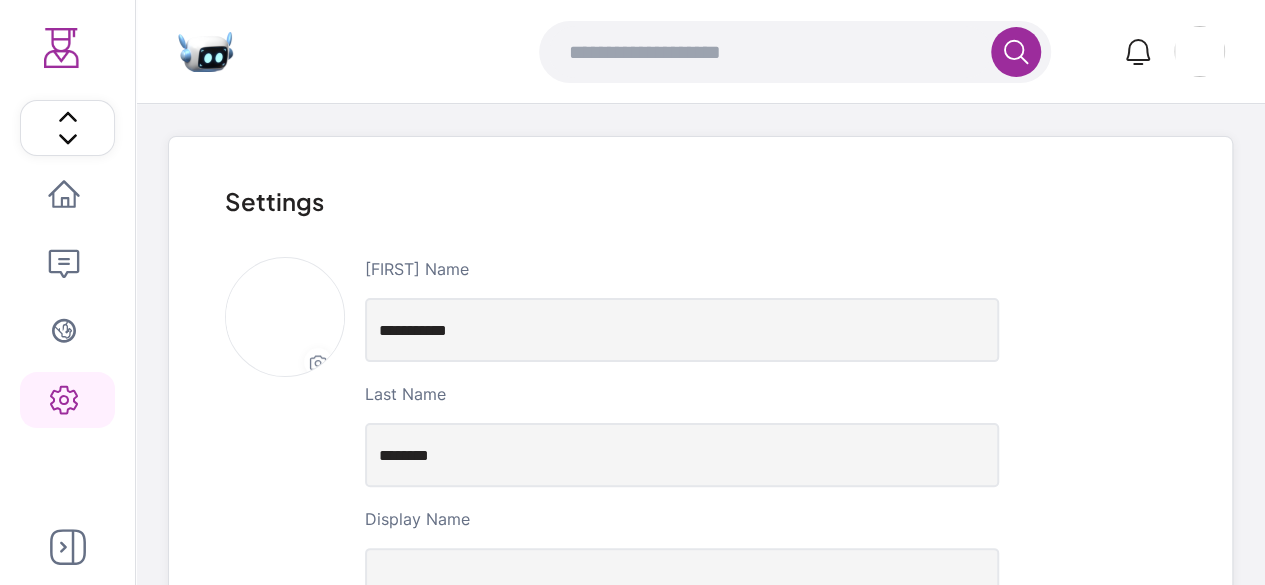 scroll, scrollTop: 509, scrollLeft: 0, axis: vertical 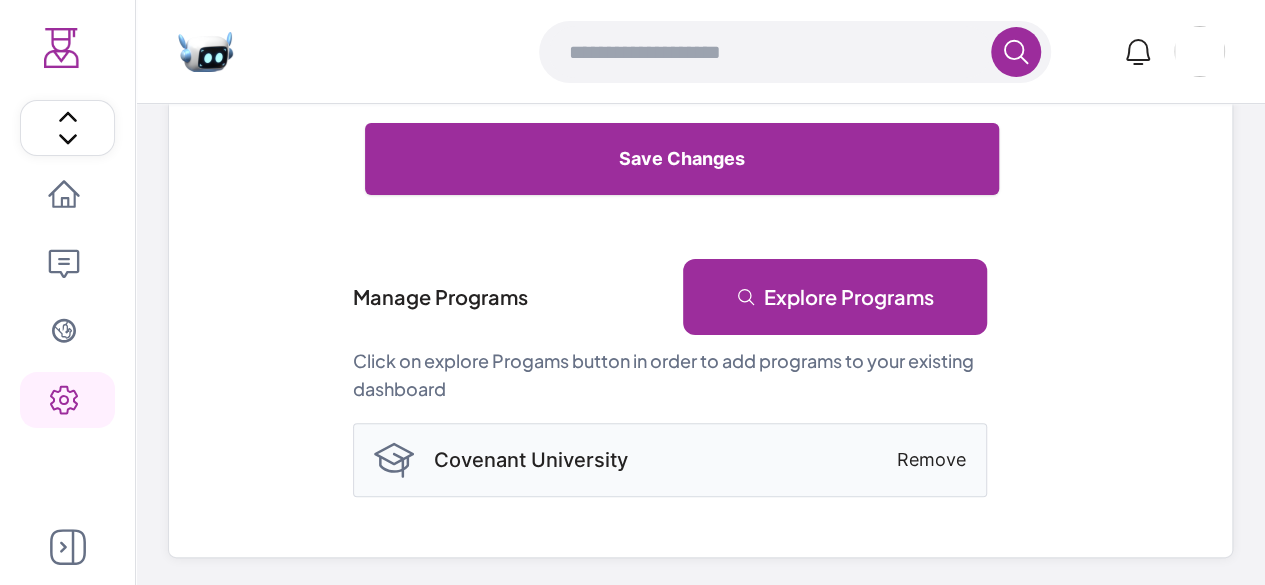 click 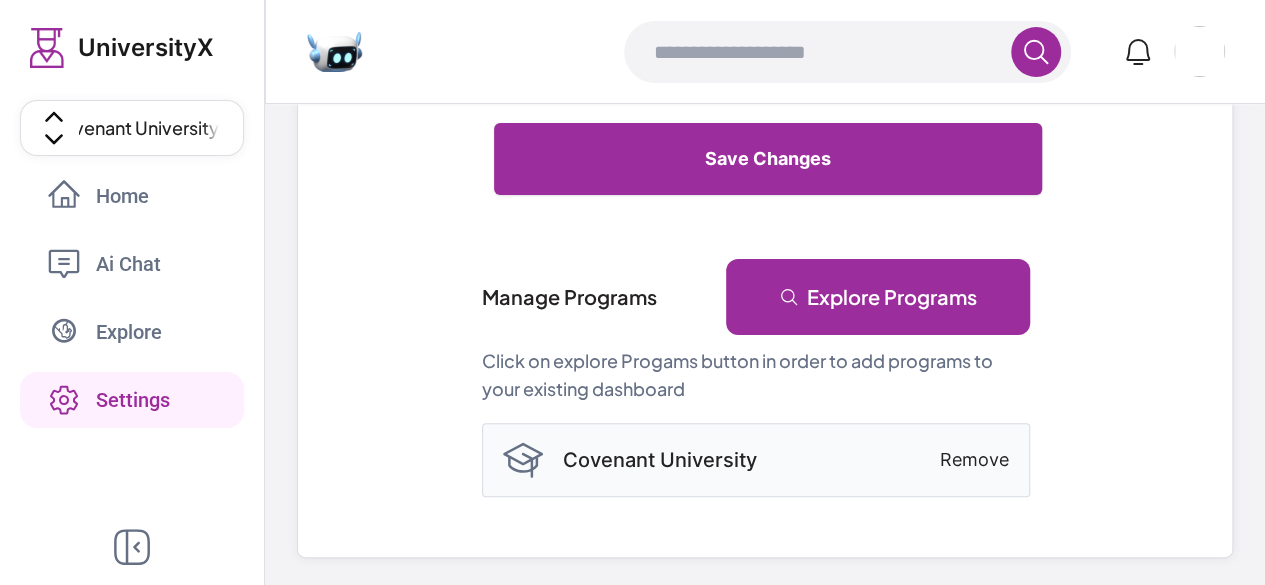 click on "Covenant University" at bounding box center [133, 128] 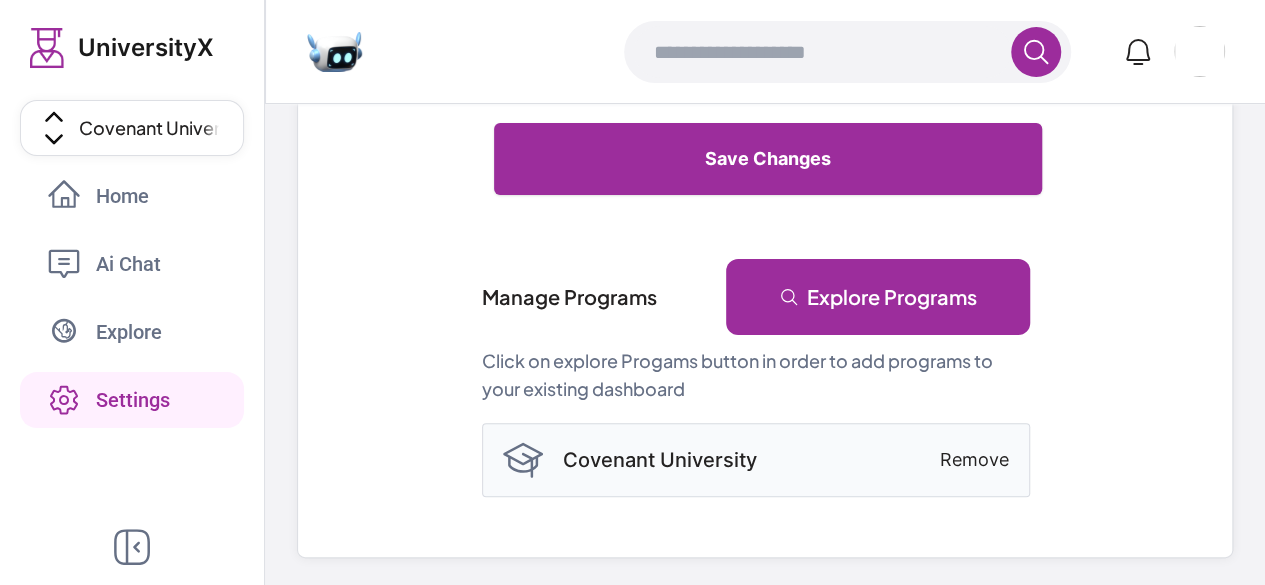 scroll, scrollTop: 0, scrollLeft: 0, axis: both 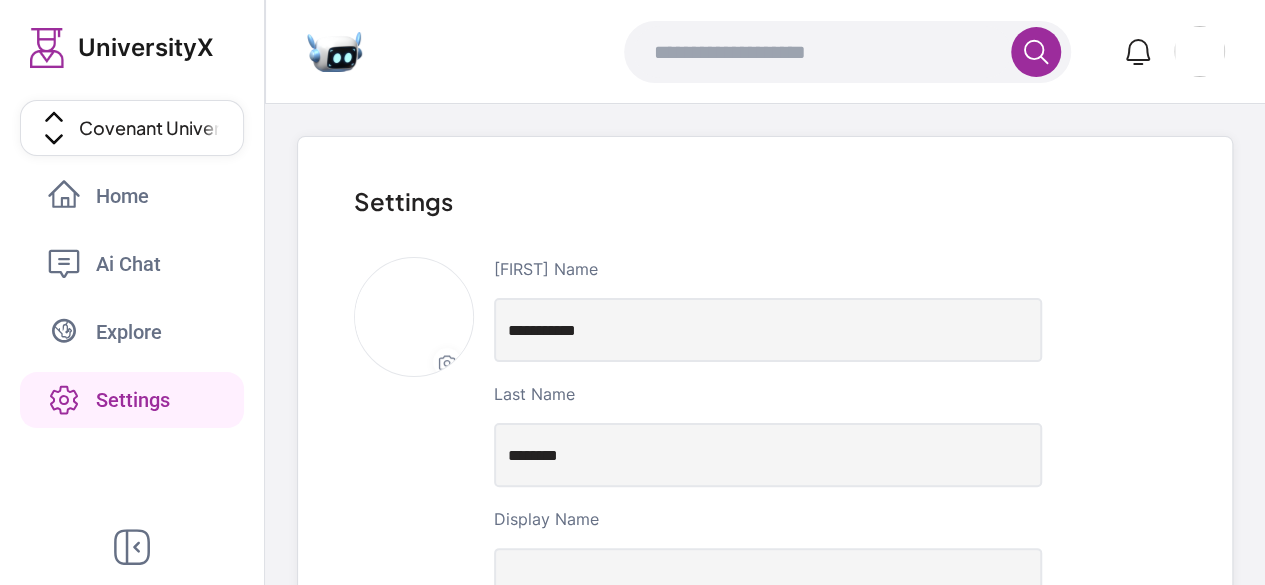 click on "Home" at bounding box center (136, 196) 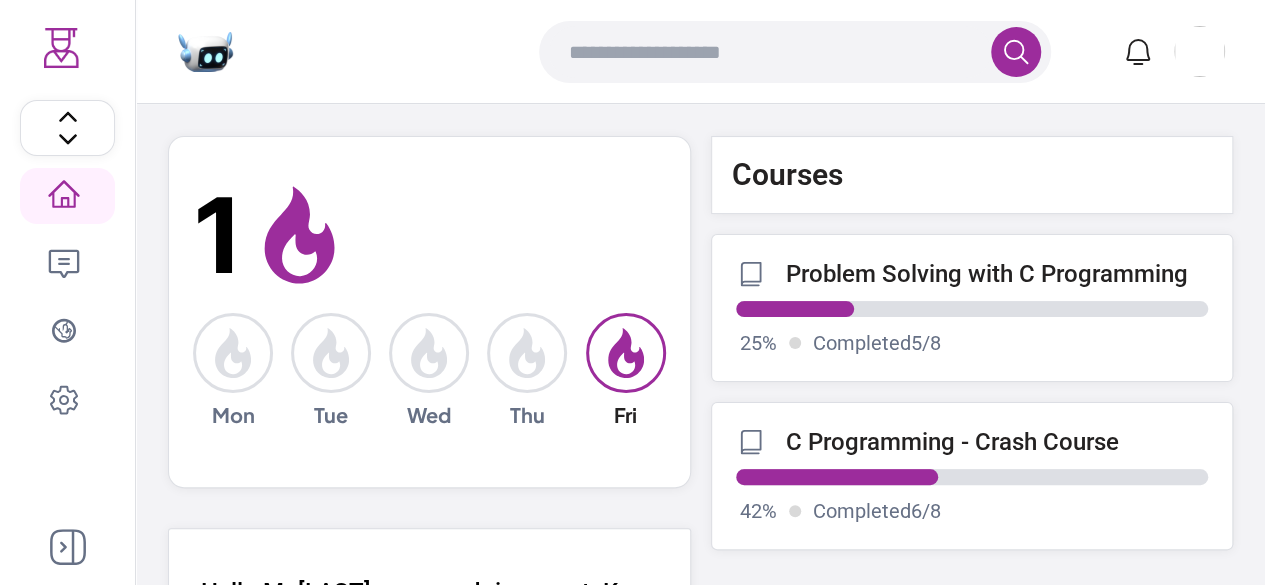 click 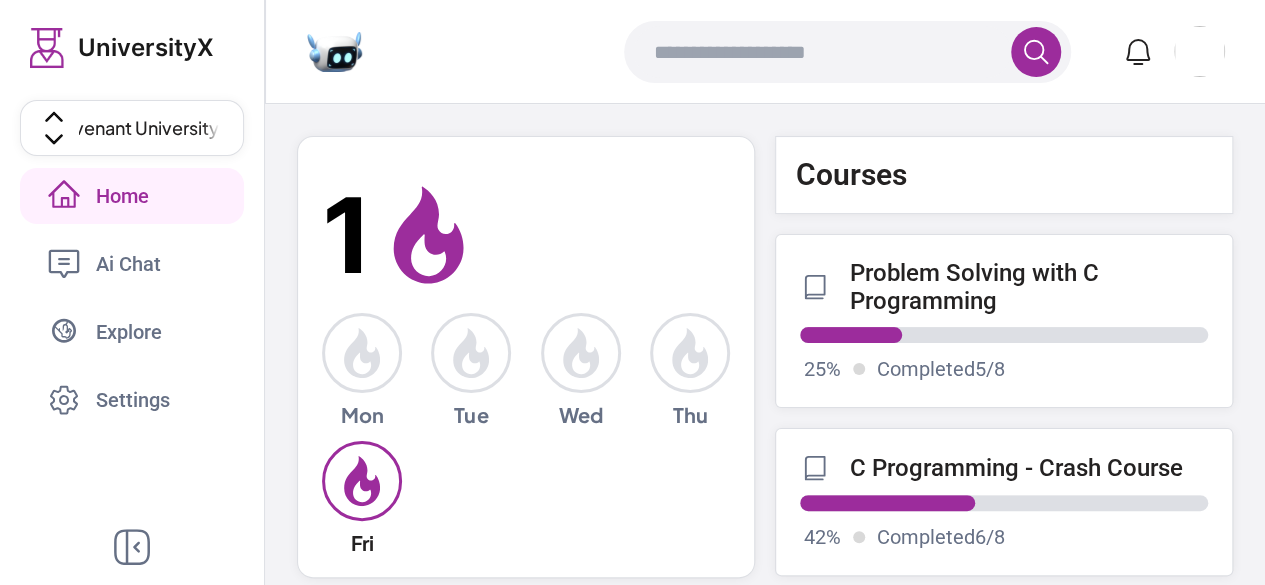 click on "Covenant University" at bounding box center (133, 128) 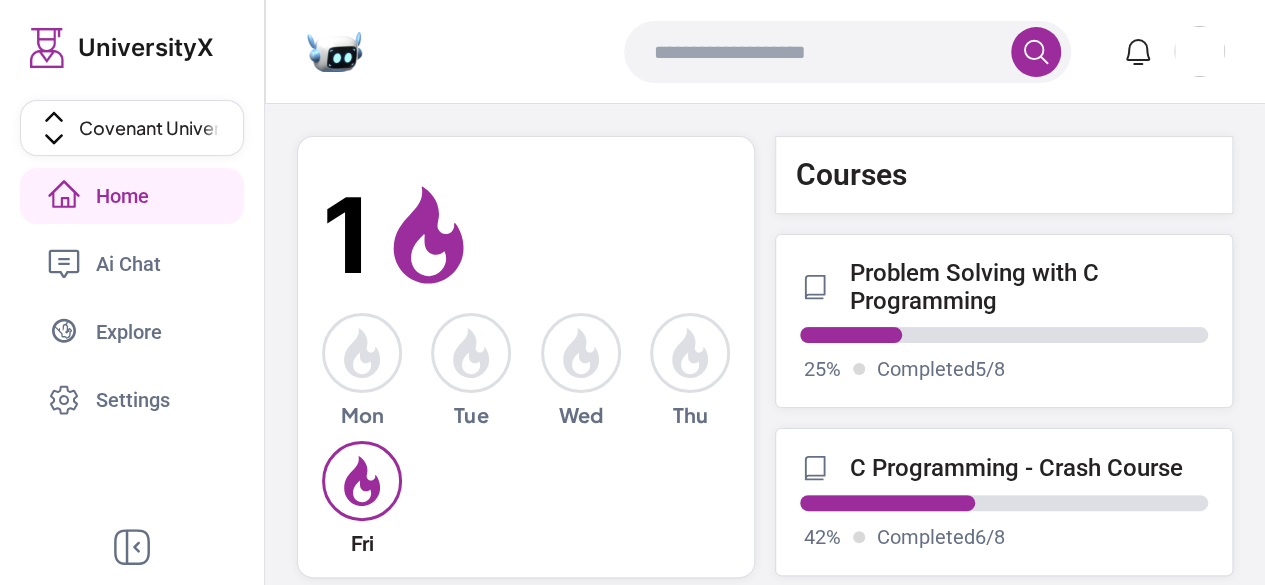 click 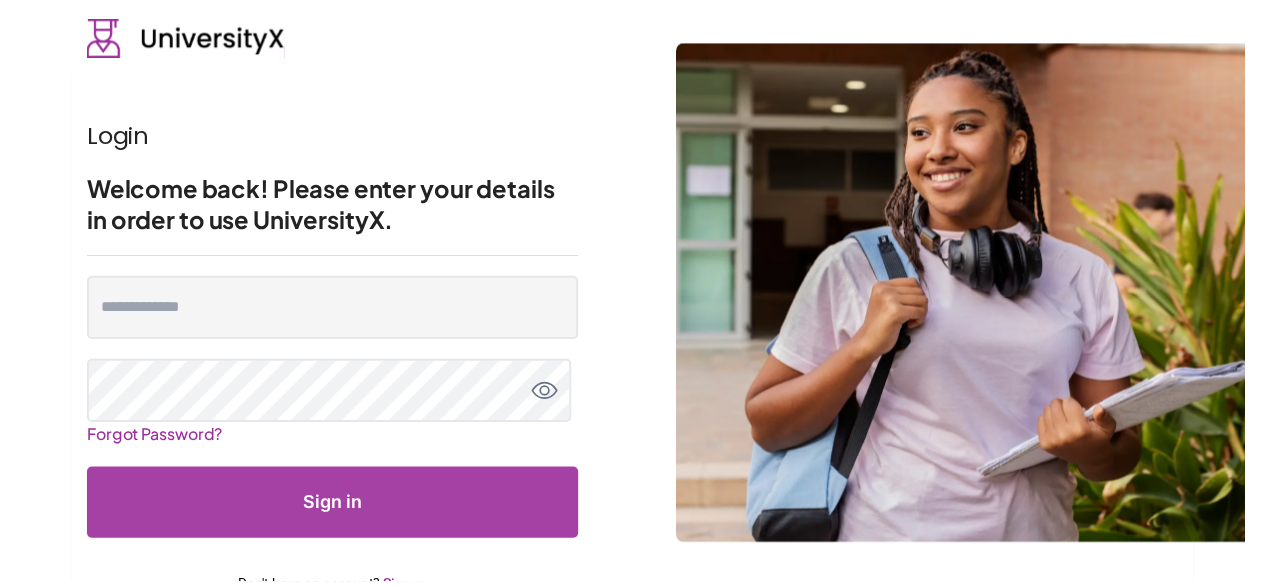 scroll, scrollTop: 0, scrollLeft: 0, axis: both 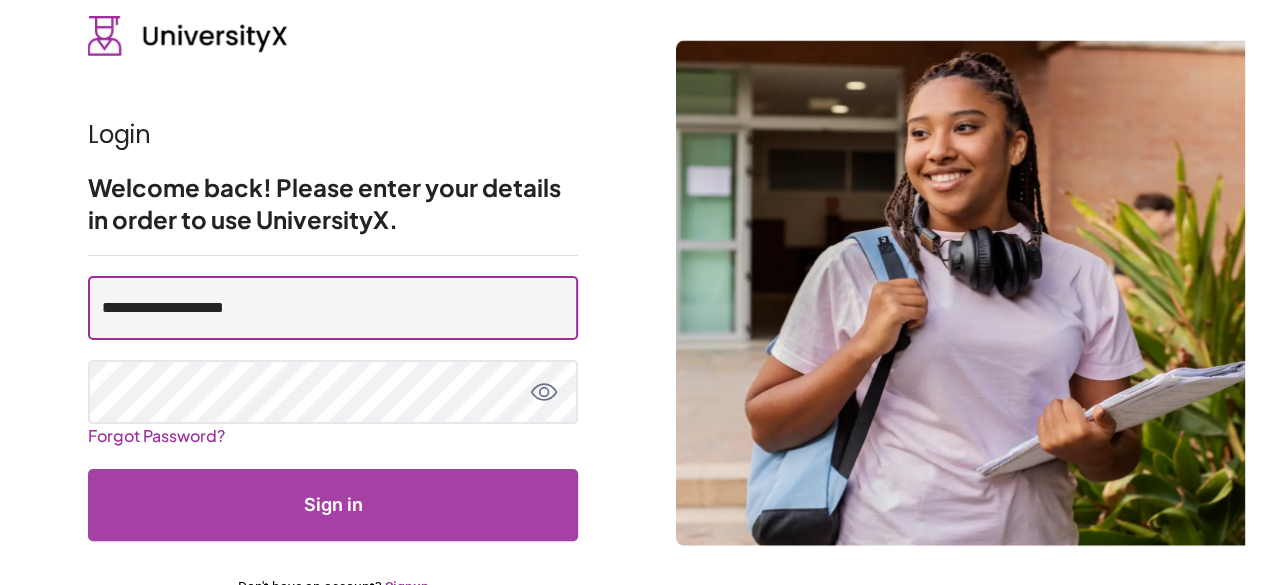 click on "**********" at bounding box center (333, 308) 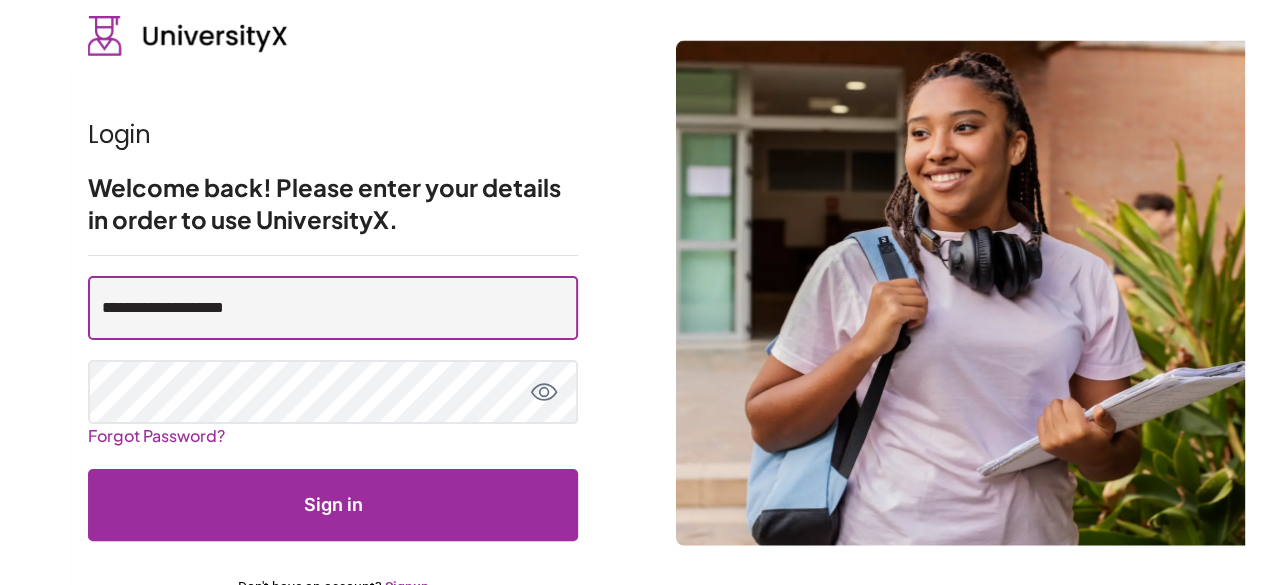 scroll, scrollTop: 0, scrollLeft: 0, axis: both 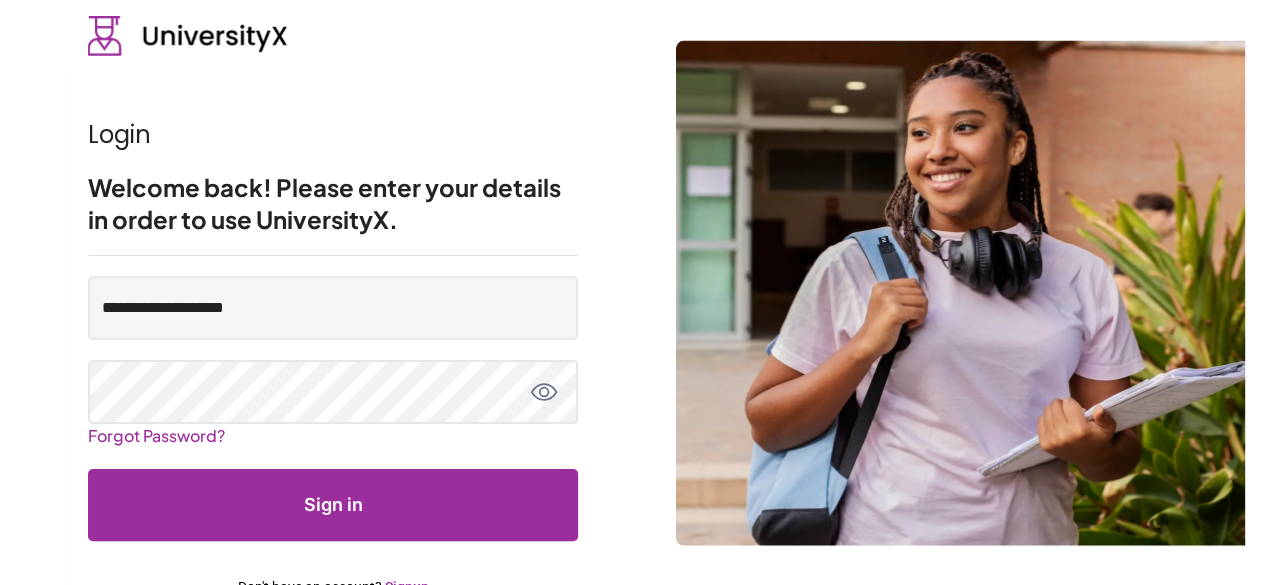 click on "**********" at bounding box center (632, 322) 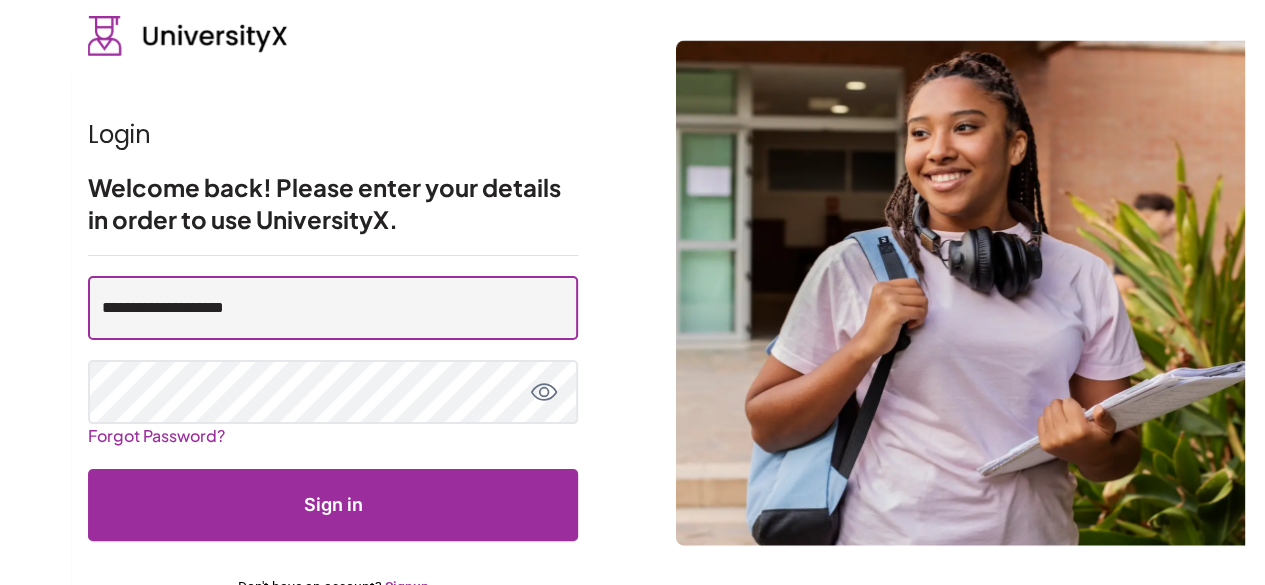 click on "**********" at bounding box center (333, 308) 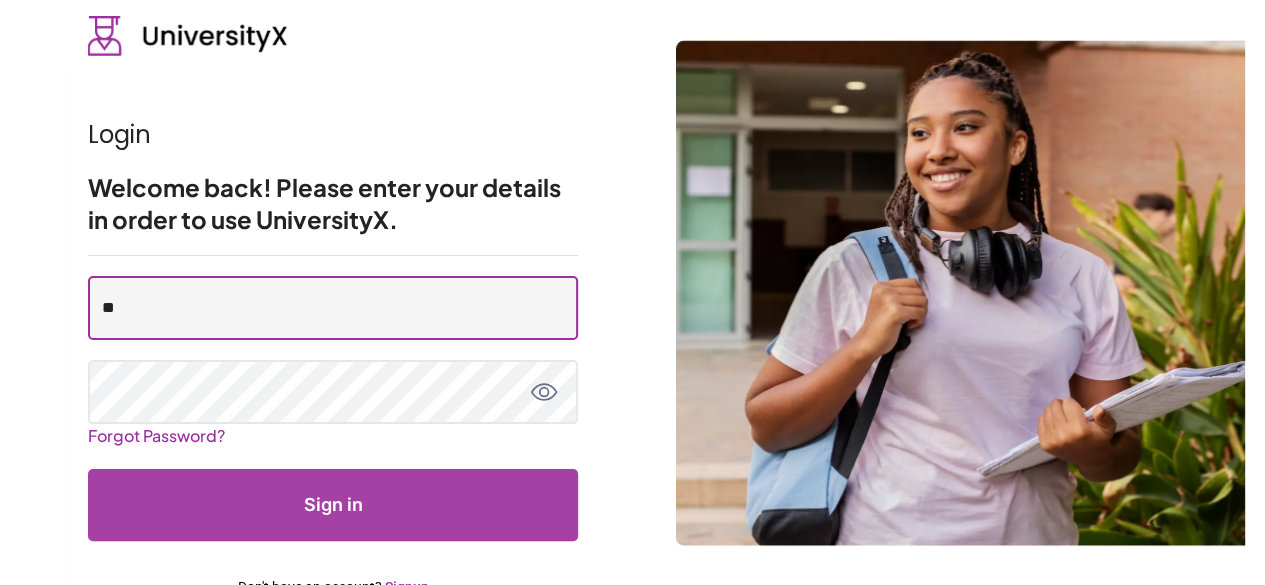 type on "**********" 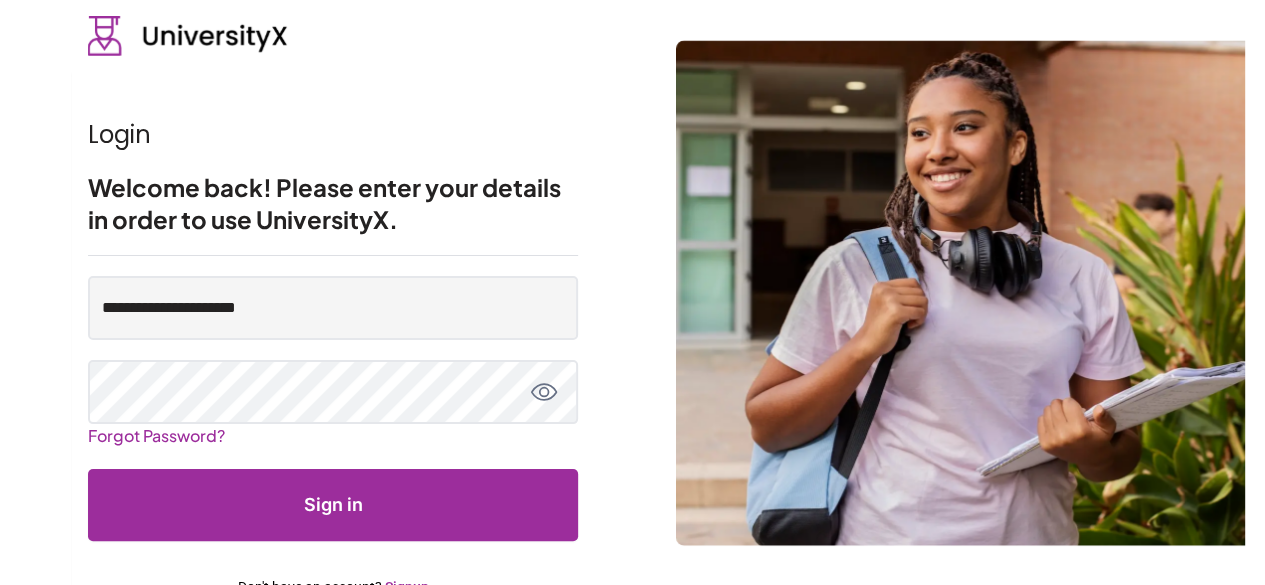 click on "Sign in" at bounding box center [333, 505] 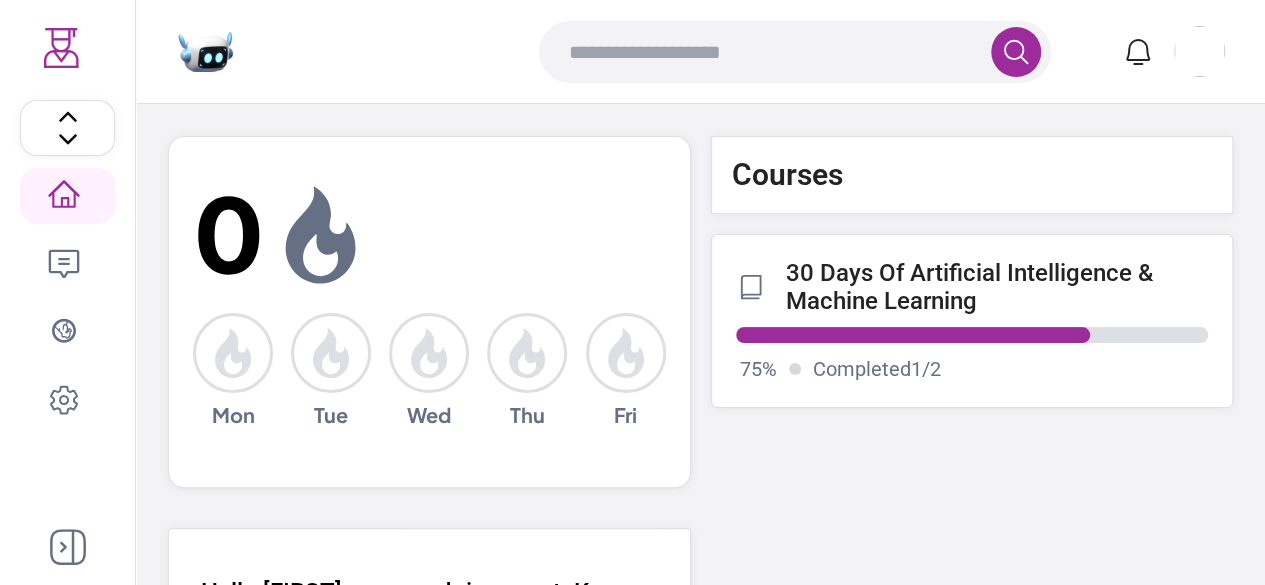 click 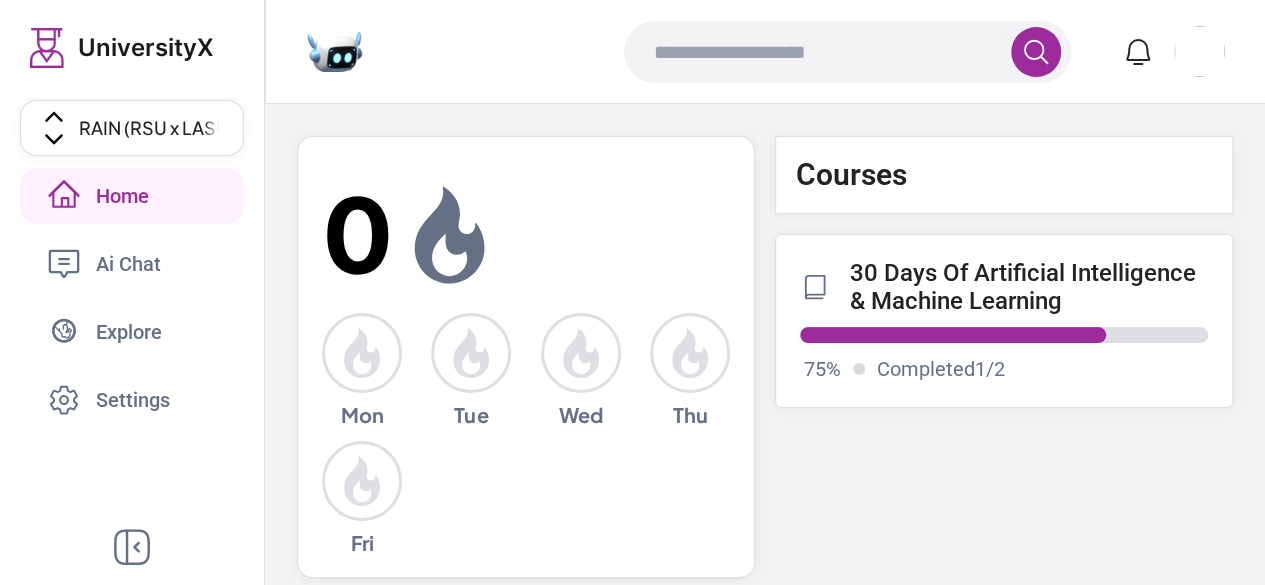 click at bounding box center (765, 52) 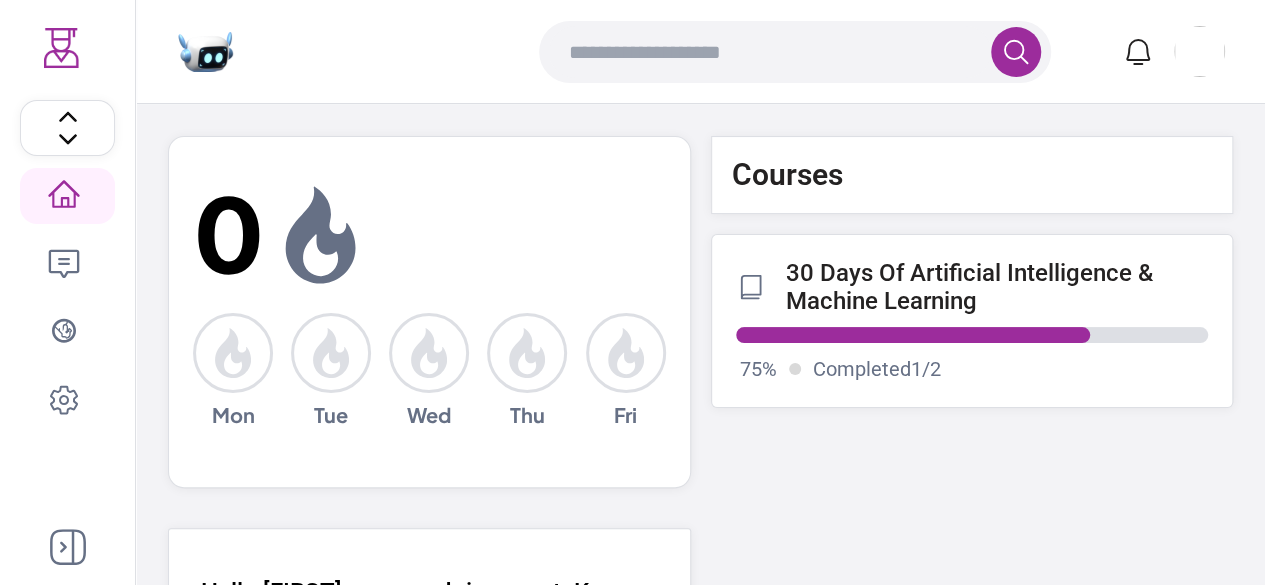click on "30 Days Of Artificial Intelligence & Machine Learning" at bounding box center [997, 287] 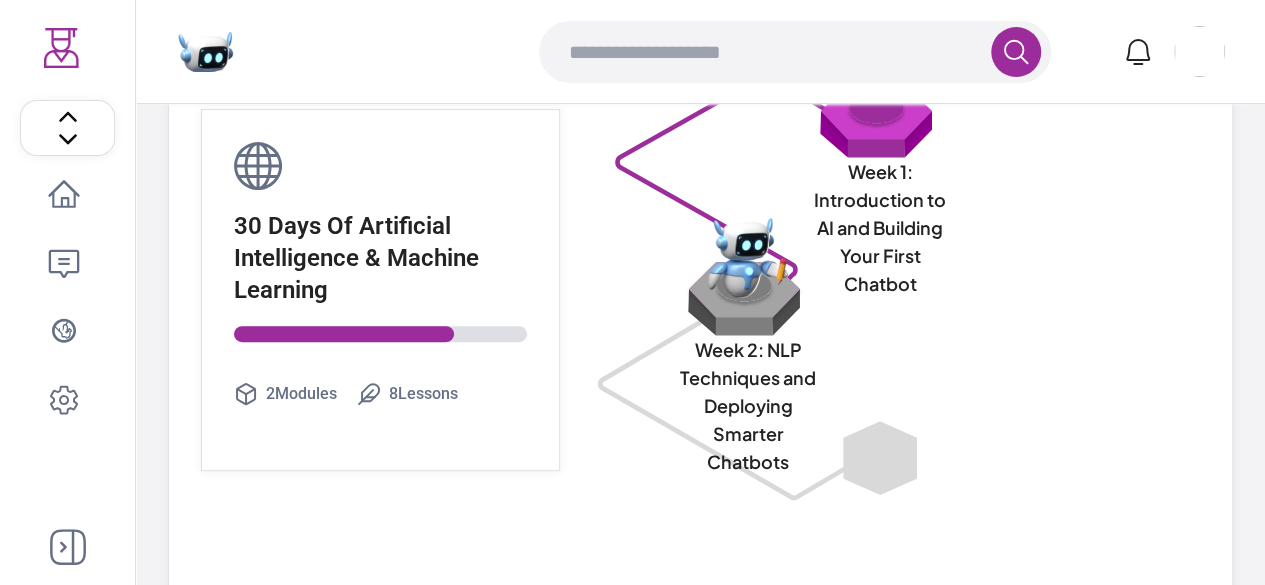 scroll, scrollTop: 0, scrollLeft: 0, axis: both 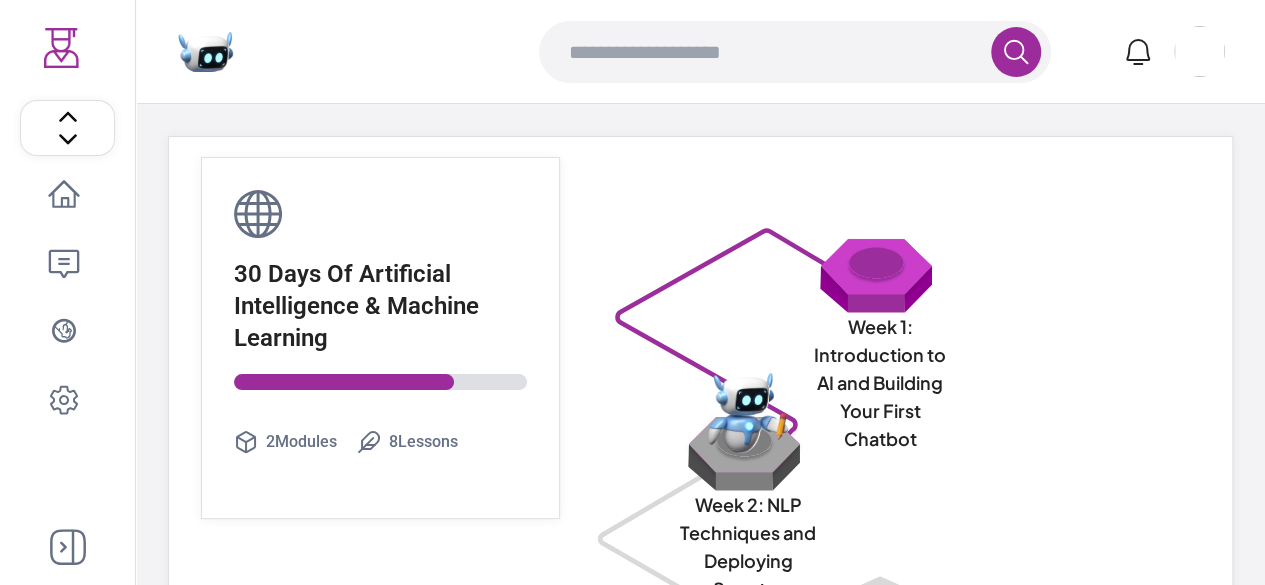 click at bounding box center [880, 275] 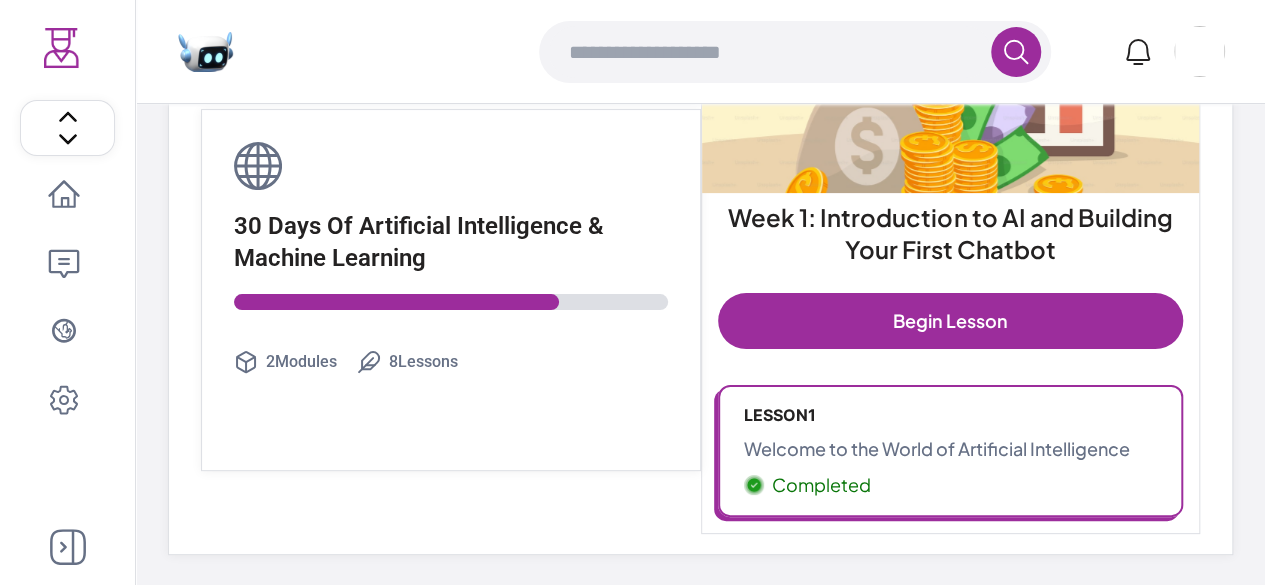 scroll, scrollTop: 0, scrollLeft: 0, axis: both 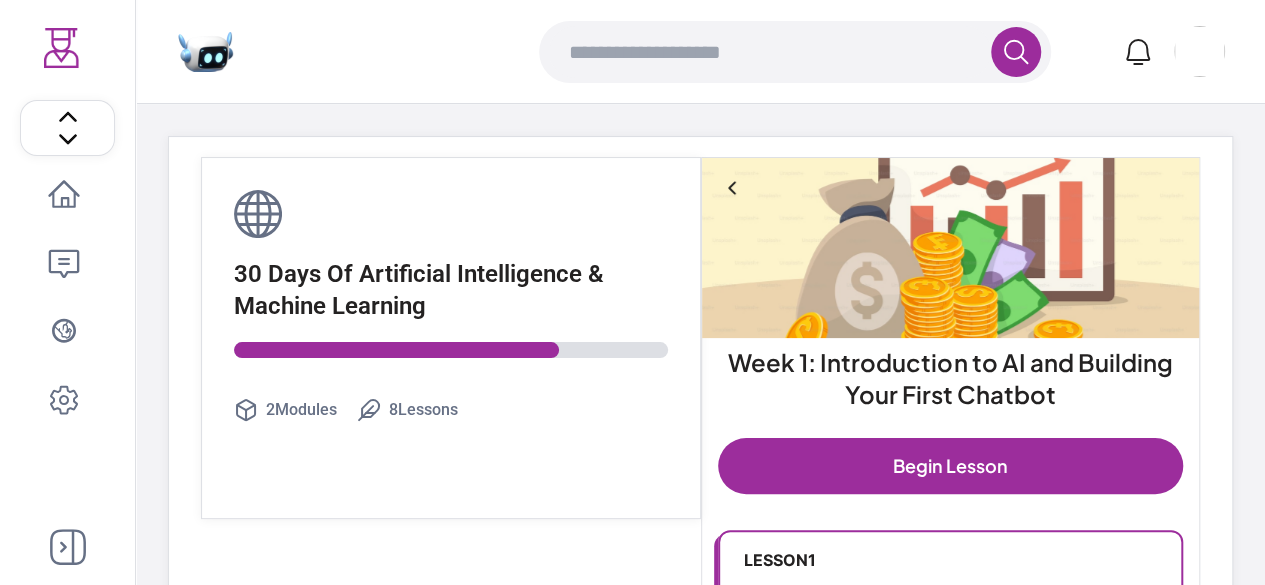 click 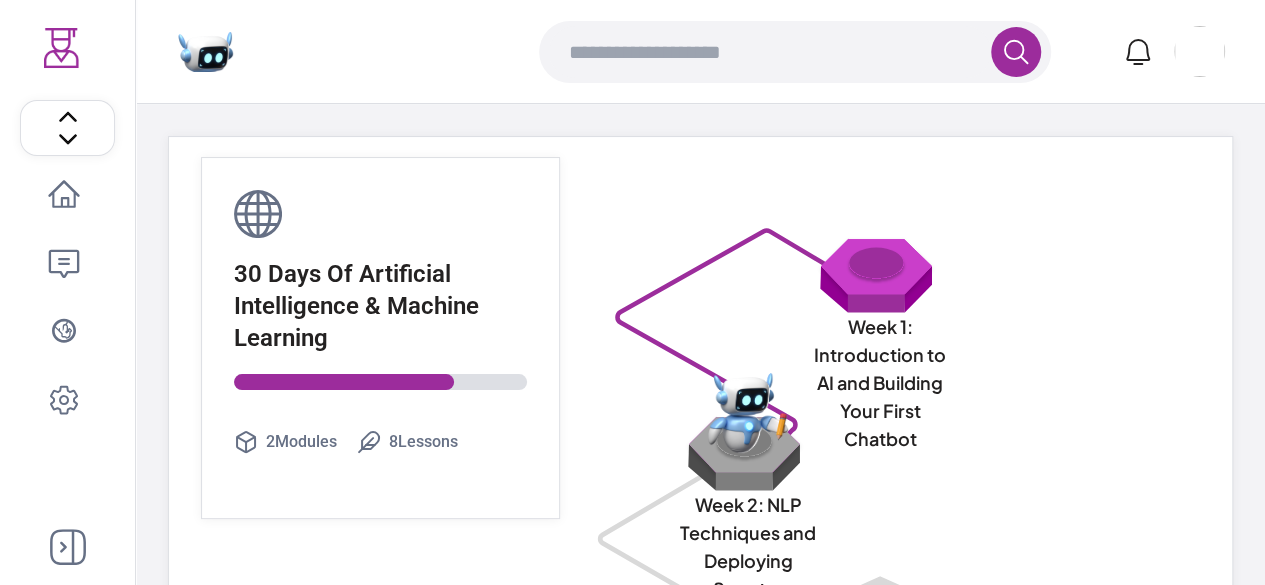 click at bounding box center (748, 413) 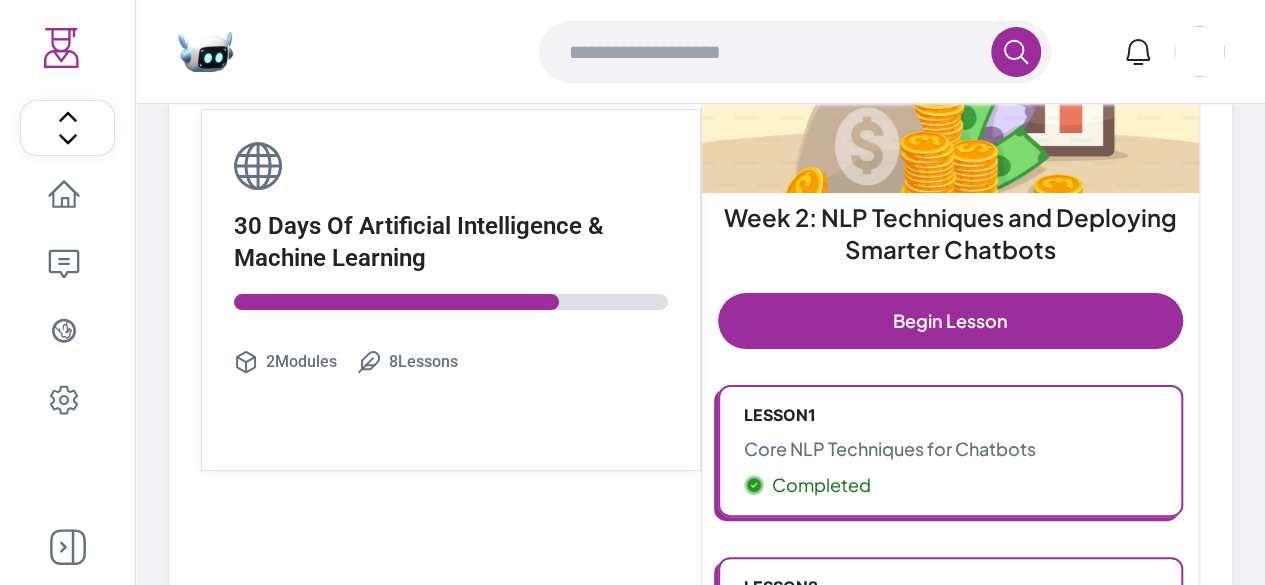 scroll, scrollTop: 166, scrollLeft: 0, axis: vertical 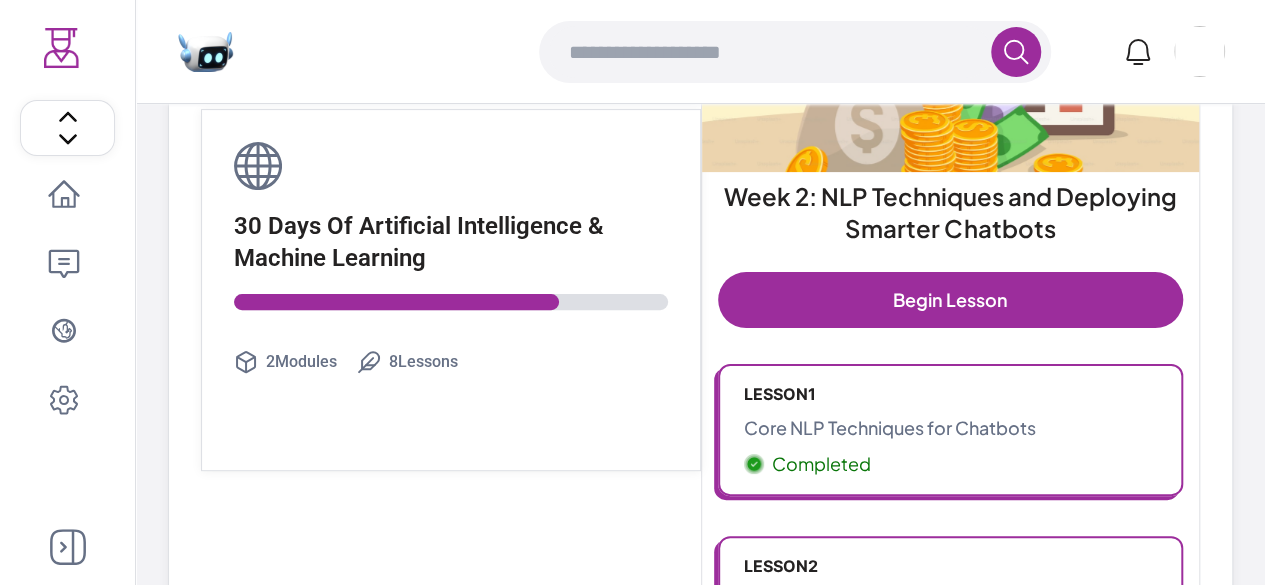 click on "Core NLP Techniques for Chatbots" at bounding box center (951, 428) 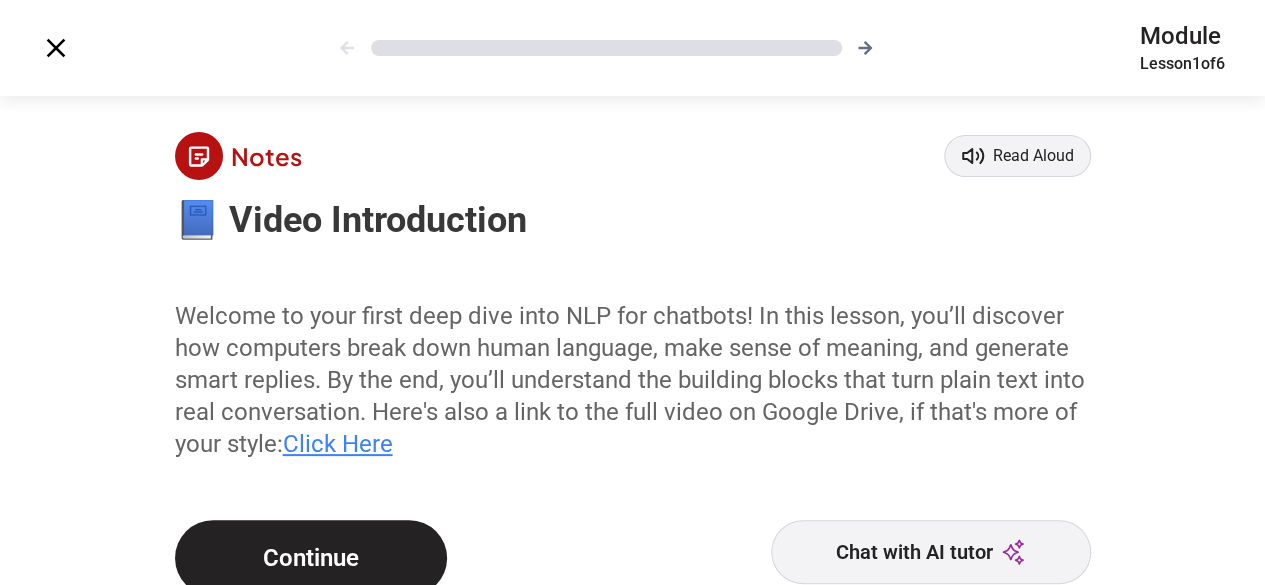 click on "Welcome to your first deep dive into NLP for chatbots! In this lesson, you’ll discover how computers break down human language, make sense of meaning, and generate smart replies. By the end, you’ll understand the building blocks that turn plain text into real conversation.
Here's also a link to the full video on Google Drive, if that's more of your style:" at bounding box center (630, 380) 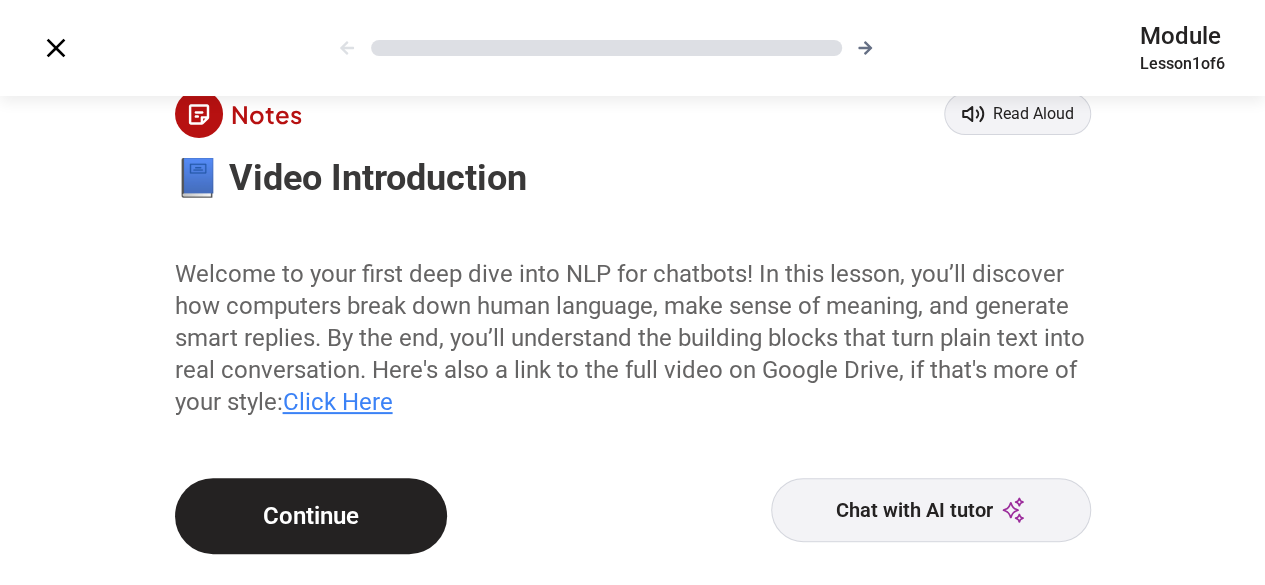 click on "Continue" at bounding box center [311, 516] 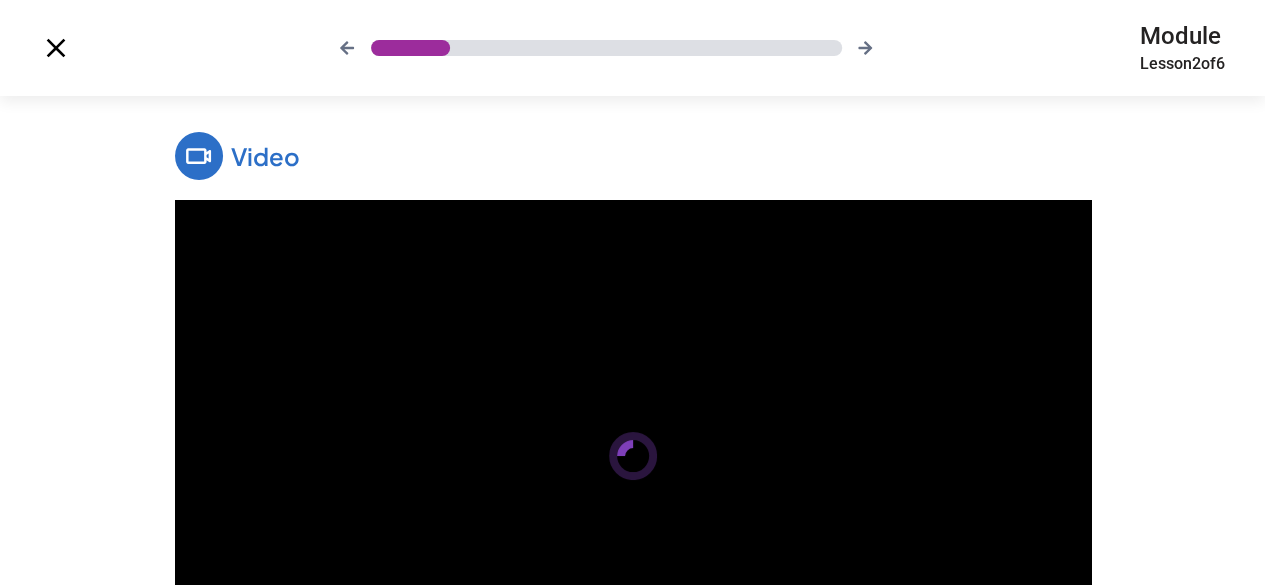 scroll, scrollTop: 274, scrollLeft: 0, axis: vertical 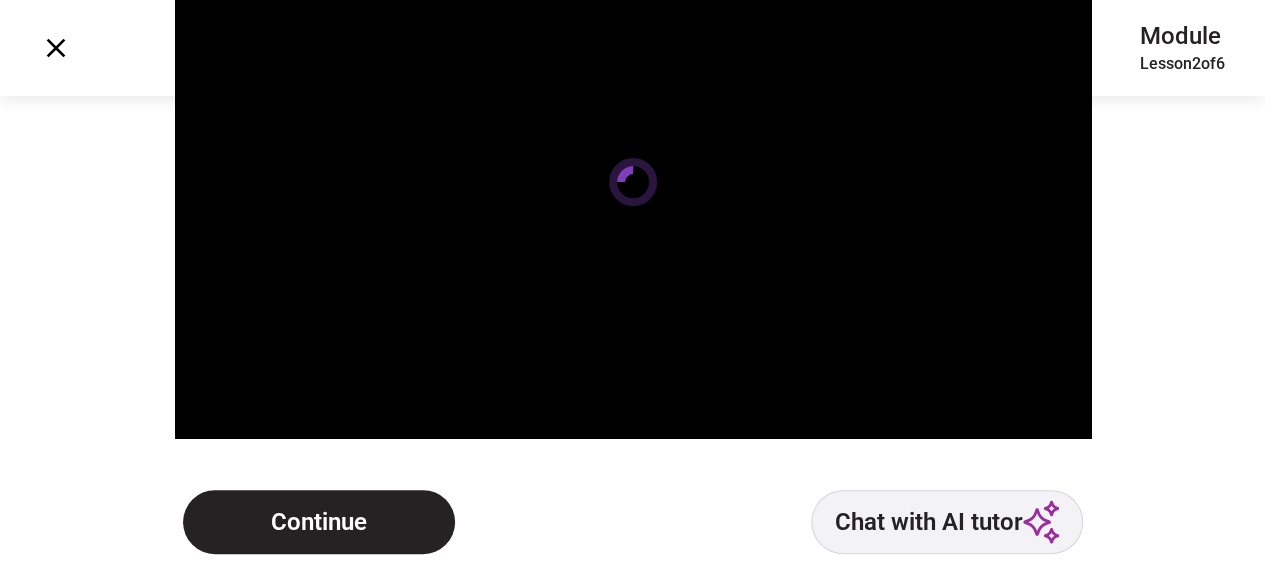 click on "Continue" at bounding box center (319, 522) 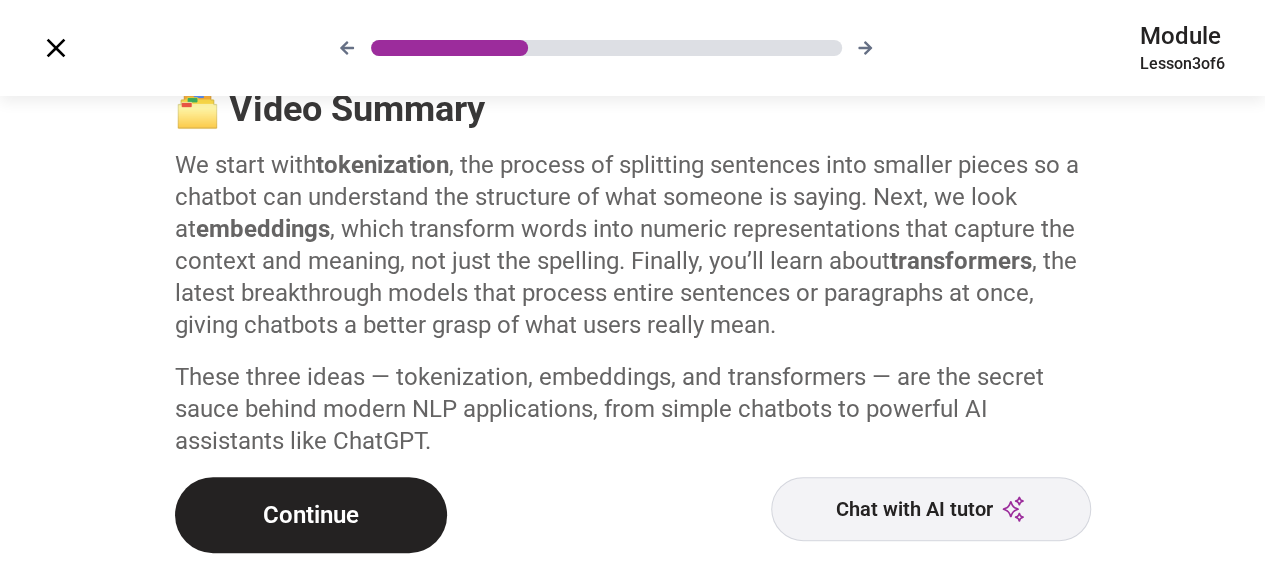 scroll, scrollTop: 110, scrollLeft: 0, axis: vertical 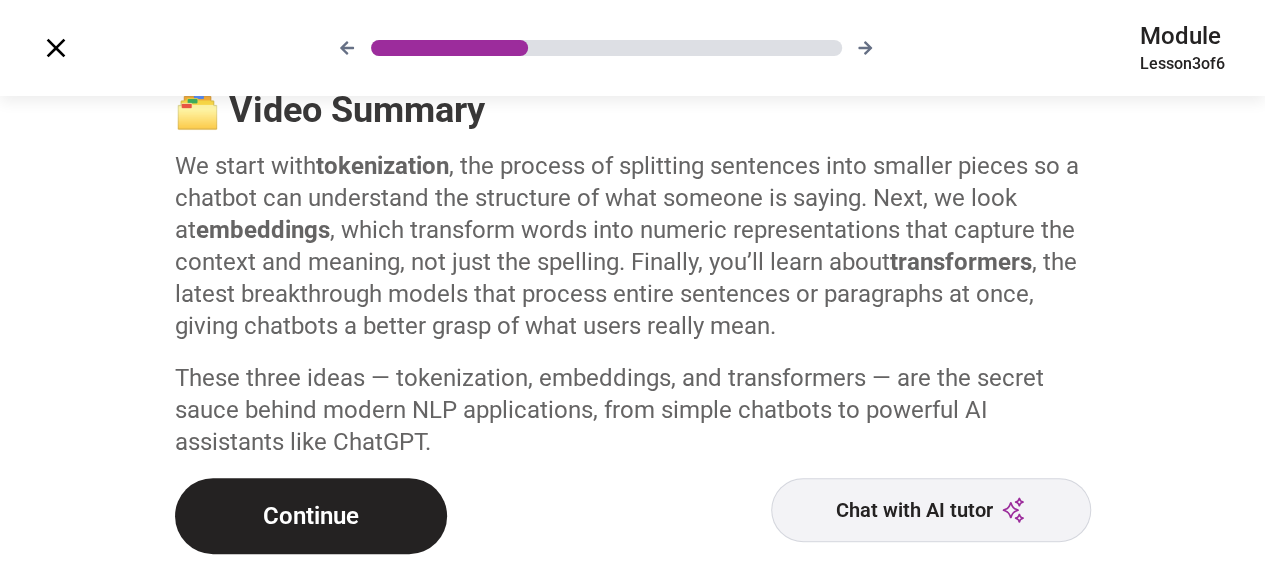 click 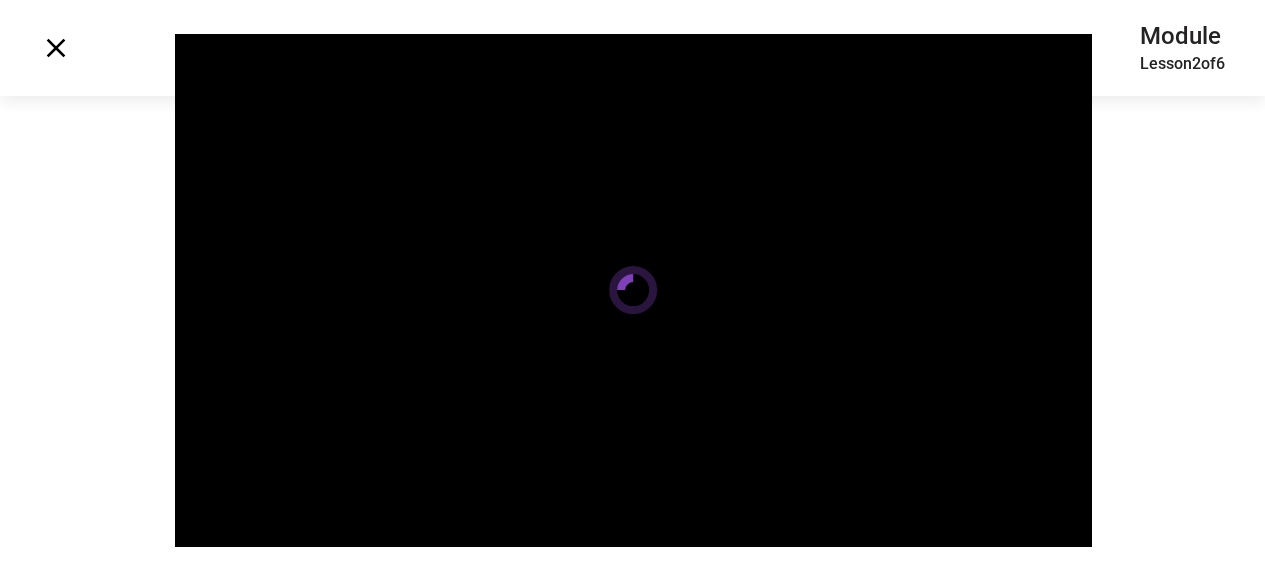 scroll, scrollTop: 168, scrollLeft: 0, axis: vertical 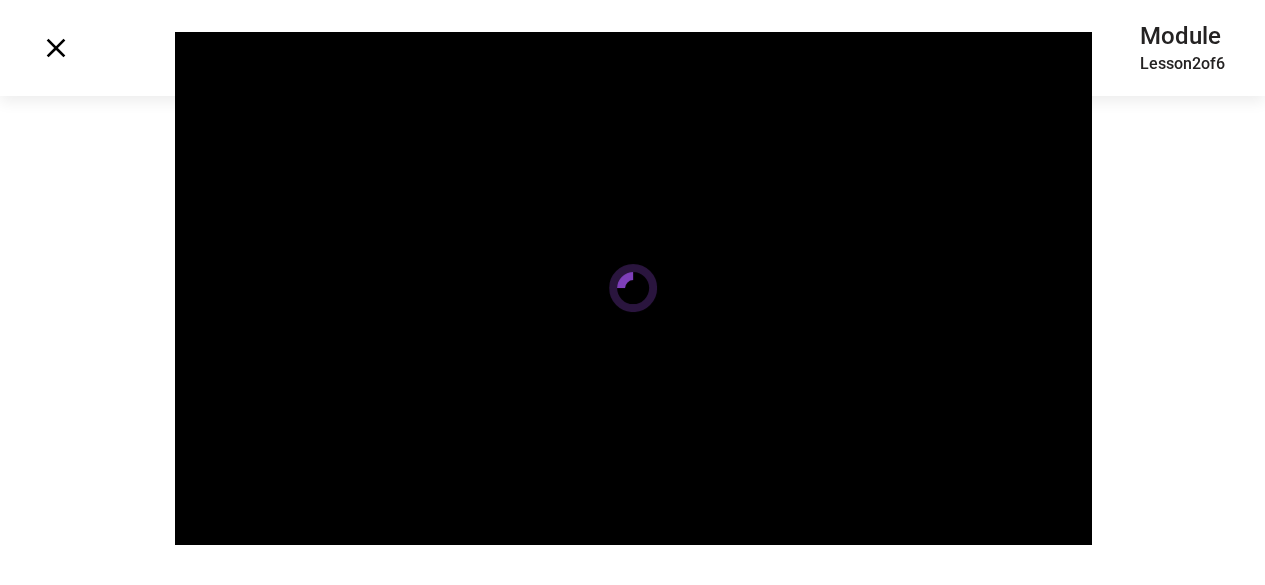 click on "Video Continue Chat with AI tutor" at bounding box center (632, 312) 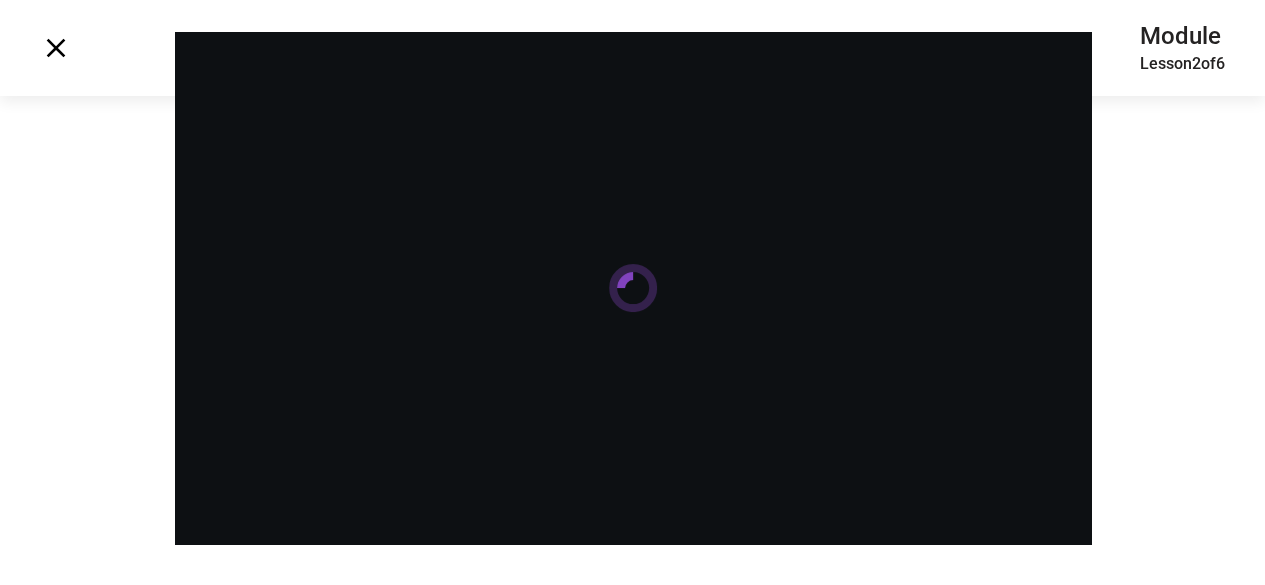 click on "Video Continue Chat with AI tutor" at bounding box center [632, 312] 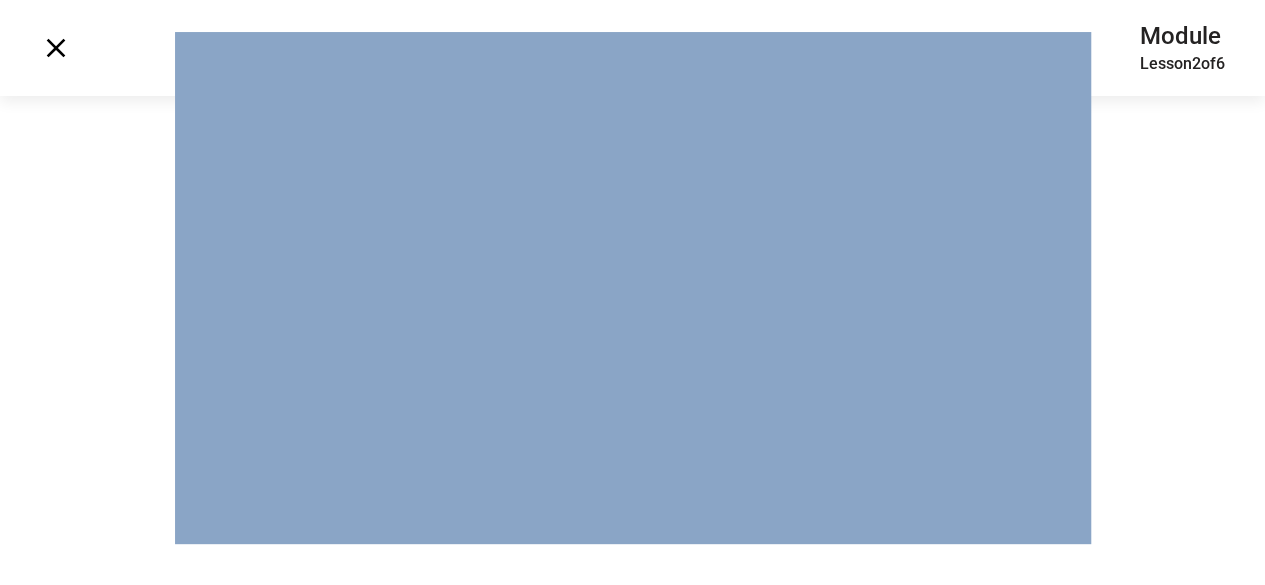 click on "Video Continue Chat with AI tutor" at bounding box center [632, 312] 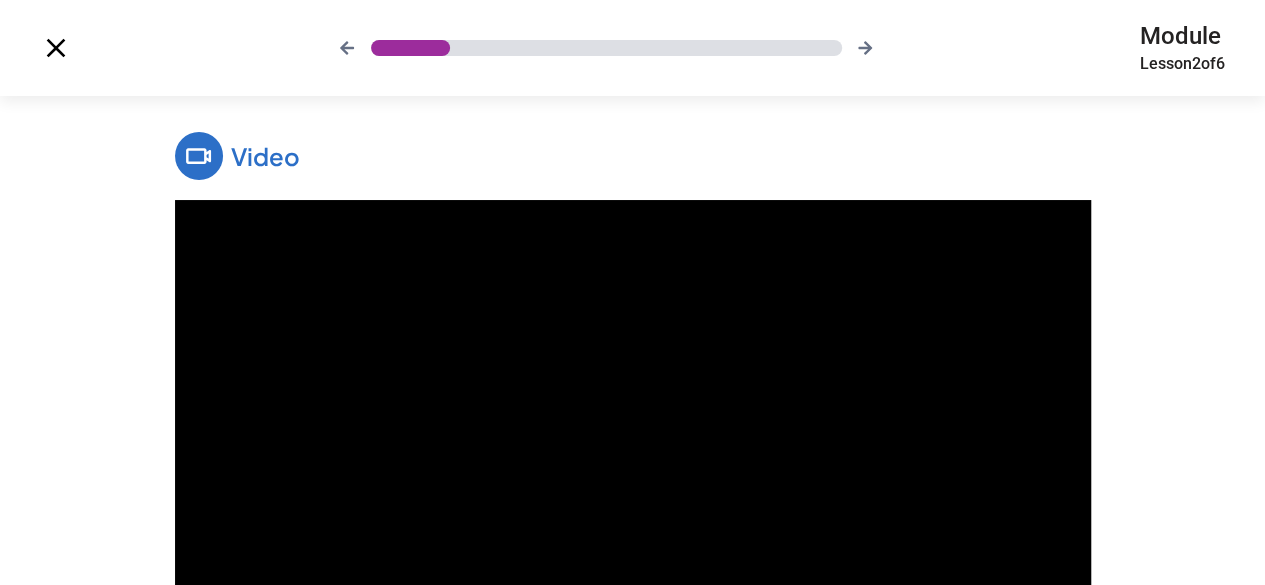 scroll, scrollTop: 274, scrollLeft: 0, axis: vertical 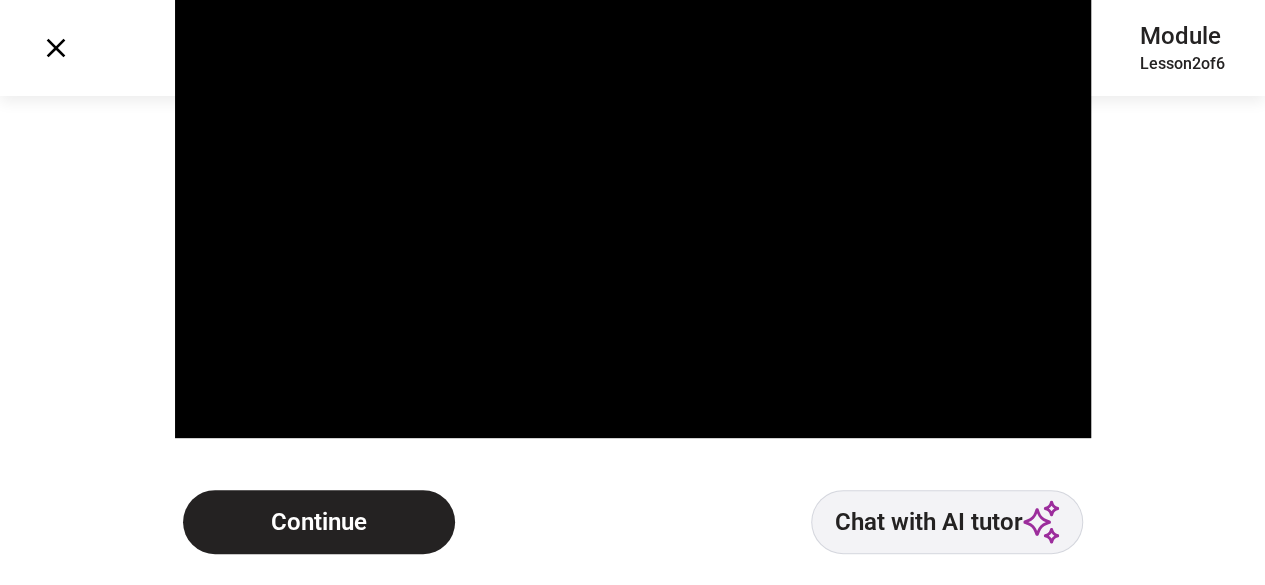 click on "Continue" at bounding box center [319, 522] 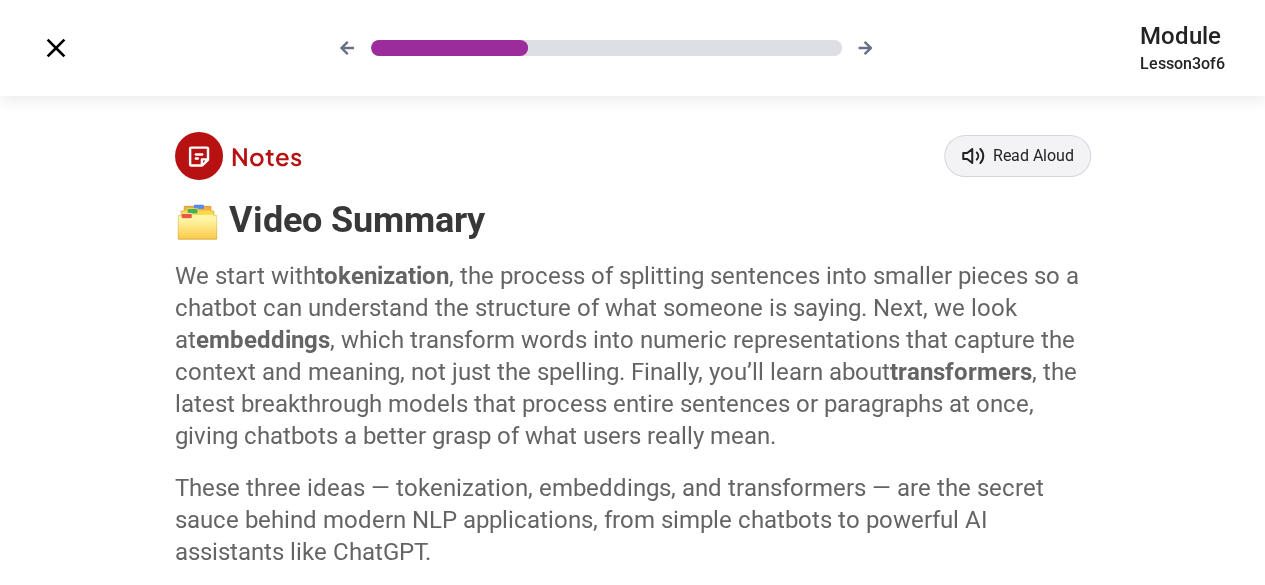 scroll, scrollTop: 110, scrollLeft: 0, axis: vertical 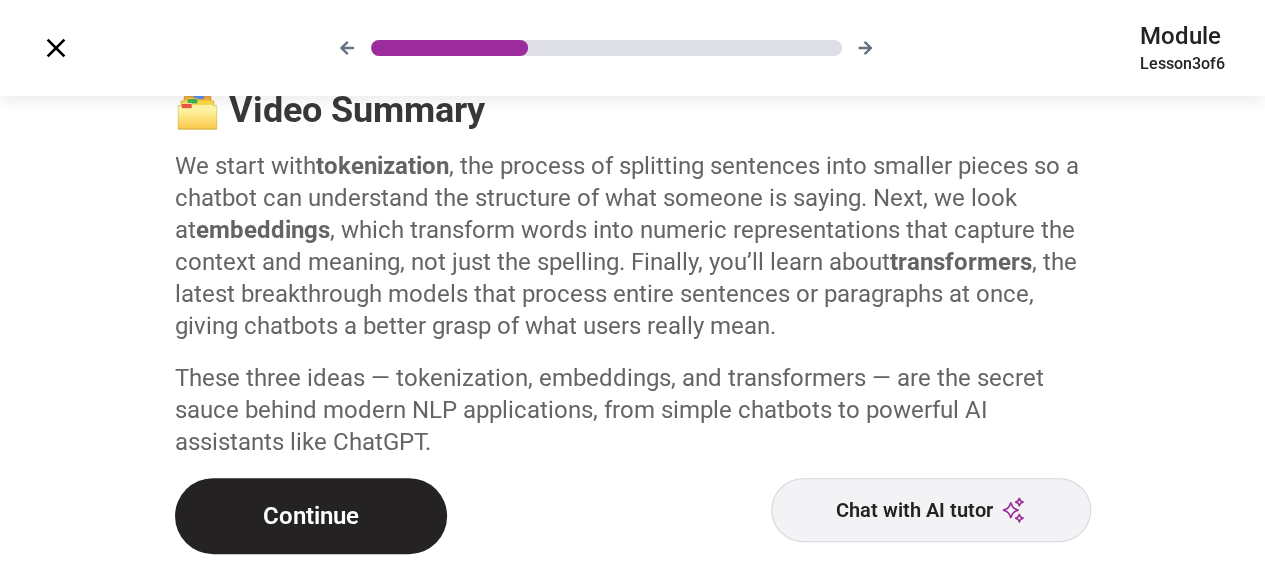 click on "Continue" at bounding box center (311, 516) 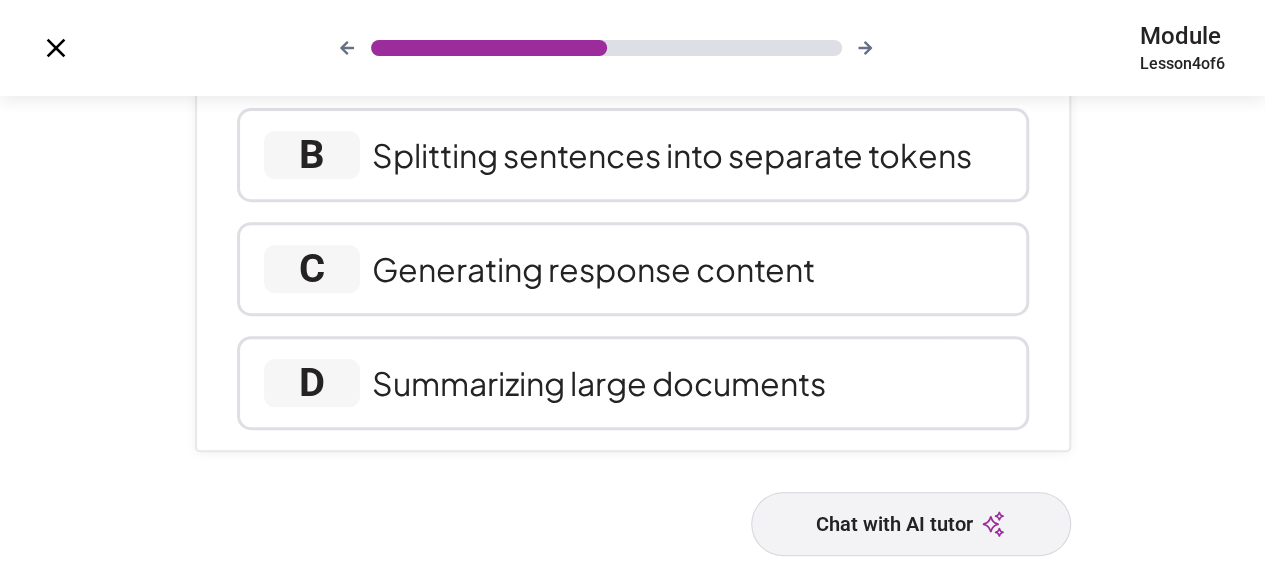 scroll, scrollTop: 0, scrollLeft: 0, axis: both 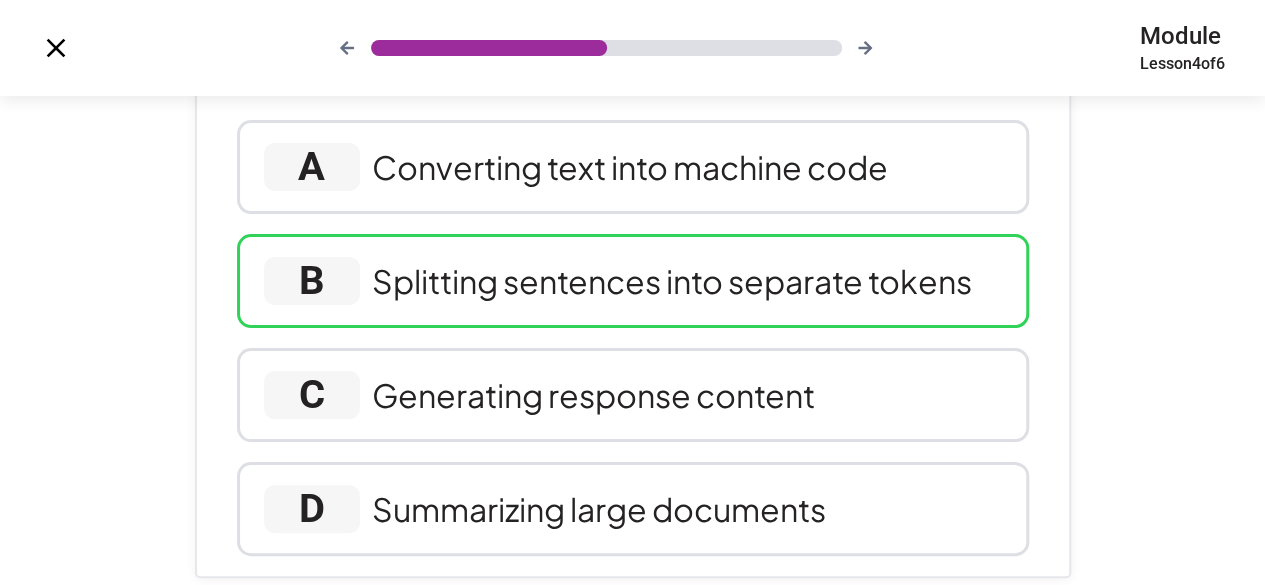 click on "Splitting sentences into separate tokens" at bounding box center [672, 281] 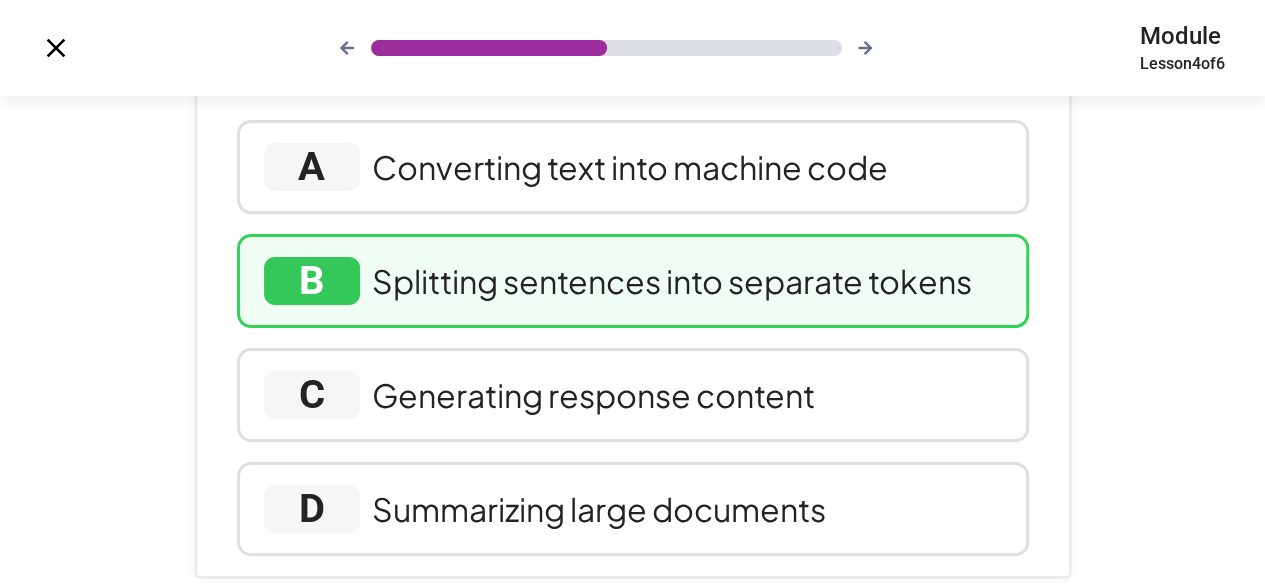scroll, scrollTop: 416, scrollLeft: 0, axis: vertical 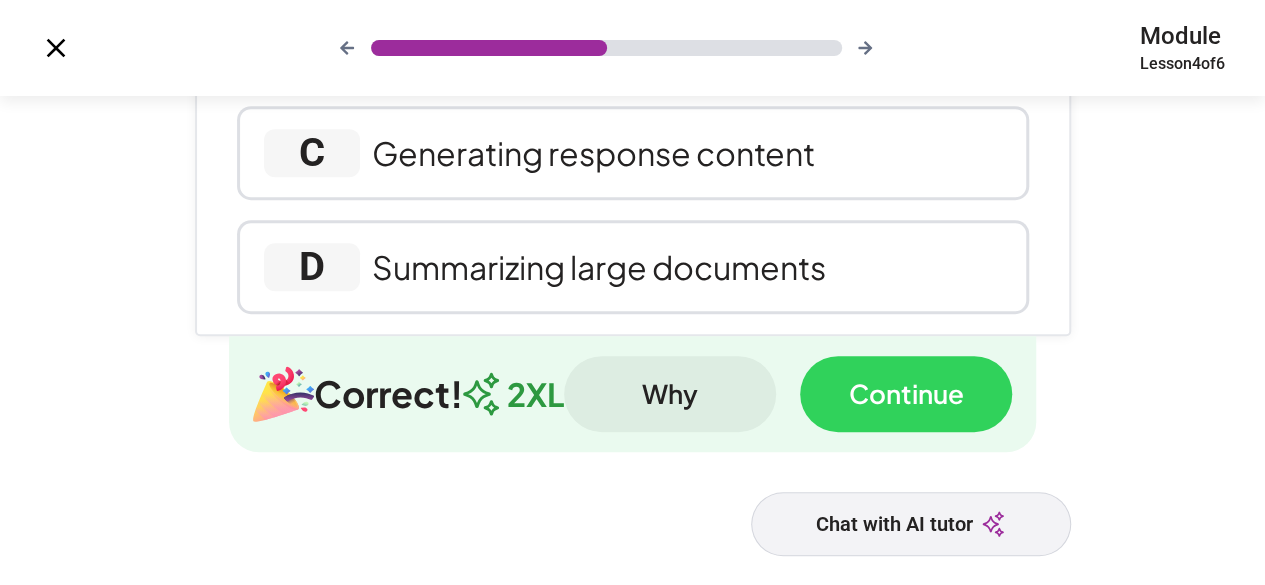 click on "Continue" at bounding box center (906, 394) 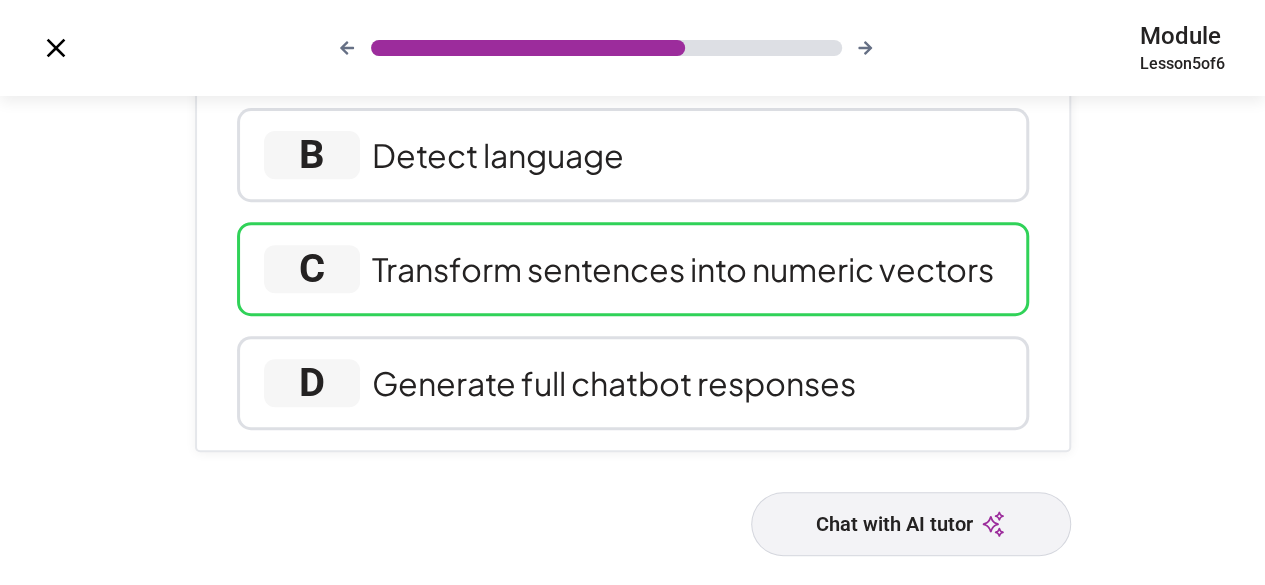 scroll, scrollTop: 0, scrollLeft: 0, axis: both 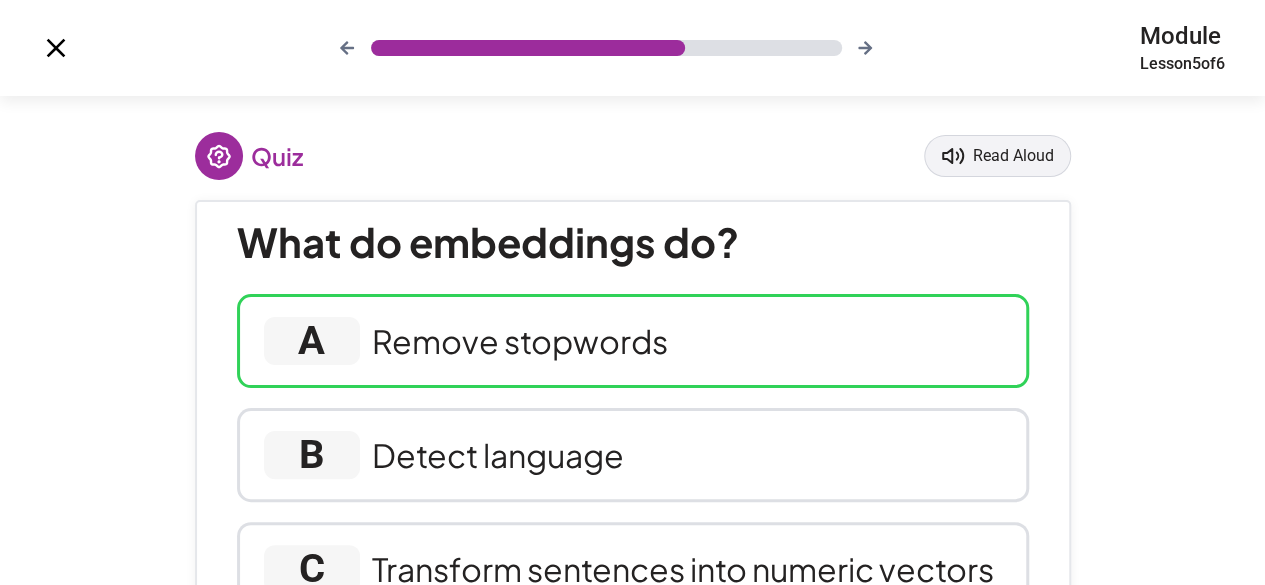 click on "Remove stopwords" at bounding box center (520, 341) 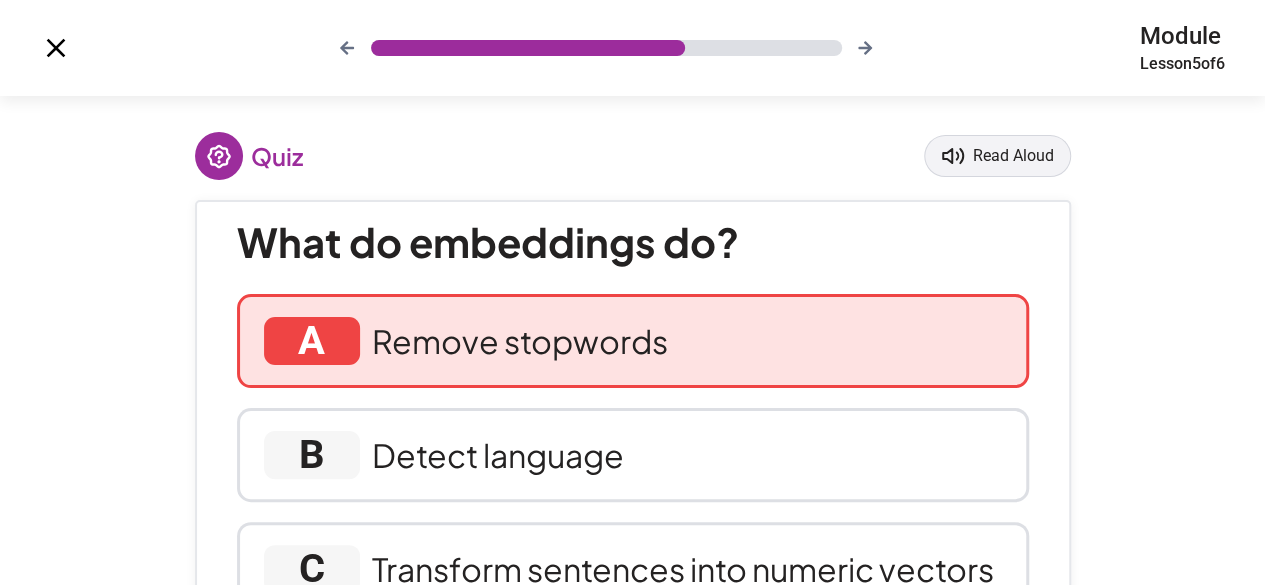 scroll, scrollTop: 416, scrollLeft: 0, axis: vertical 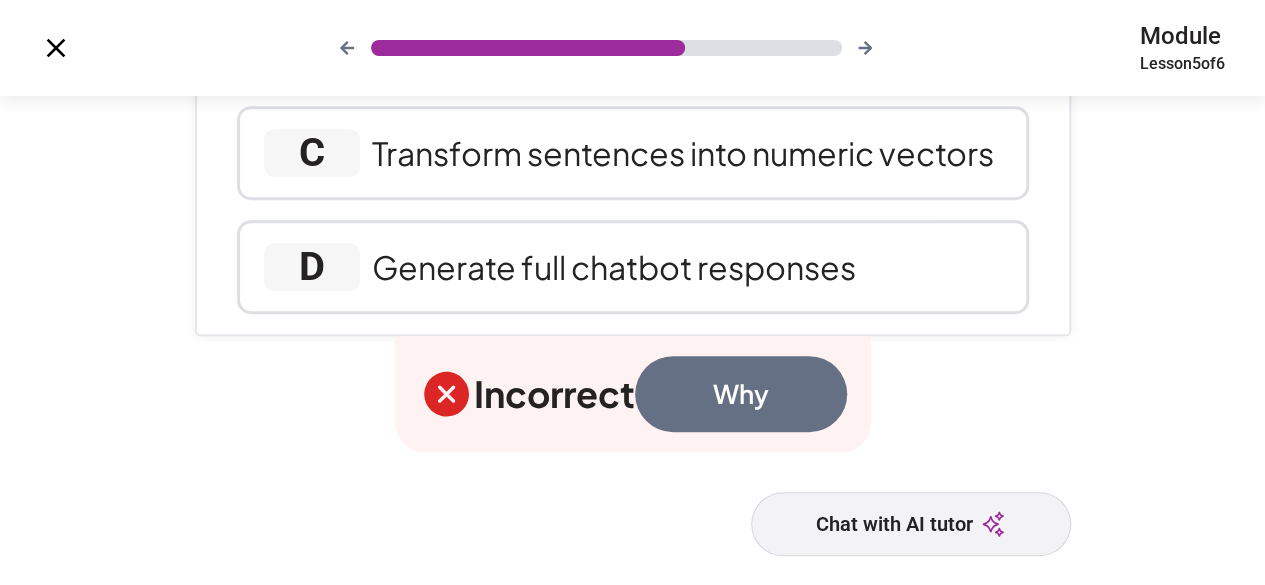 click on "Why" at bounding box center [741, 394] 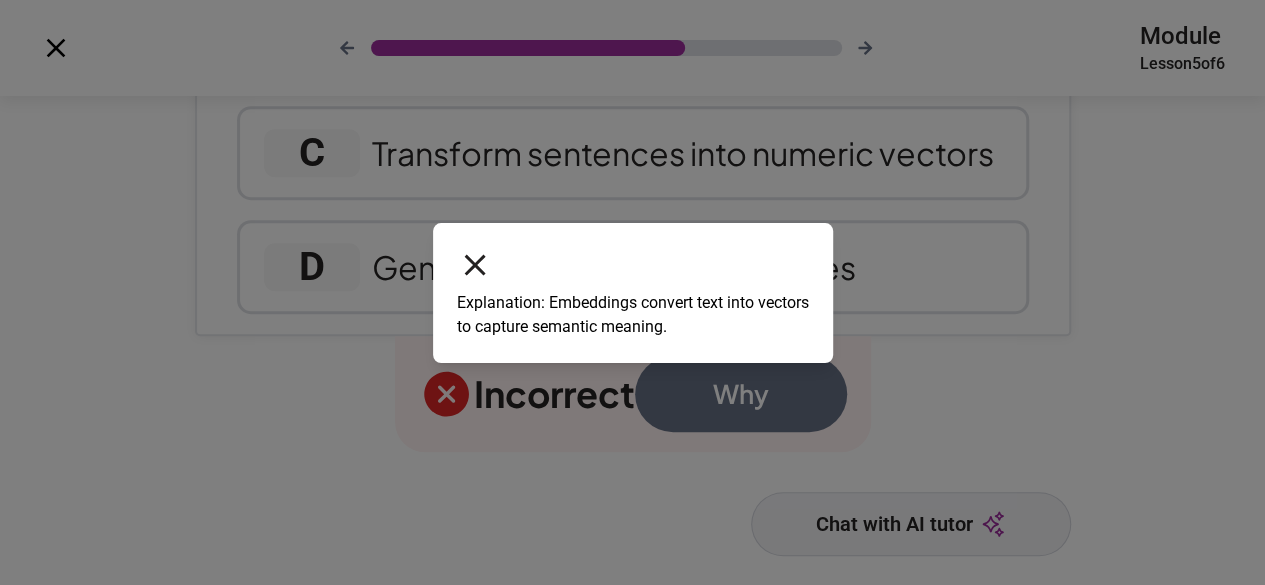click 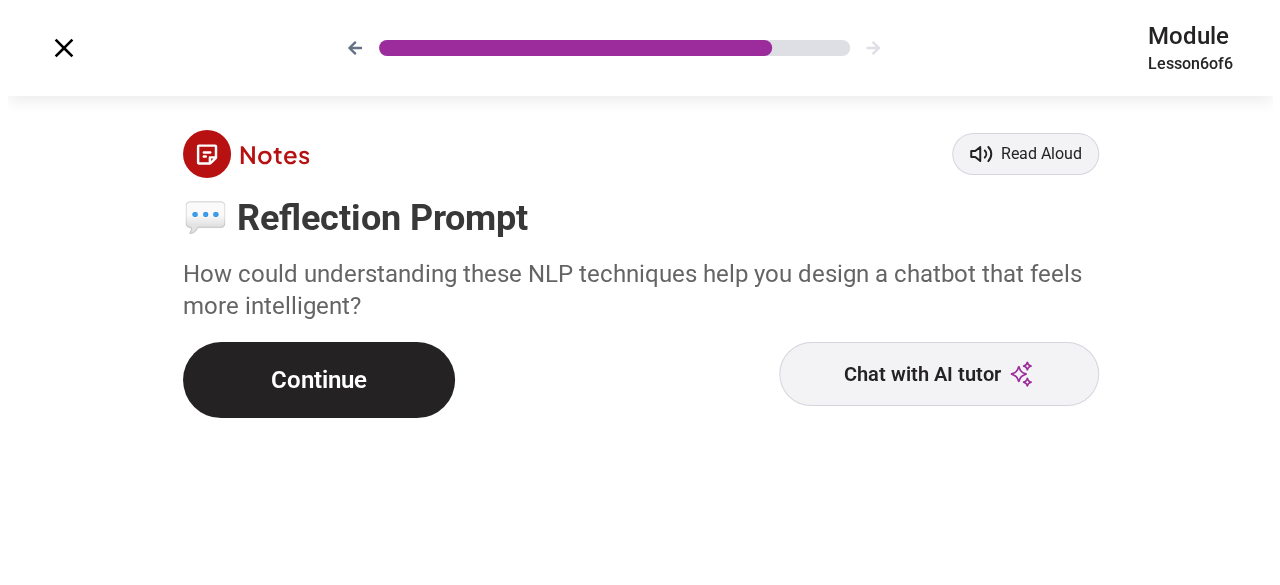 scroll, scrollTop: 0, scrollLeft: 0, axis: both 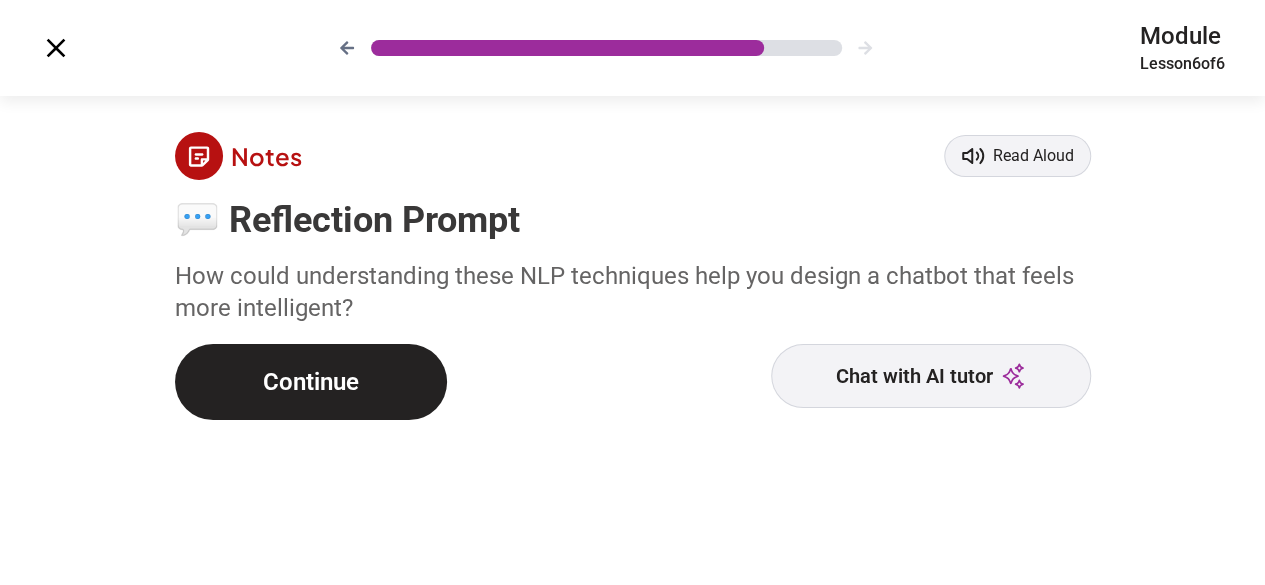 click on "Continue" at bounding box center (311, 382) 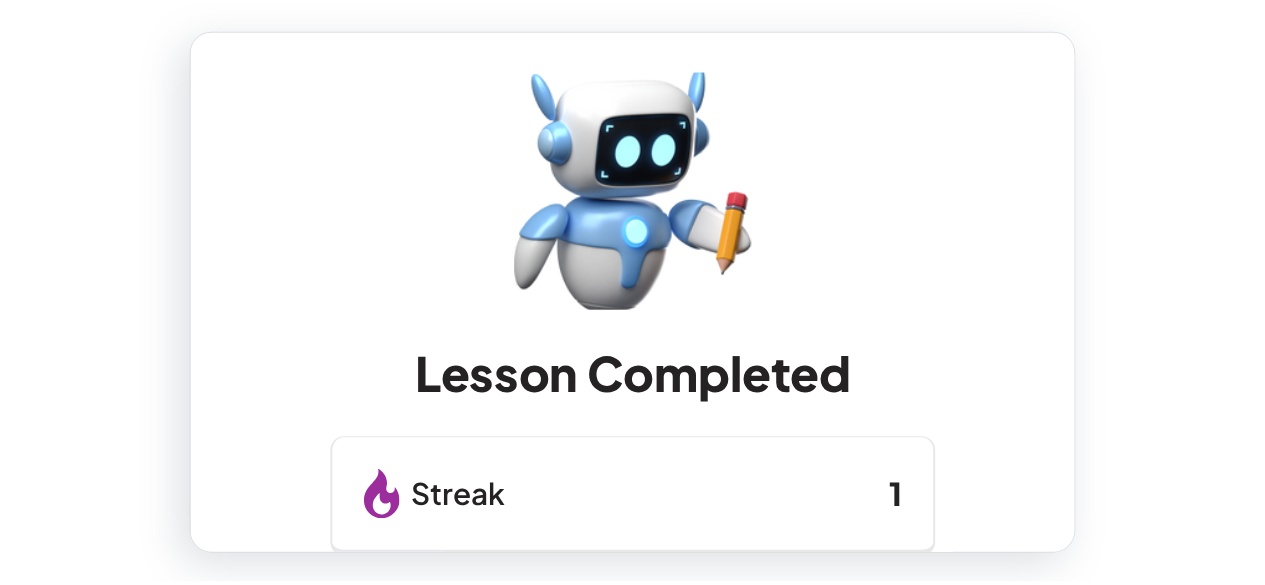 scroll, scrollTop: 431, scrollLeft: 0, axis: vertical 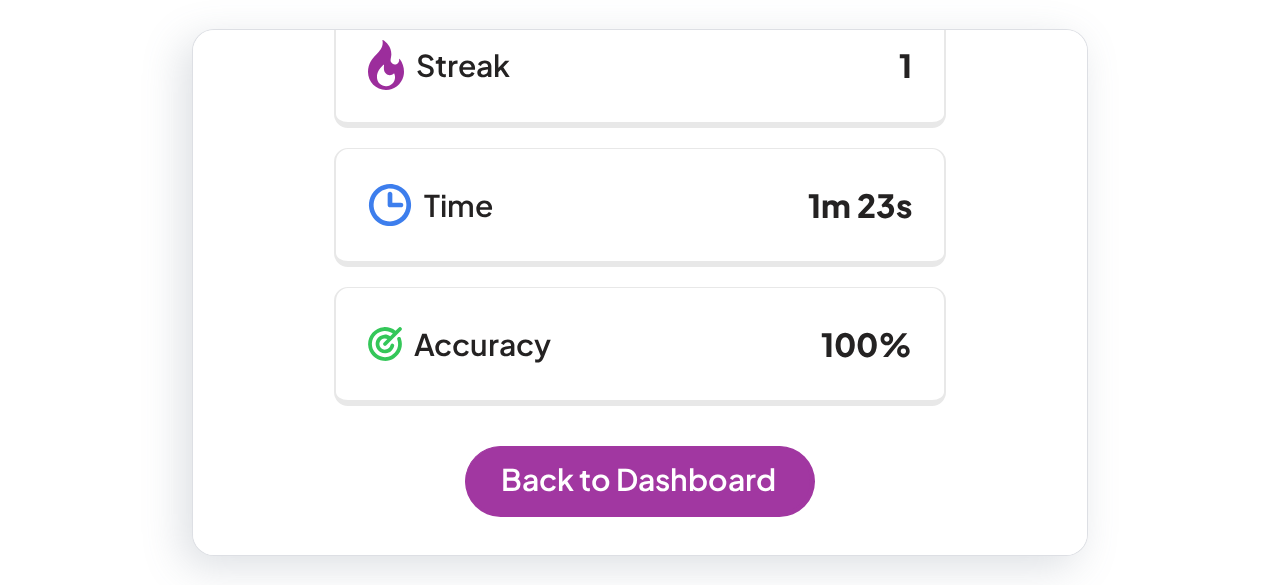 click on "Back to Dashboard" at bounding box center (640, 481) 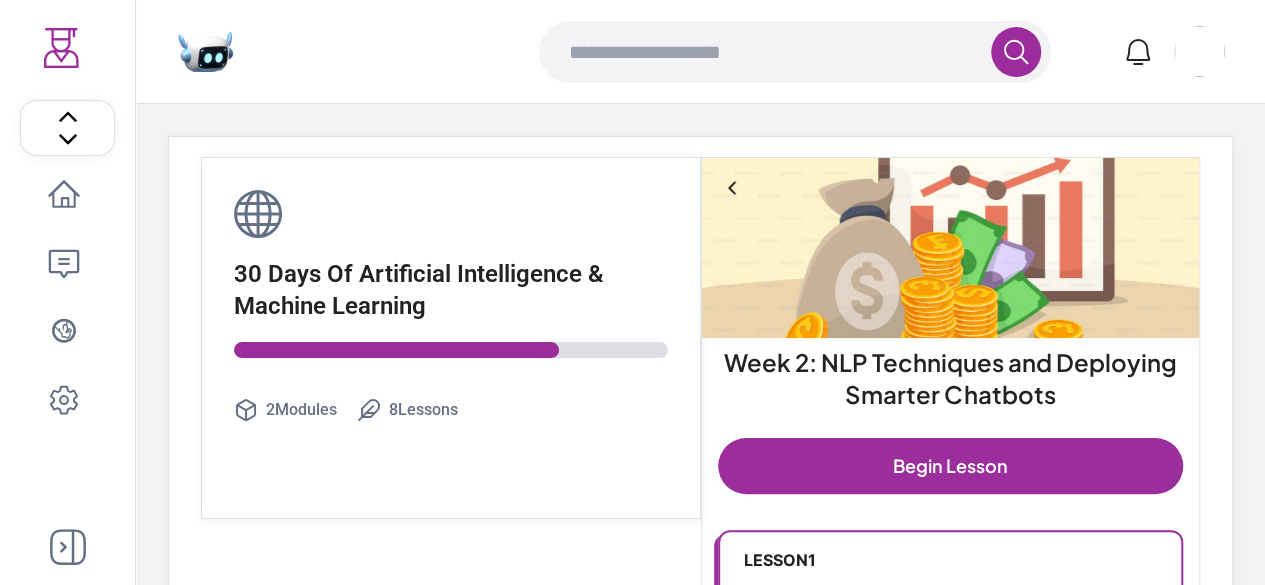 click 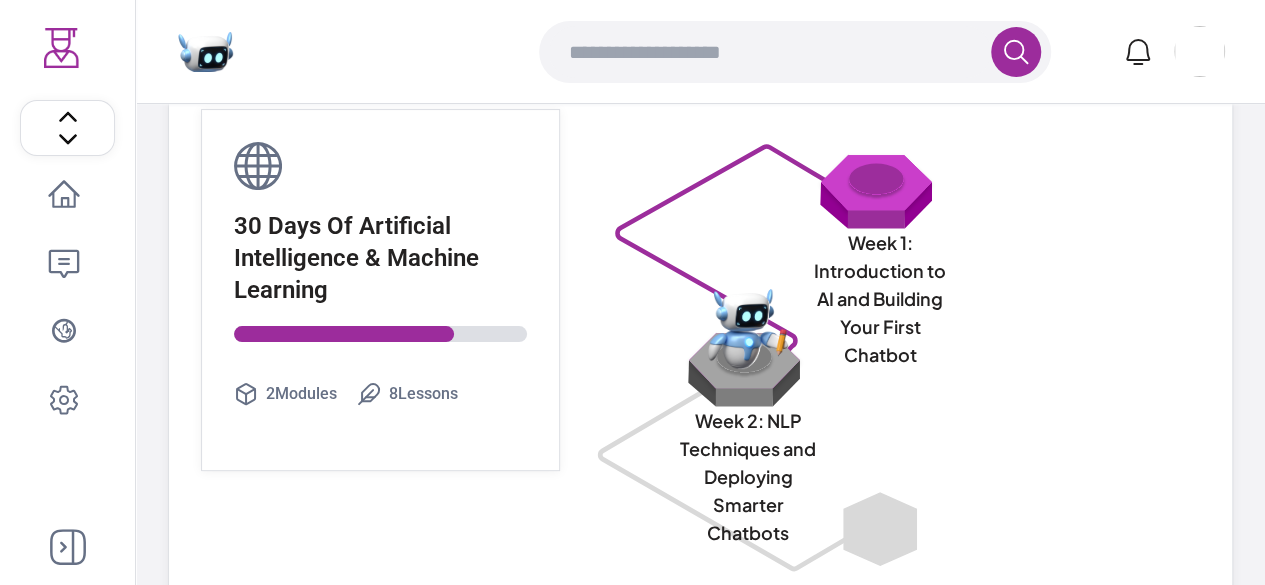 scroll, scrollTop: 160, scrollLeft: 0, axis: vertical 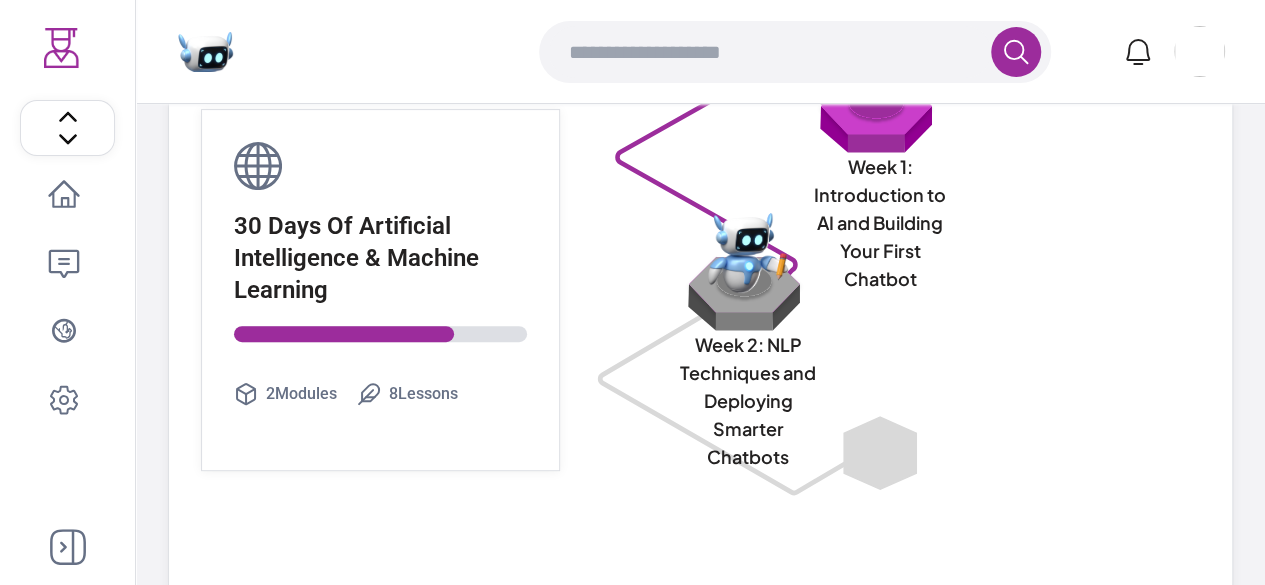 click 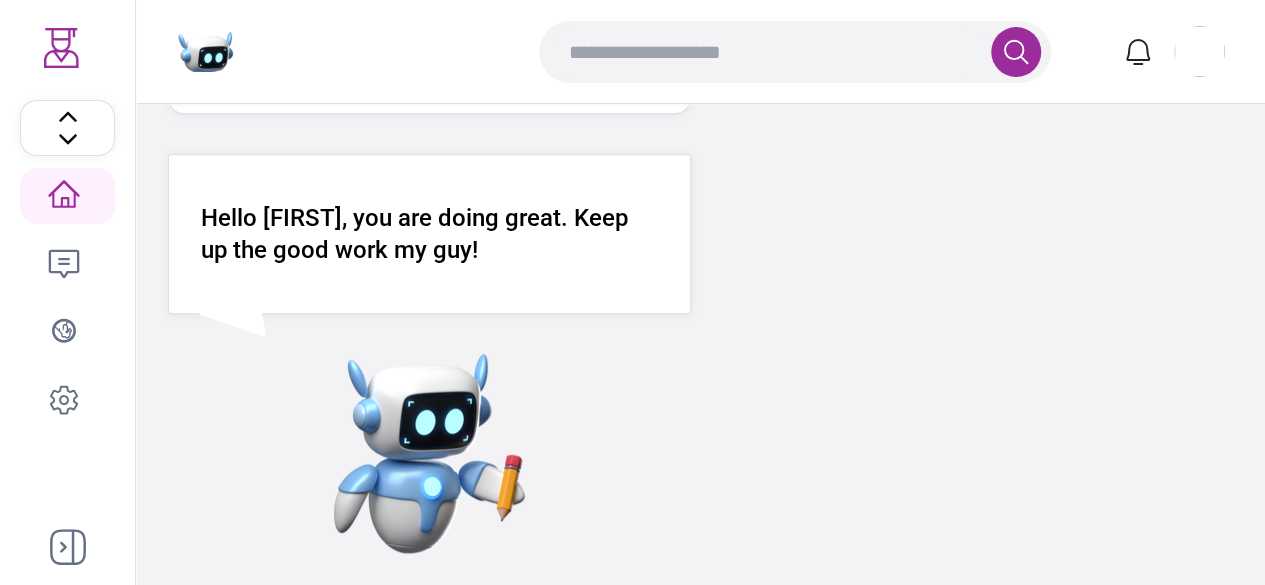 scroll, scrollTop: 0, scrollLeft: 0, axis: both 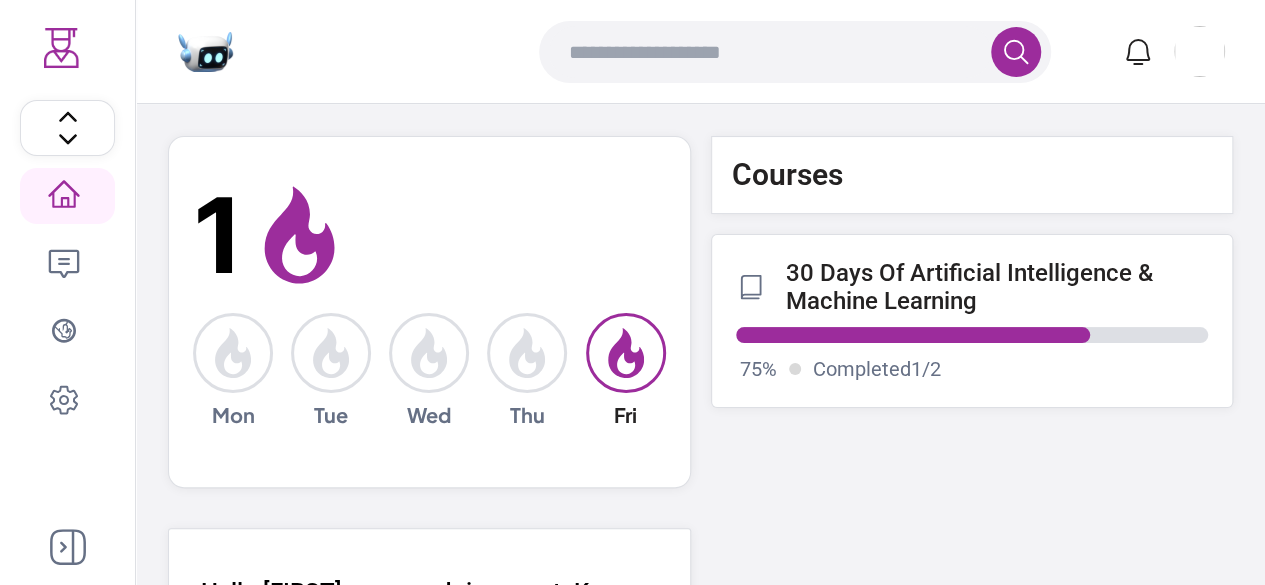 click on "Courses   30 Days Of Artificial Intelligence & Machine Learning 75 % Completed  1 / 2" at bounding box center (972, 428) 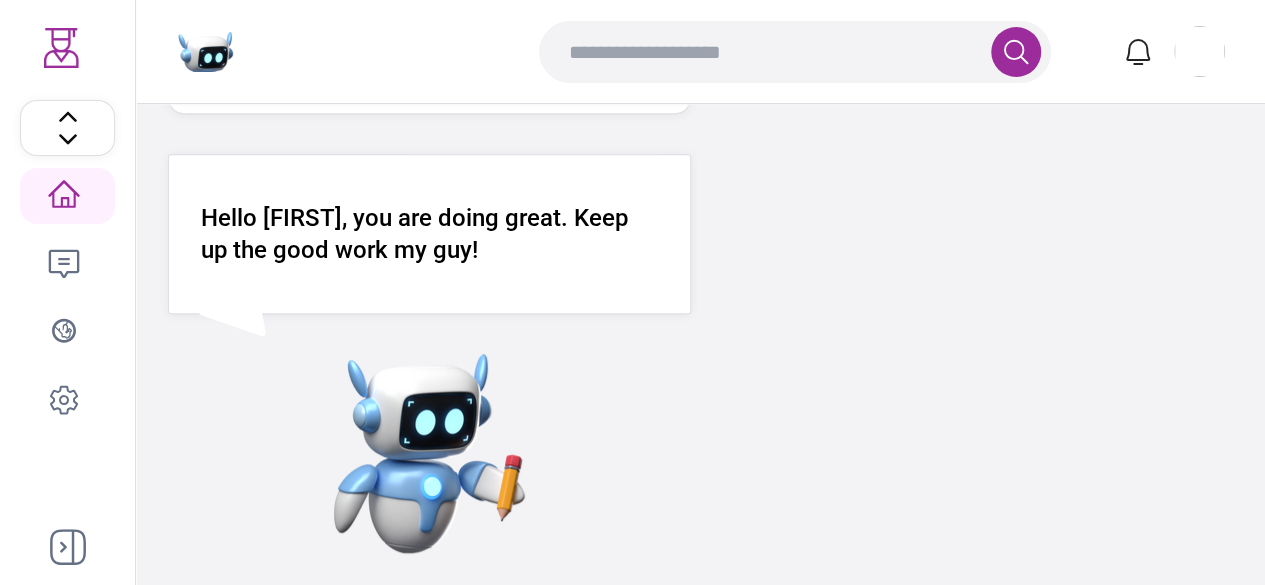 scroll, scrollTop: 0, scrollLeft: 0, axis: both 